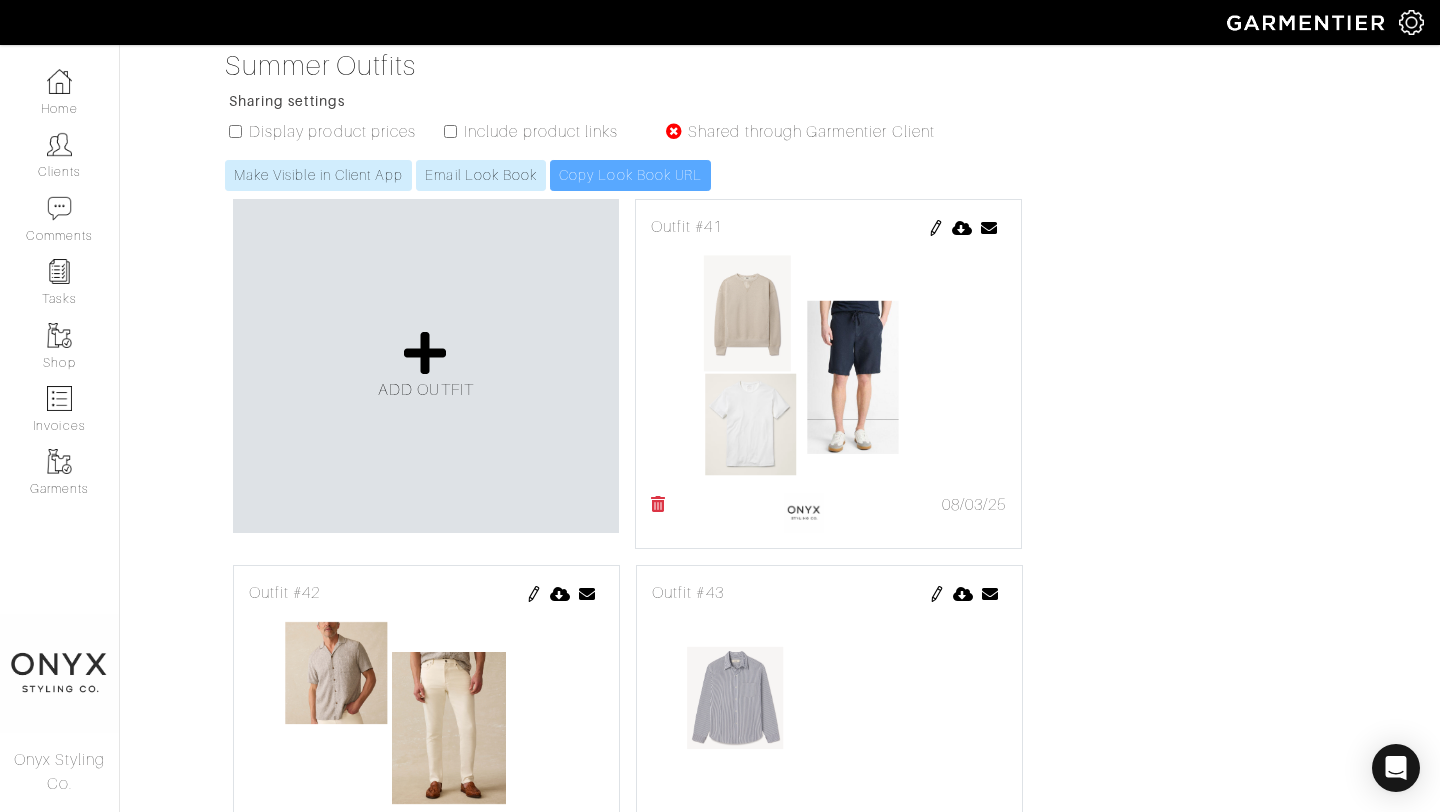 scroll, scrollTop: 0, scrollLeft: 0, axis: both 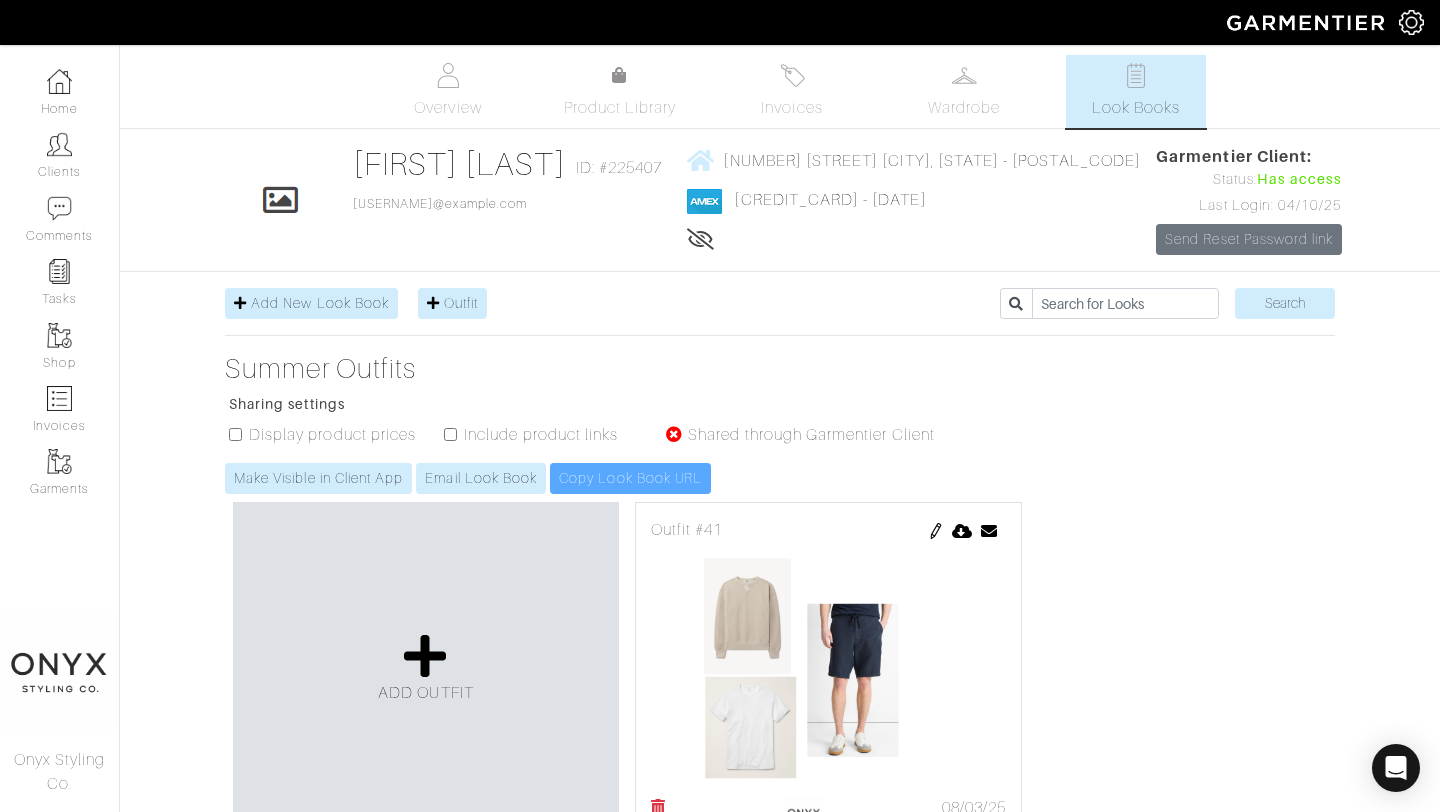 click at bounding box center [235, 434] 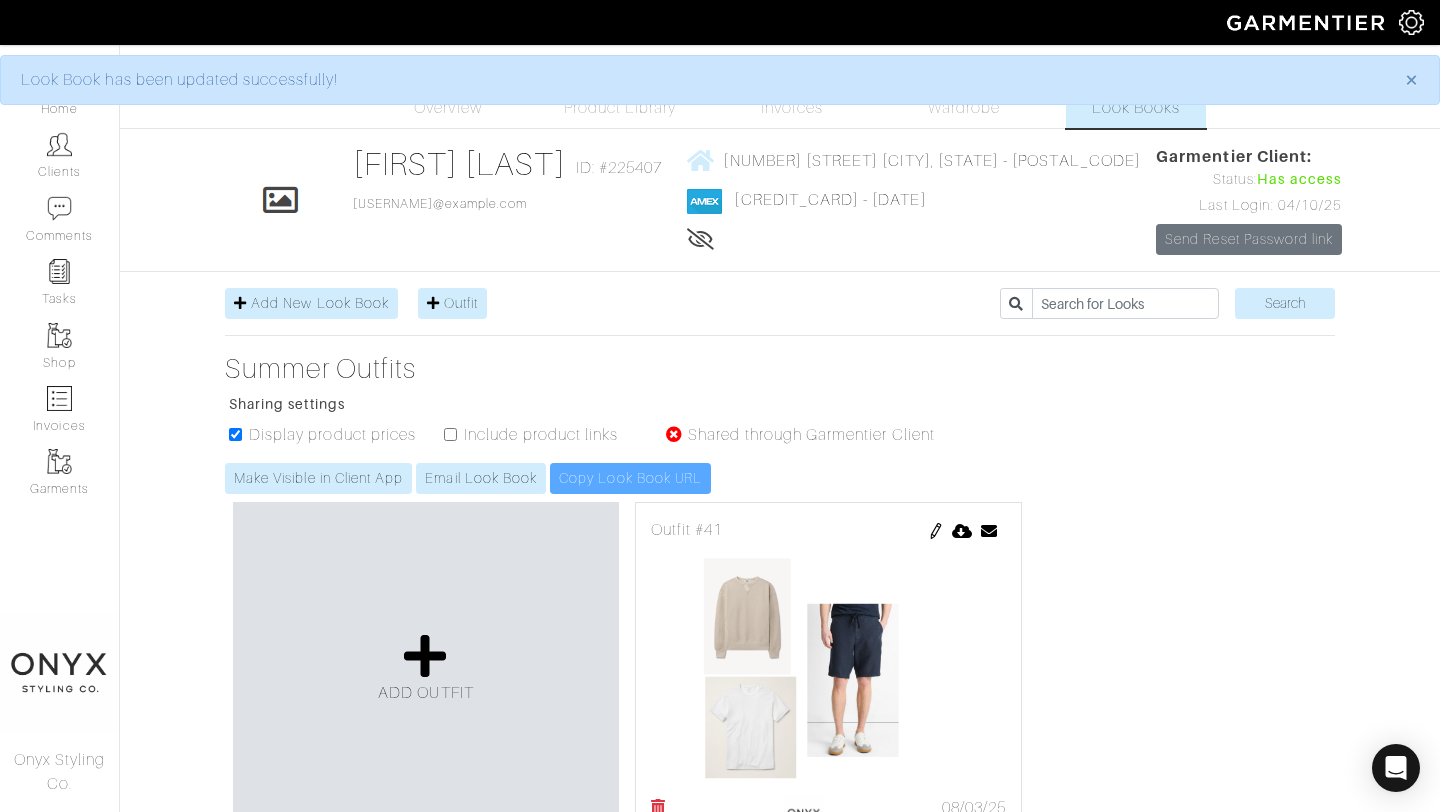 click at bounding box center (450, 434) 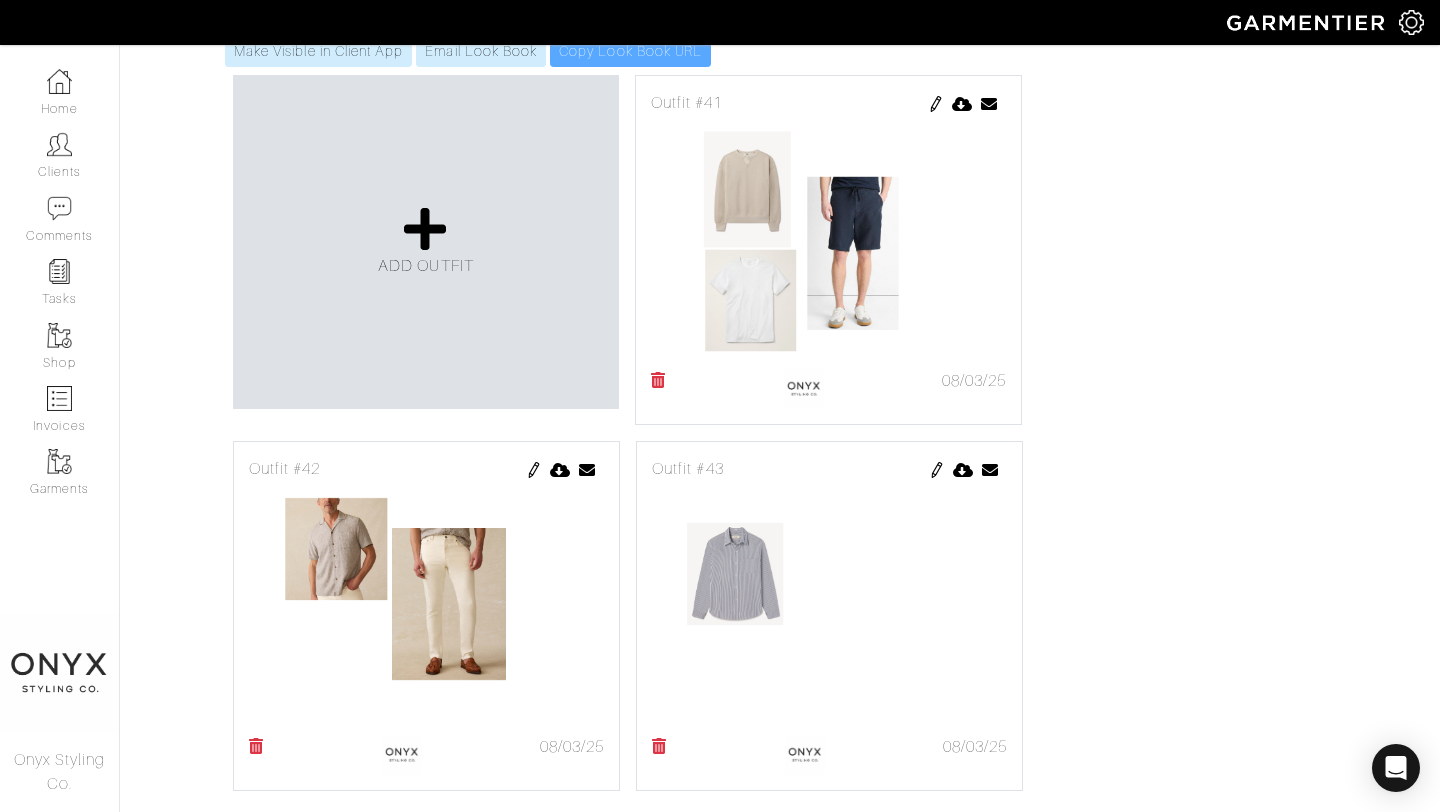 scroll, scrollTop: 437, scrollLeft: 0, axis: vertical 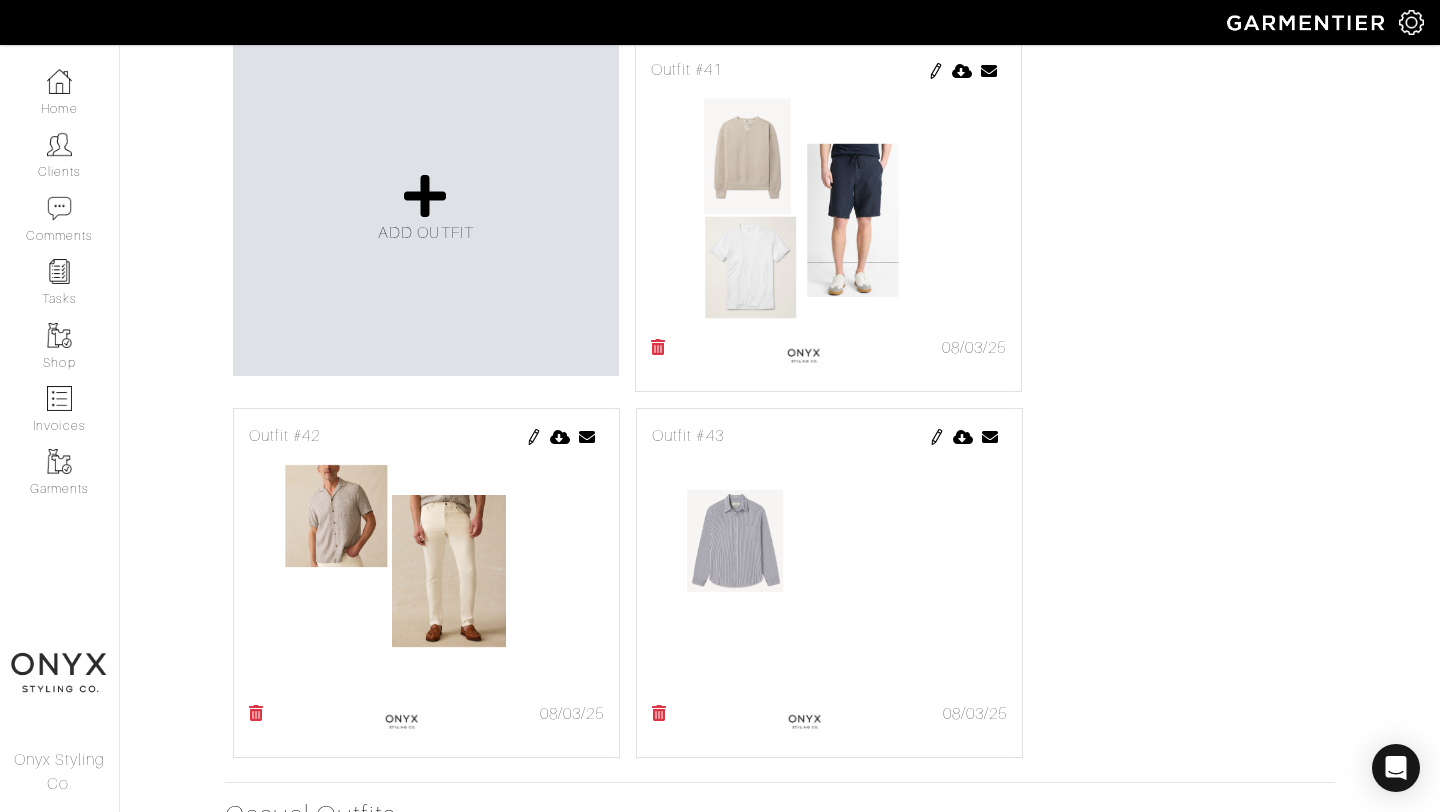 click at bounding box center (937, 437) 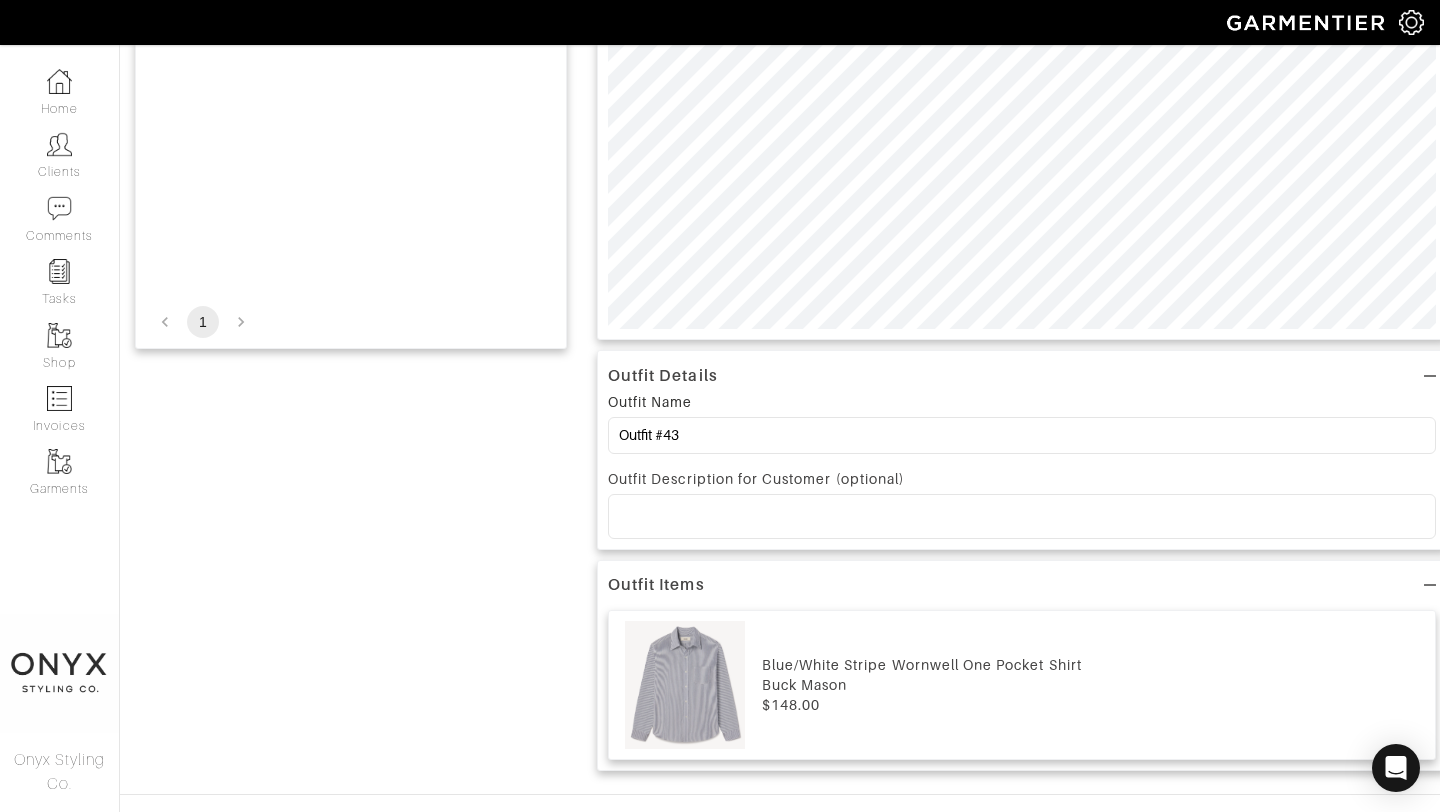 scroll, scrollTop: 0, scrollLeft: 0, axis: both 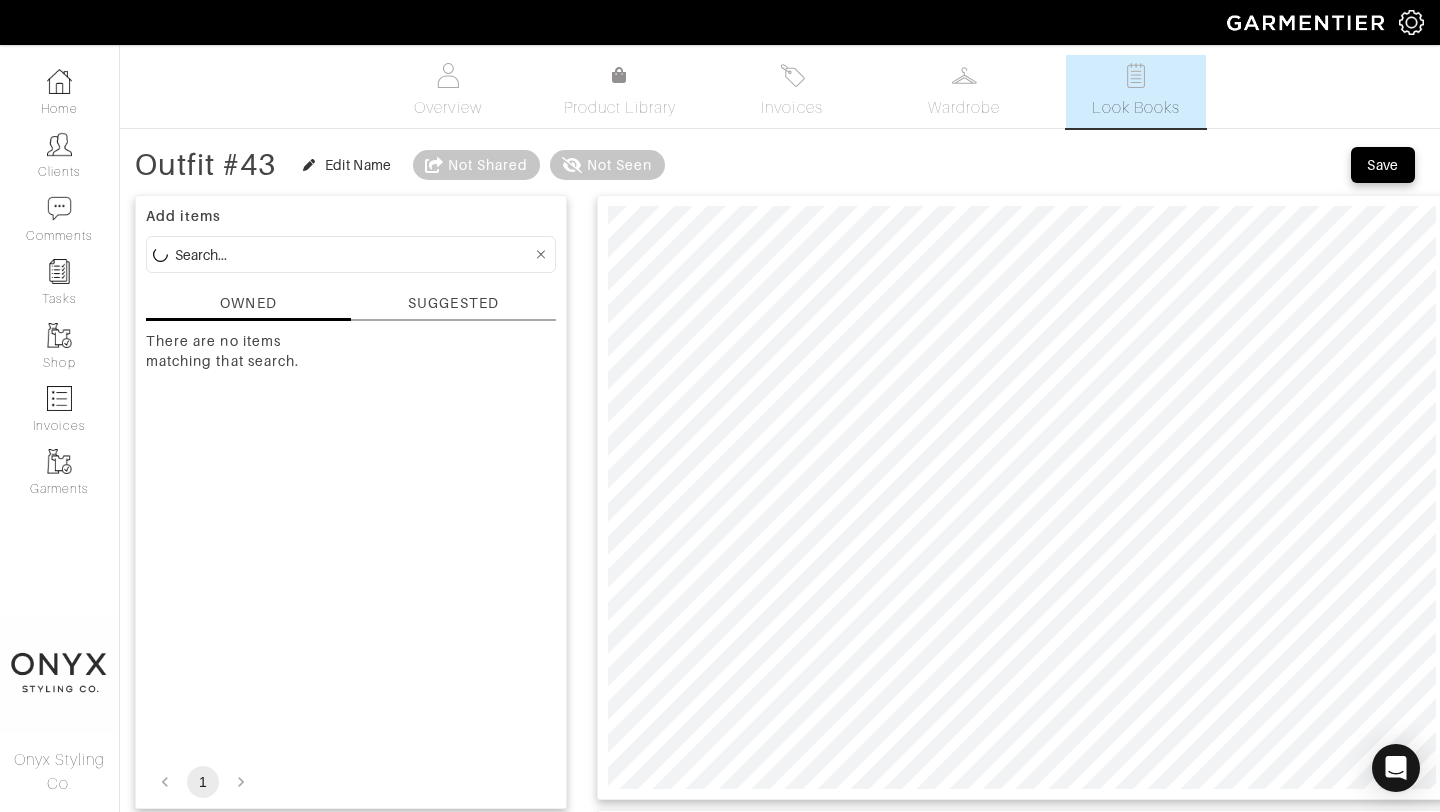 click on "SUGGESTED" at bounding box center (453, 303) 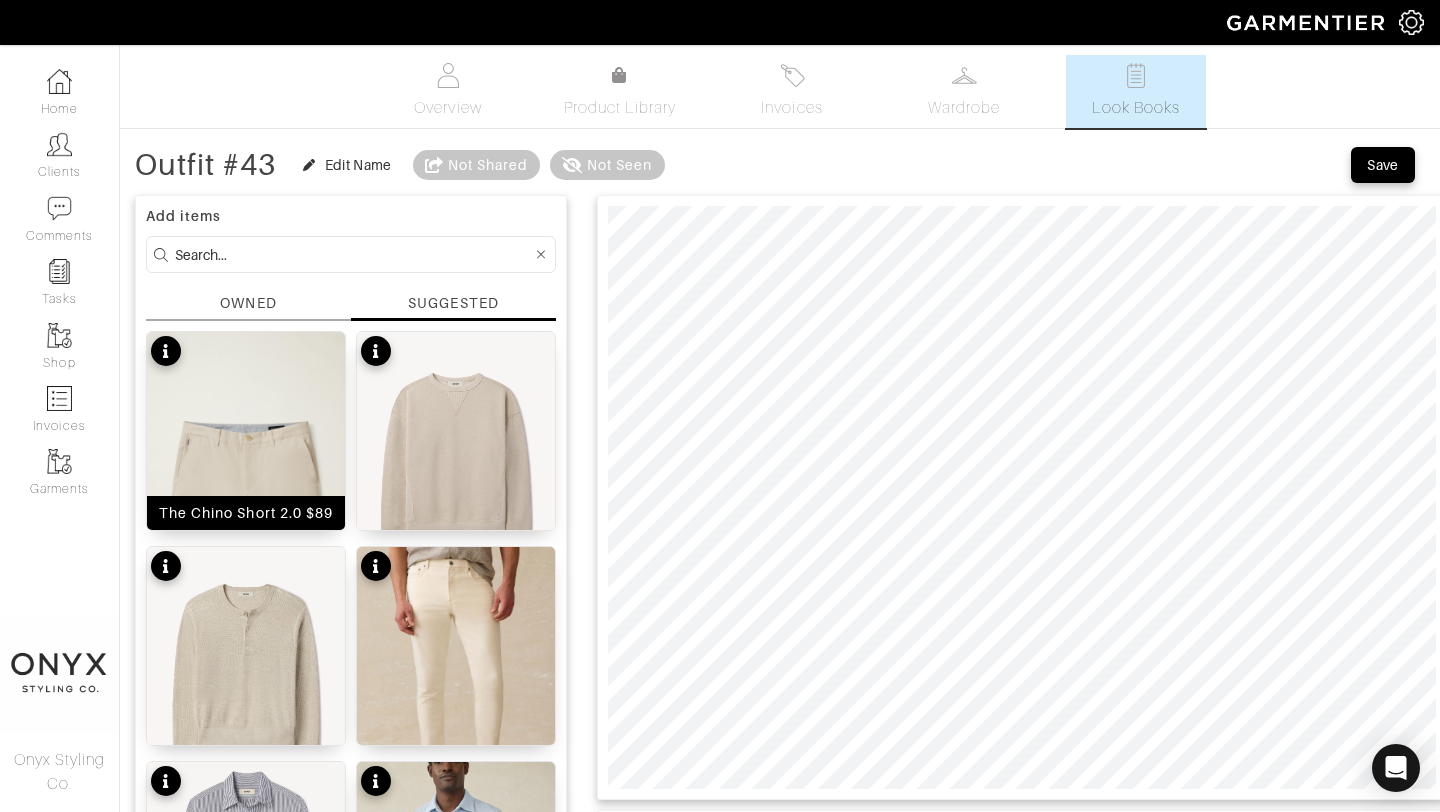click at bounding box center [246, 480] 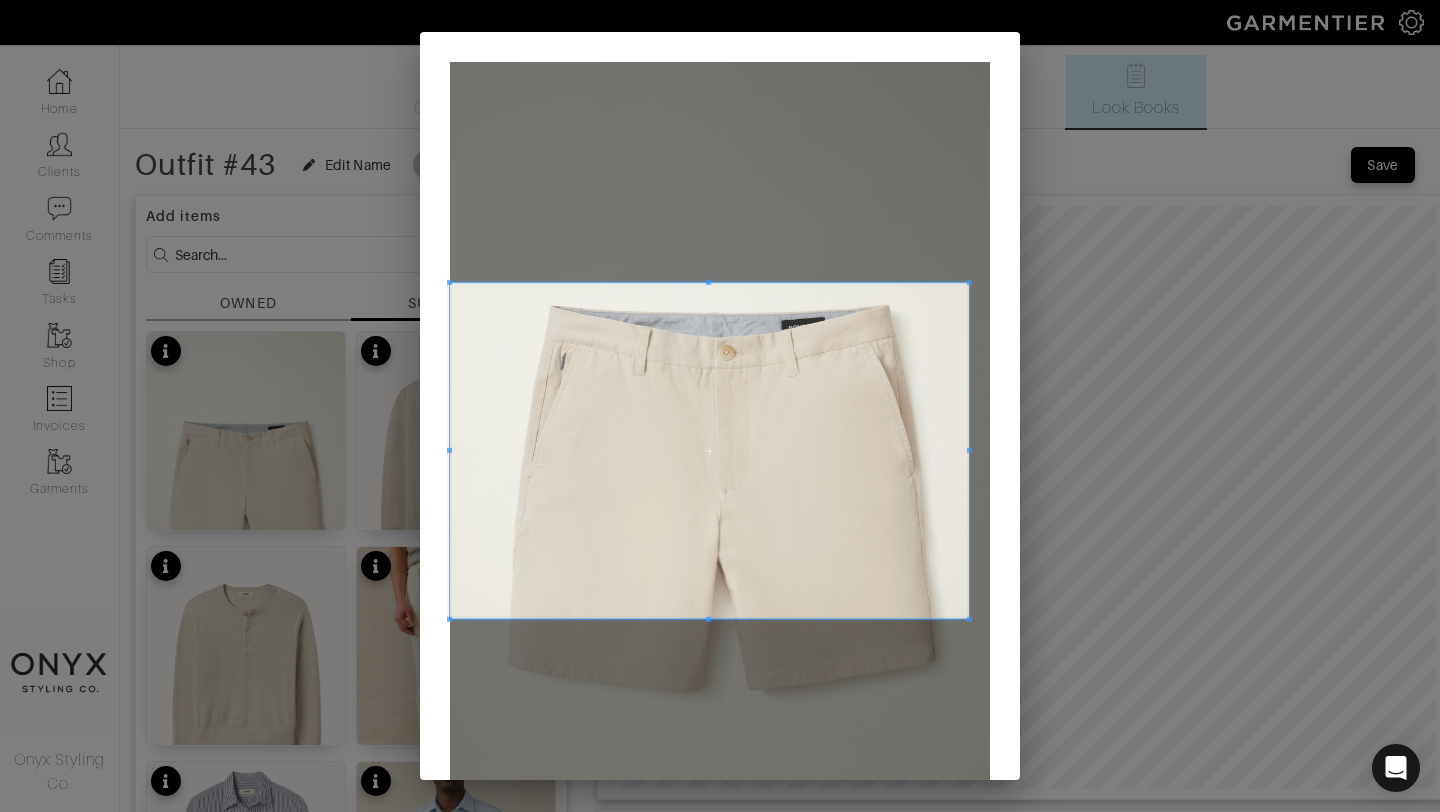 click at bounding box center [969, 282] 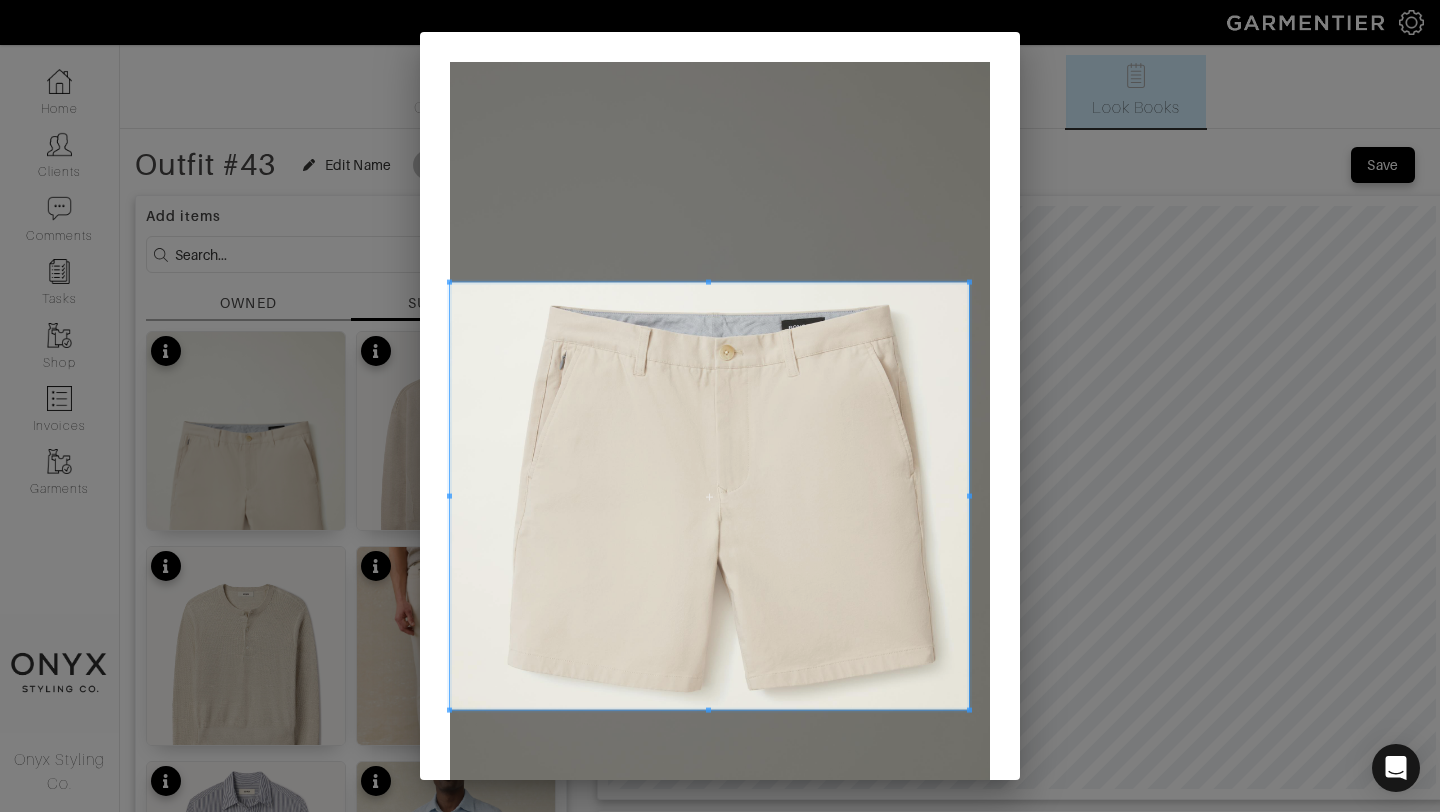 click at bounding box center (969, 710) 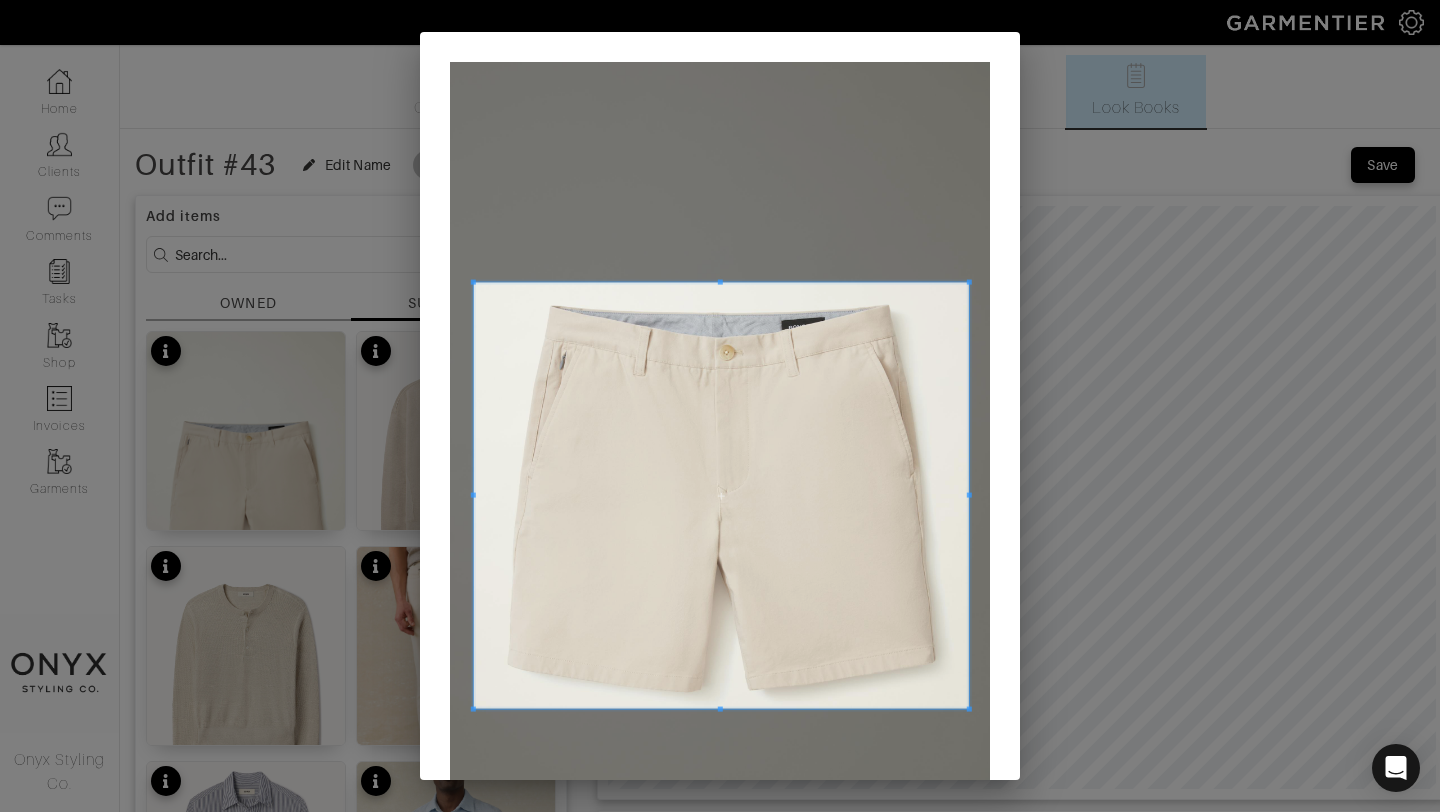 click at bounding box center [473, 496] 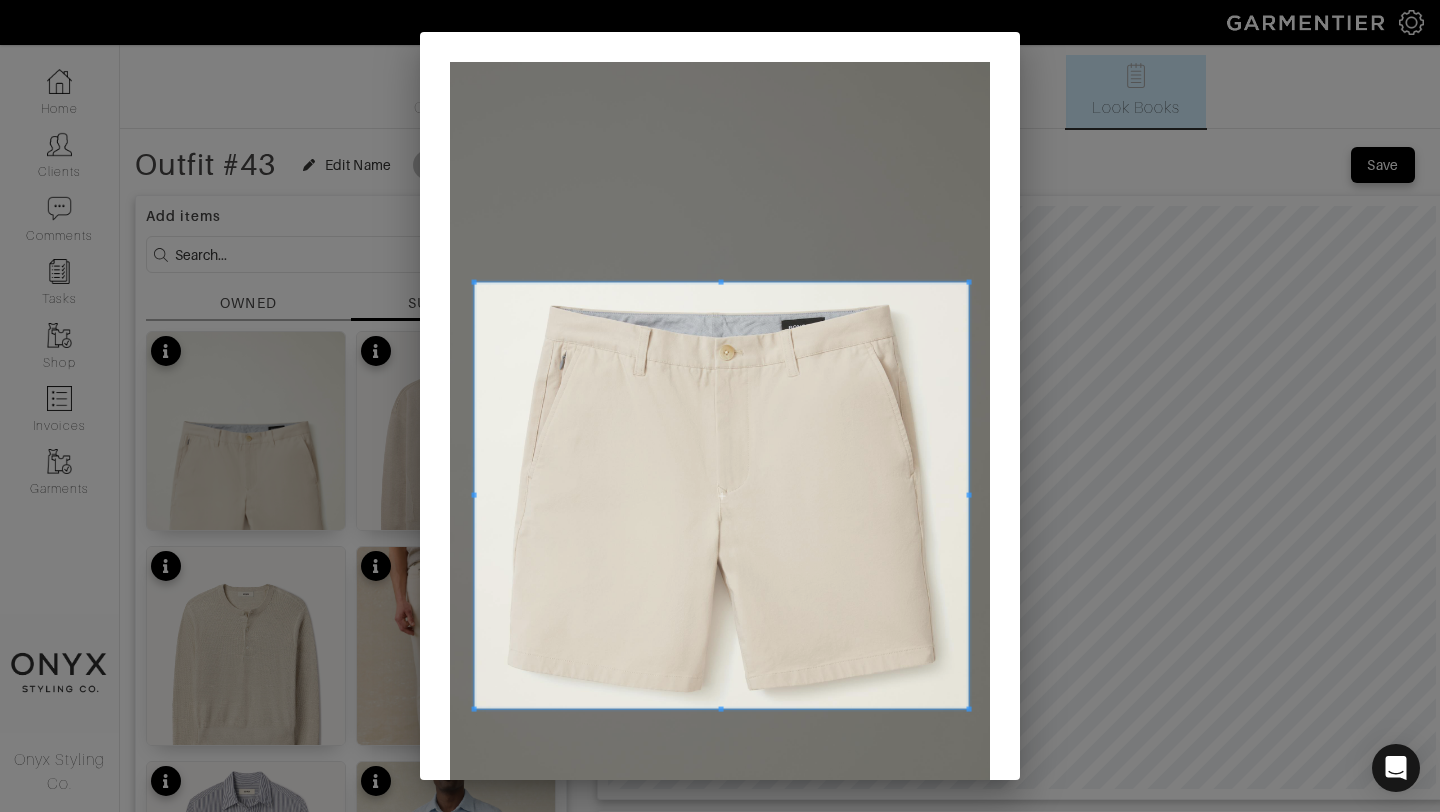scroll, scrollTop: 178, scrollLeft: 0, axis: vertical 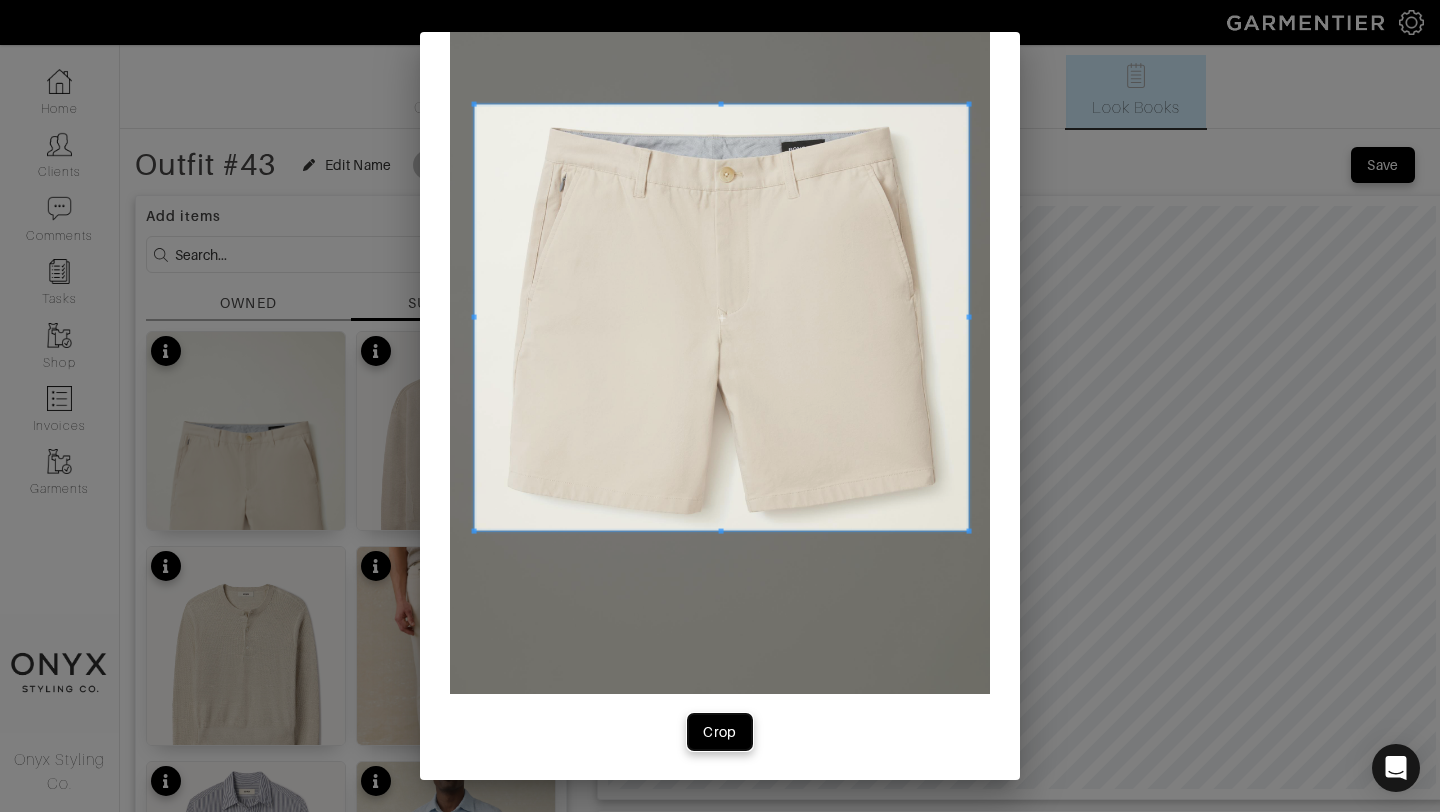 click on "Crop" at bounding box center (720, 732) 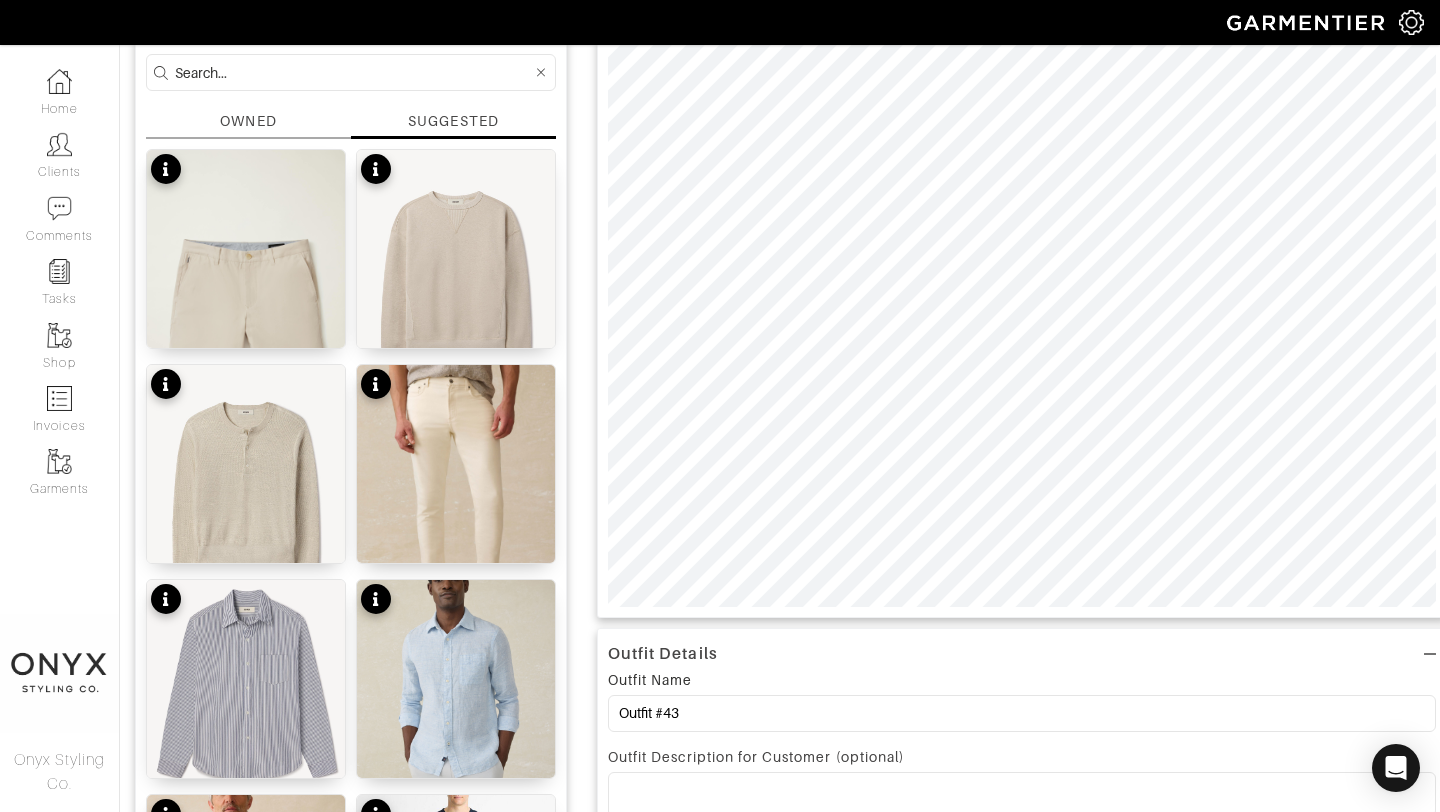 scroll, scrollTop: 0, scrollLeft: 0, axis: both 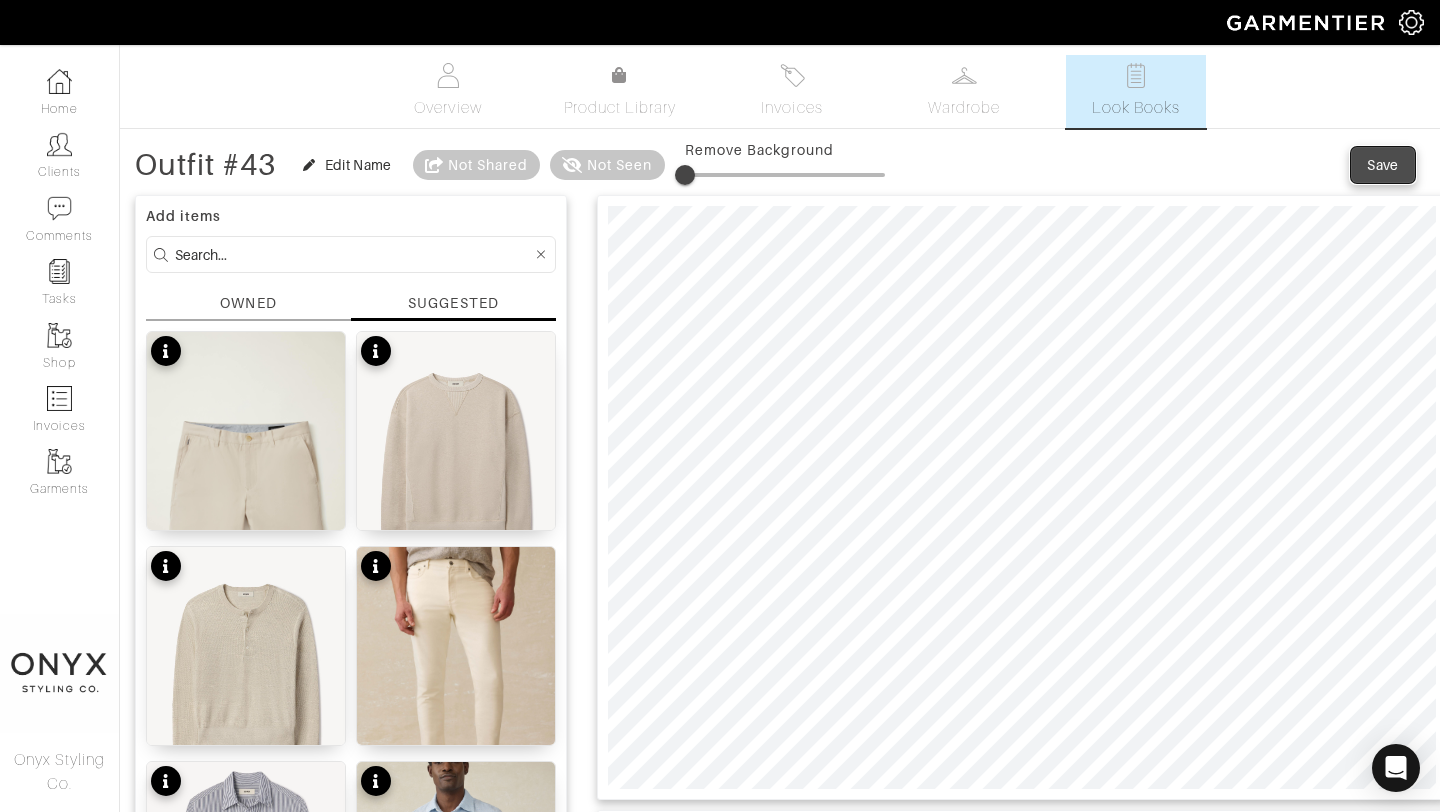 click on "Save" at bounding box center (1383, 165) 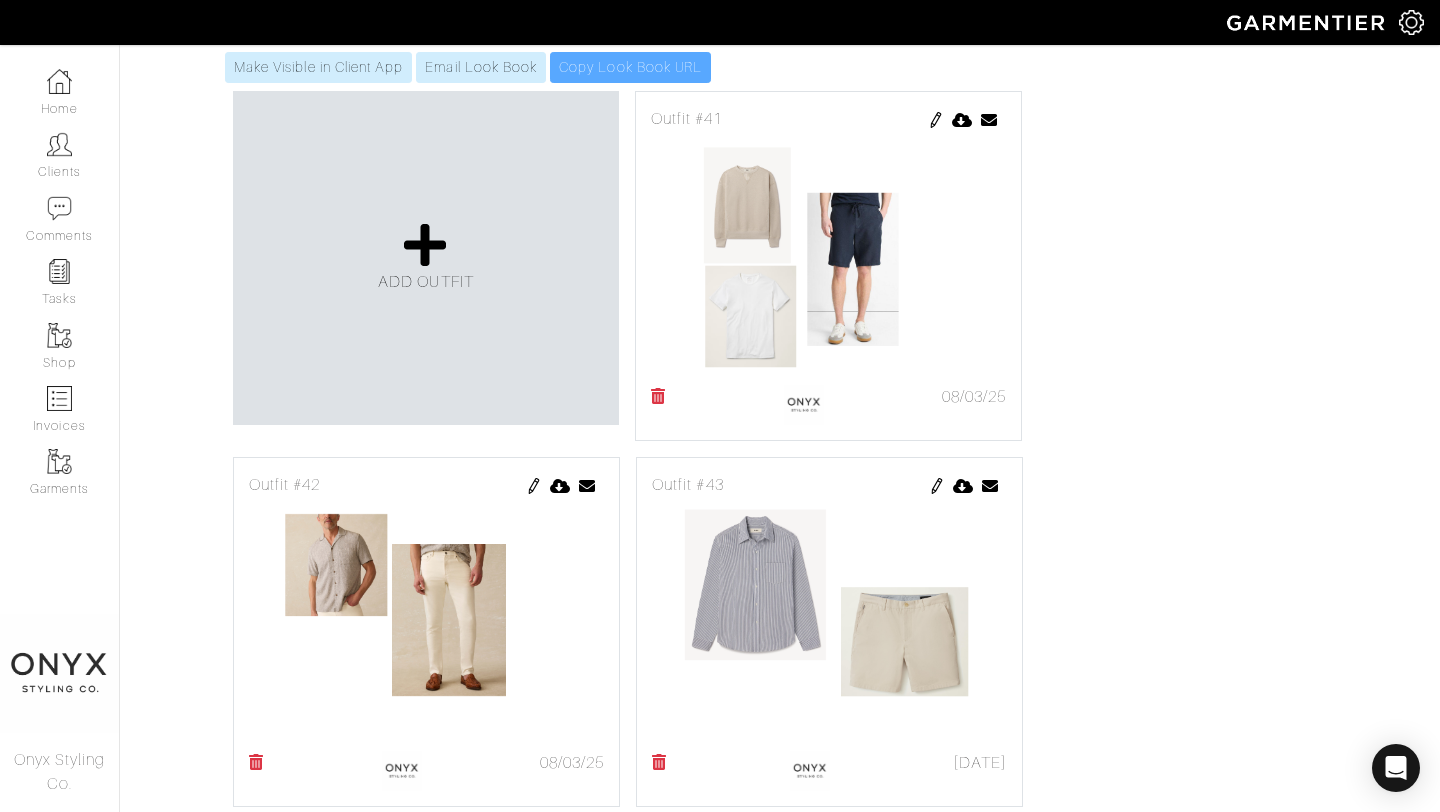 scroll, scrollTop: 405, scrollLeft: 0, axis: vertical 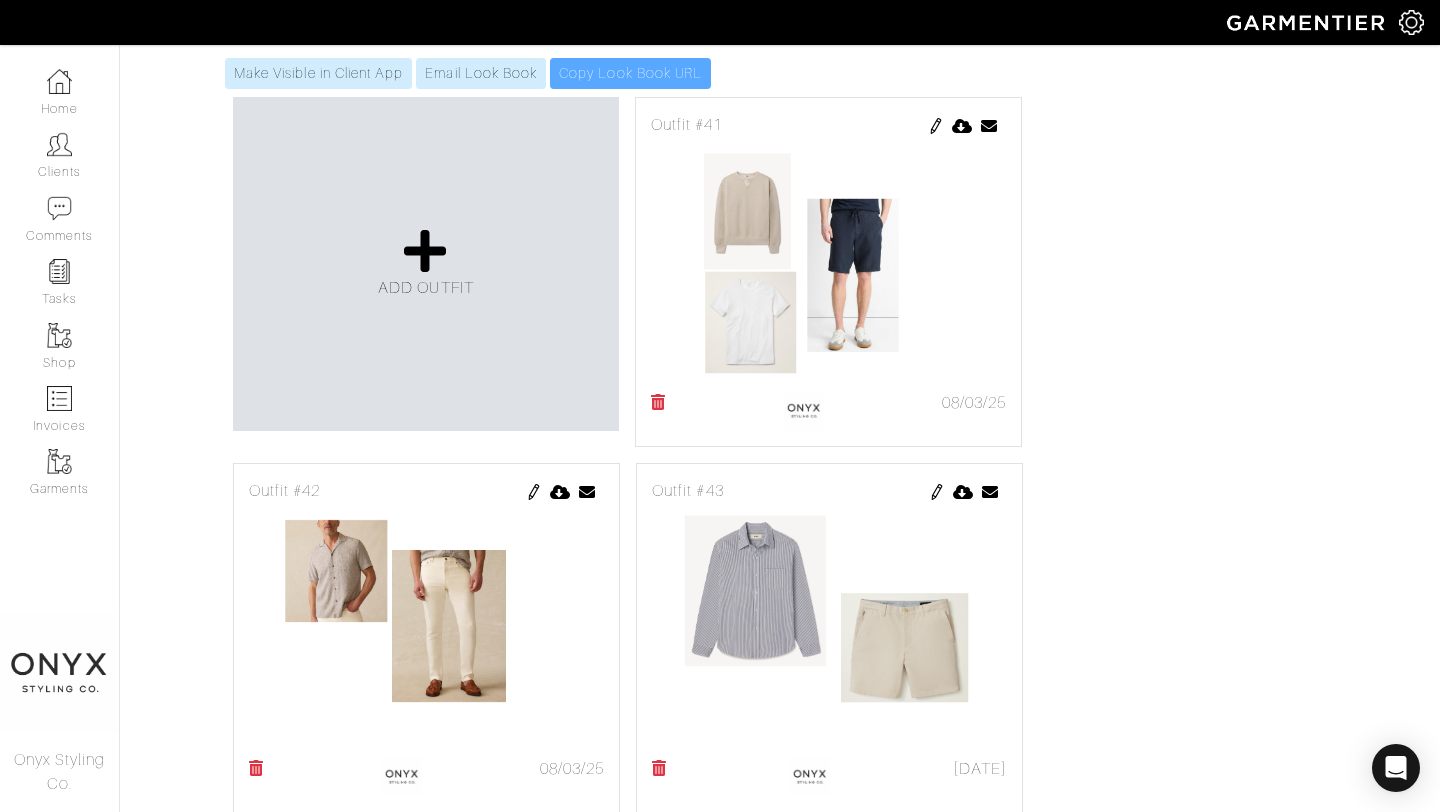 click at bounding box center (534, 492) 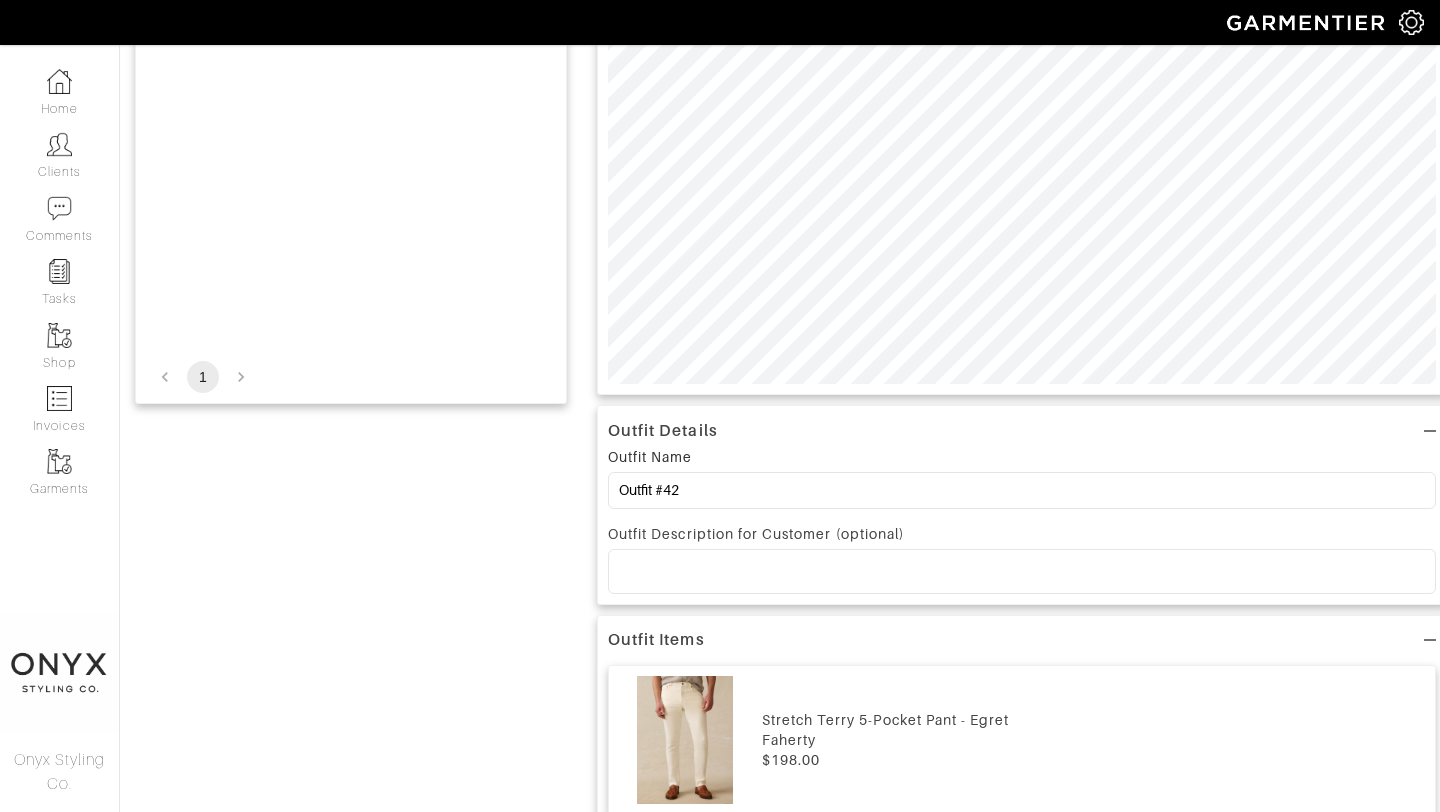 scroll, scrollTop: 0, scrollLeft: 0, axis: both 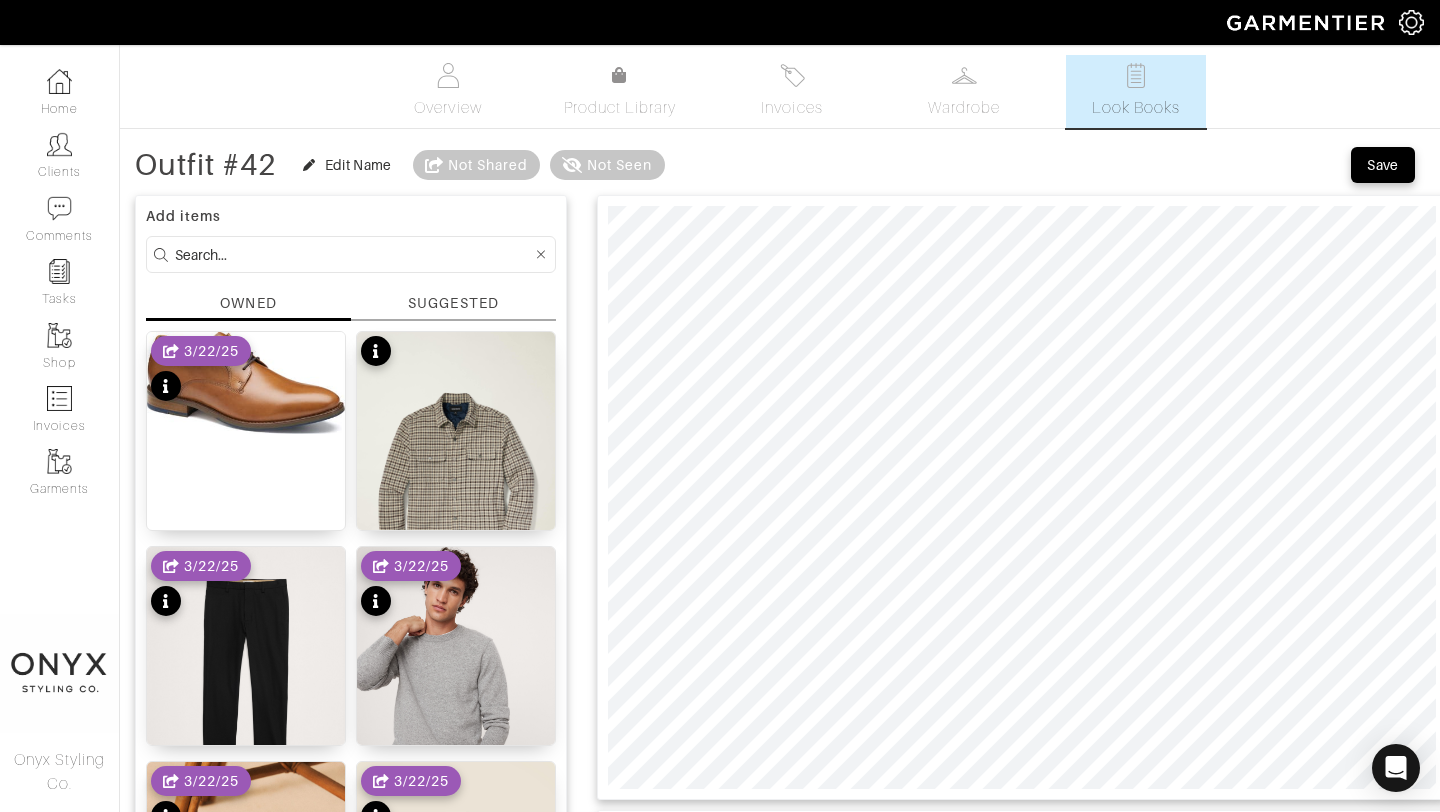 click on "SUGGESTED" at bounding box center (453, 303) 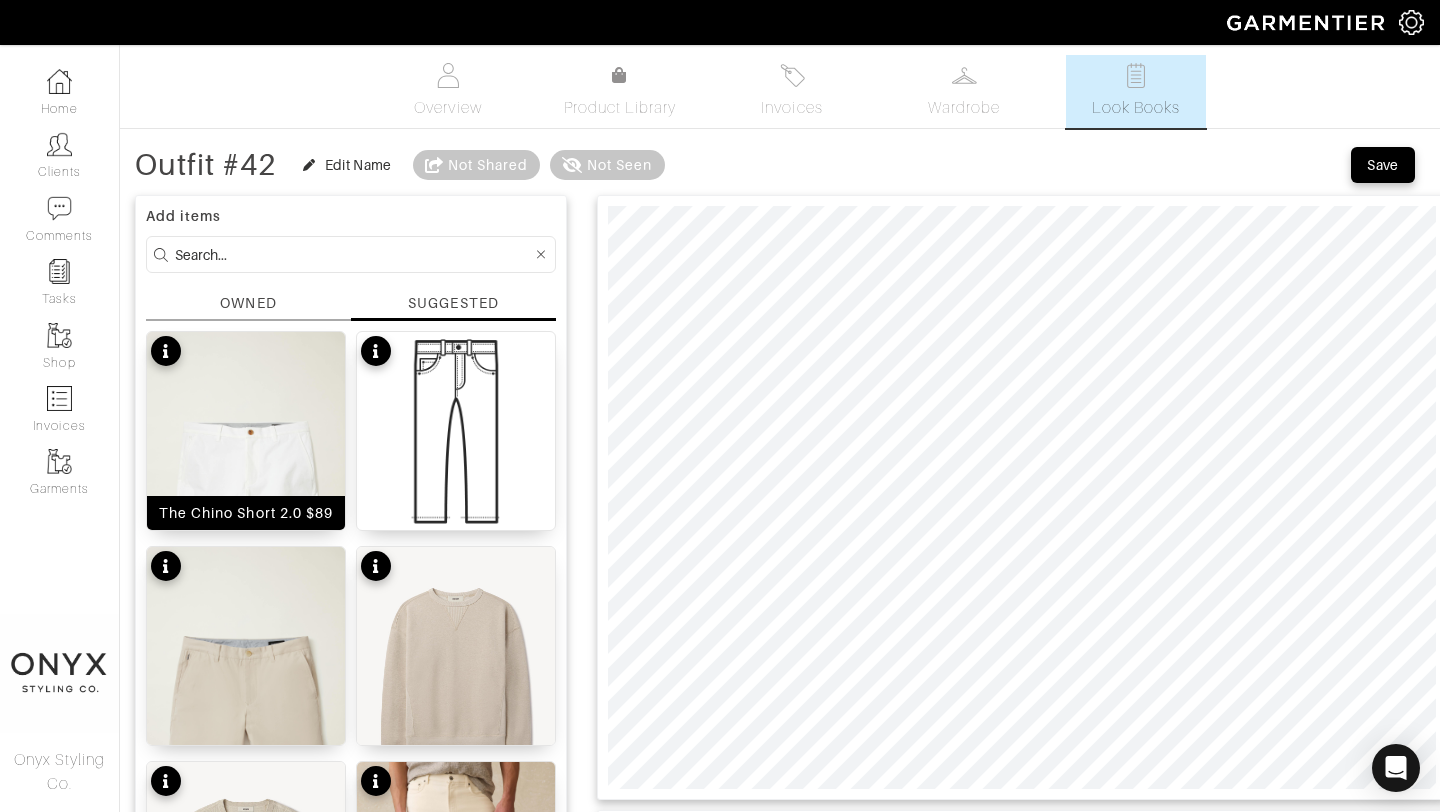 click at bounding box center (246, 480) 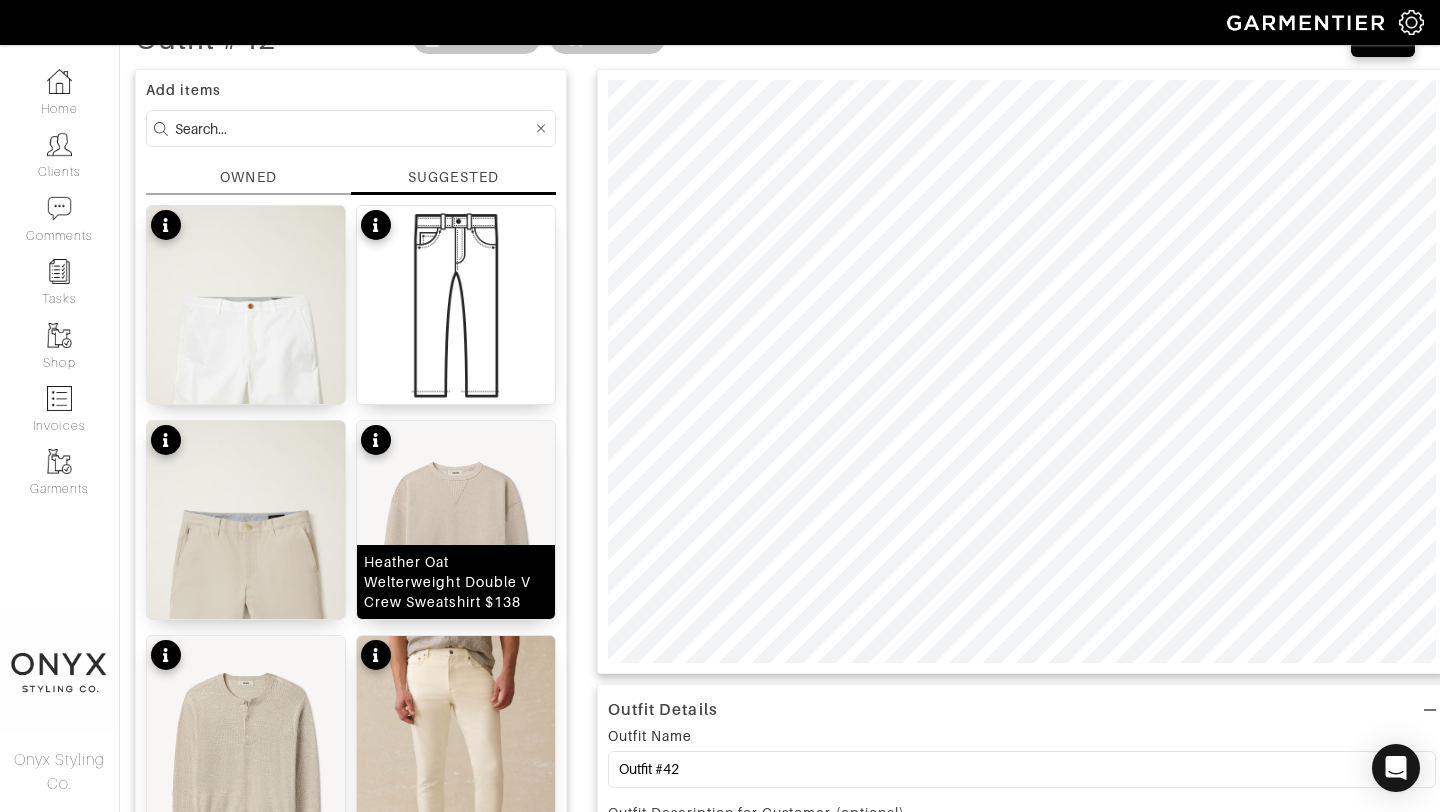 scroll, scrollTop: 0, scrollLeft: 0, axis: both 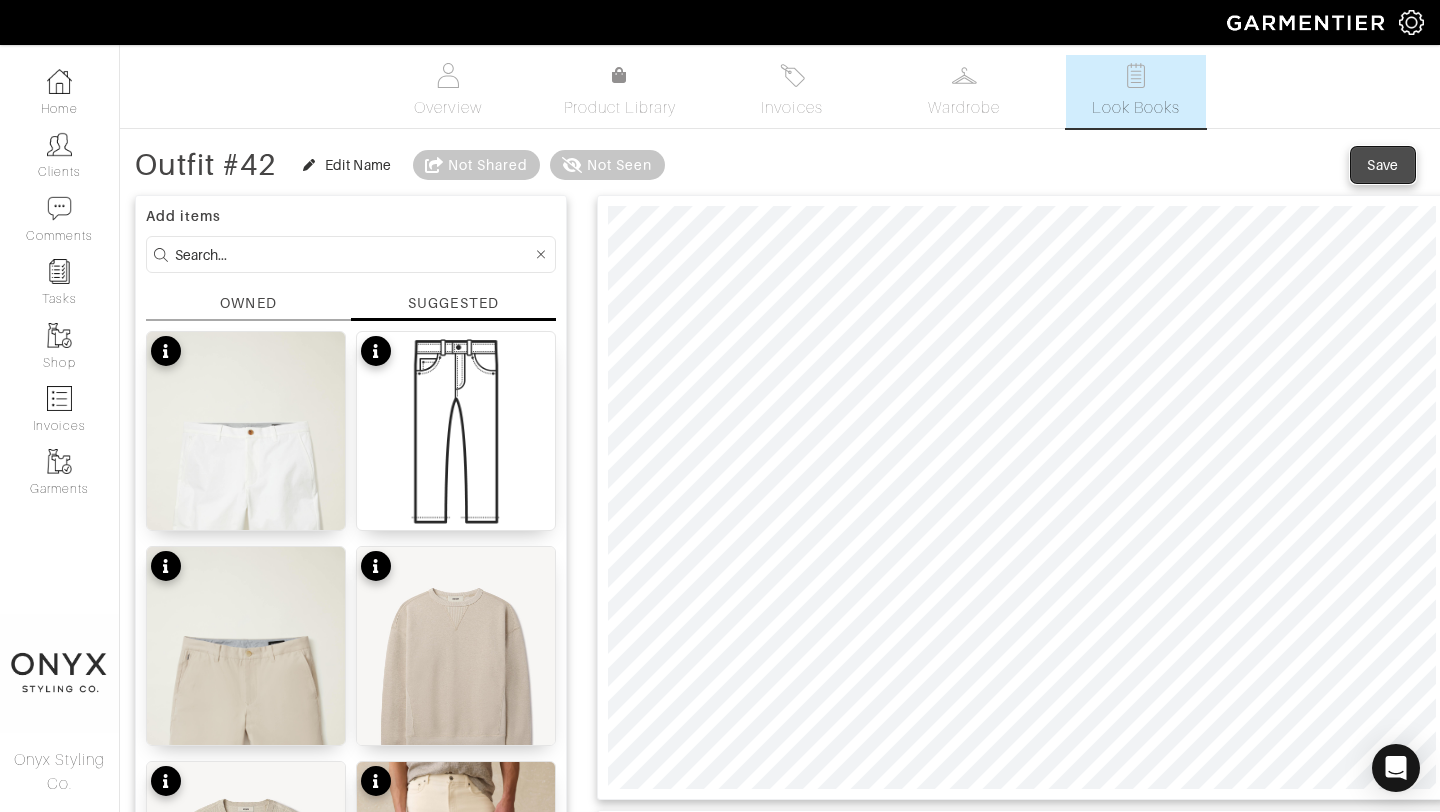 click on "Save" at bounding box center (1383, 165) 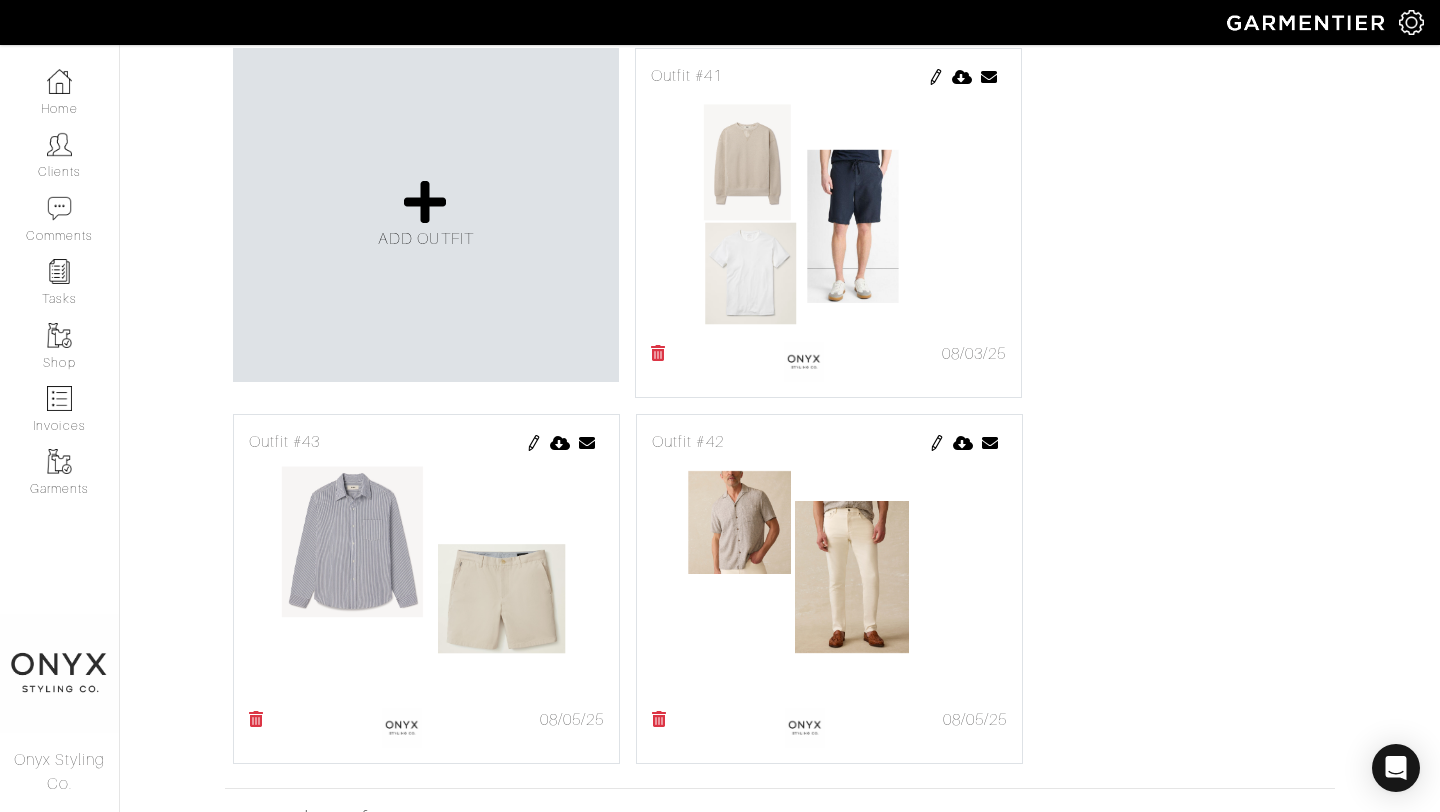 scroll, scrollTop: 484, scrollLeft: 0, axis: vertical 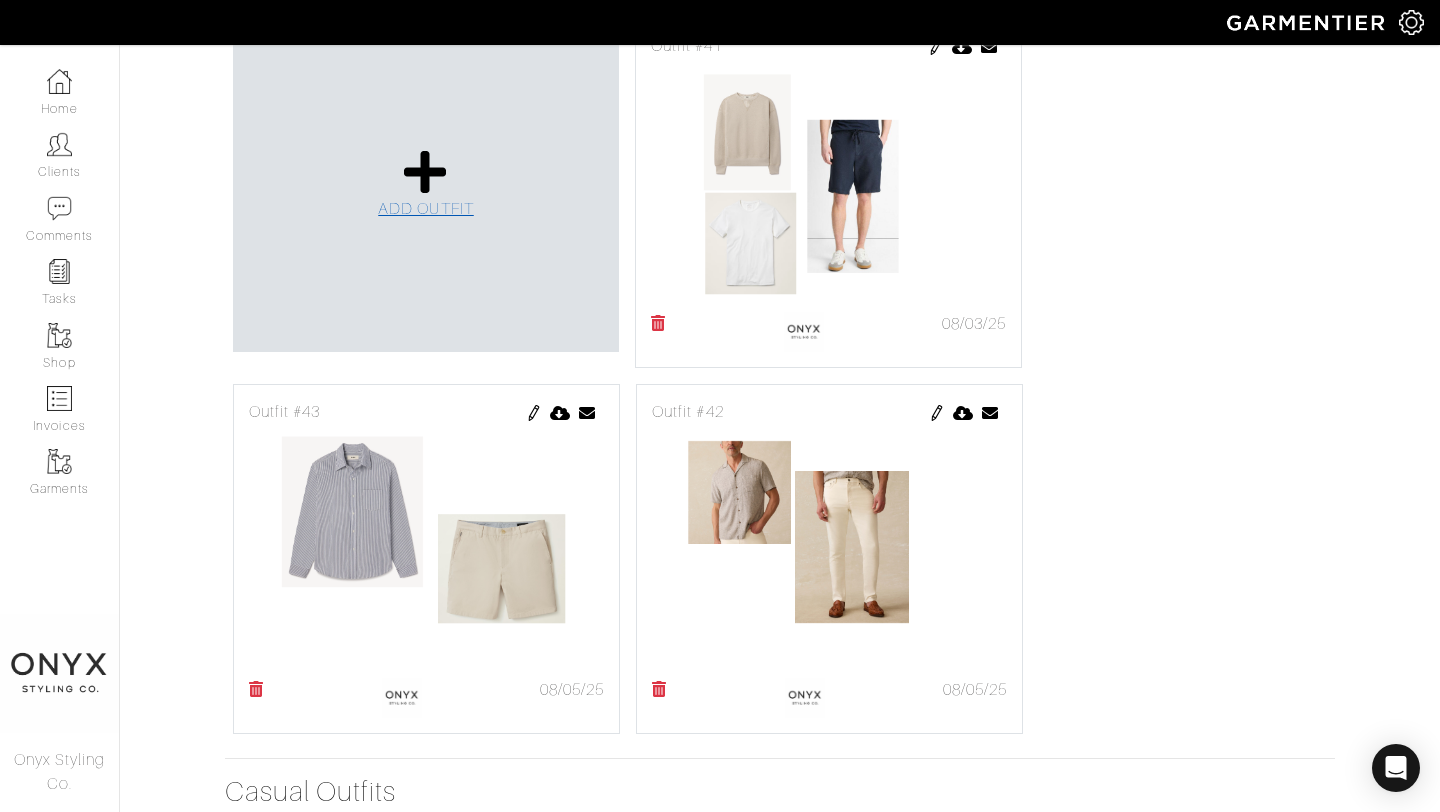 click on "ADD OUTFIT" at bounding box center [426, 209] 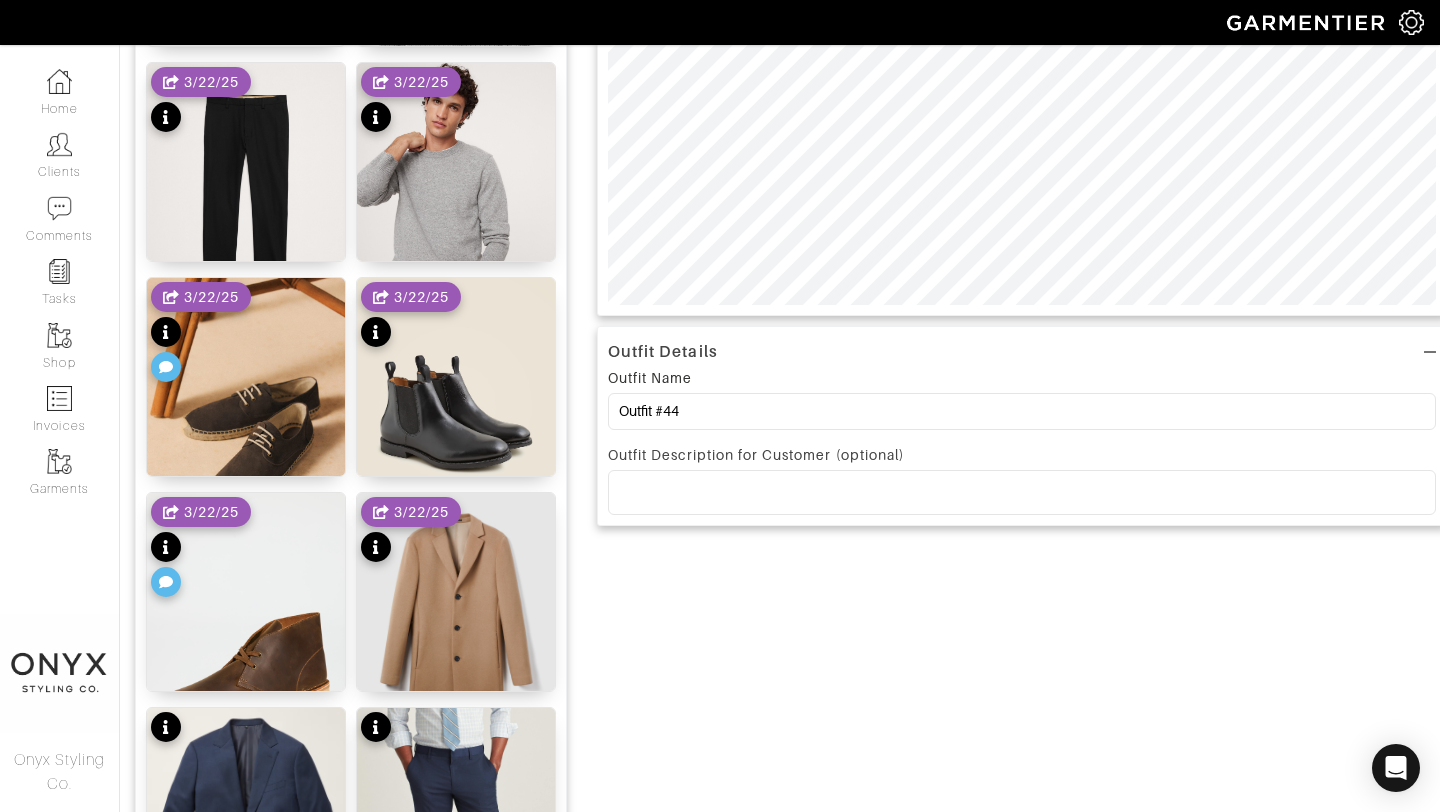 scroll, scrollTop: 0, scrollLeft: 0, axis: both 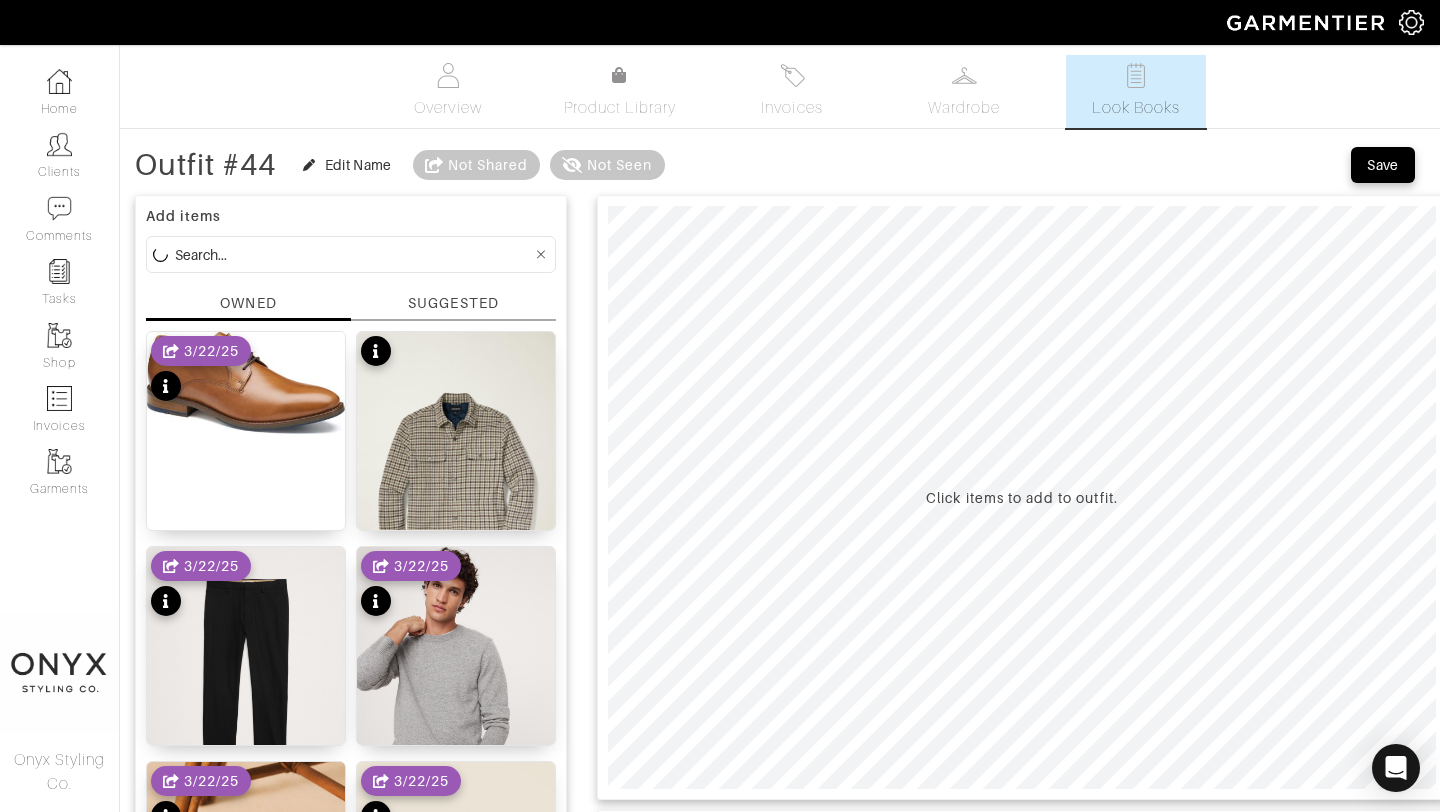 click on "SUGGESTED" at bounding box center (453, 303) 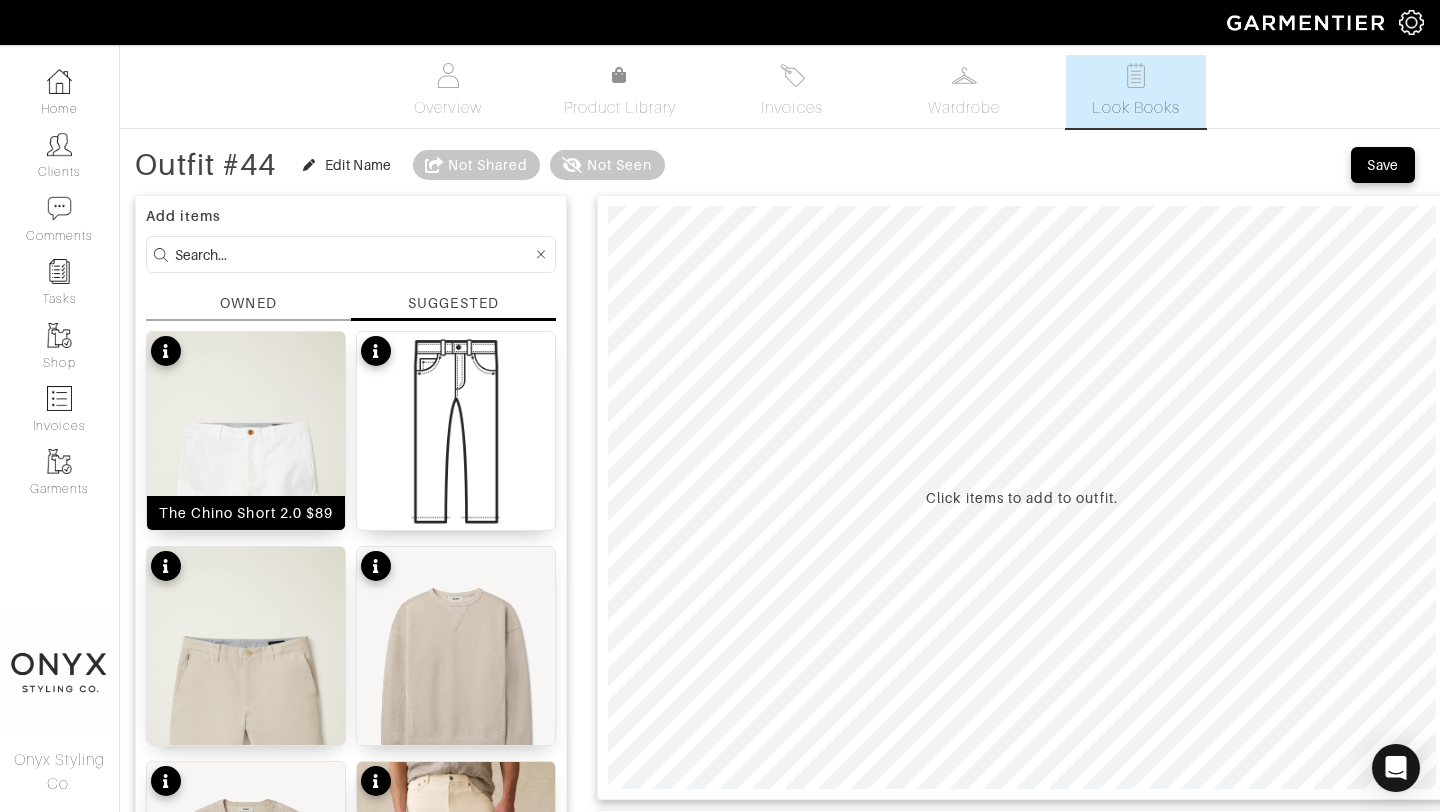 click at bounding box center [246, 480] 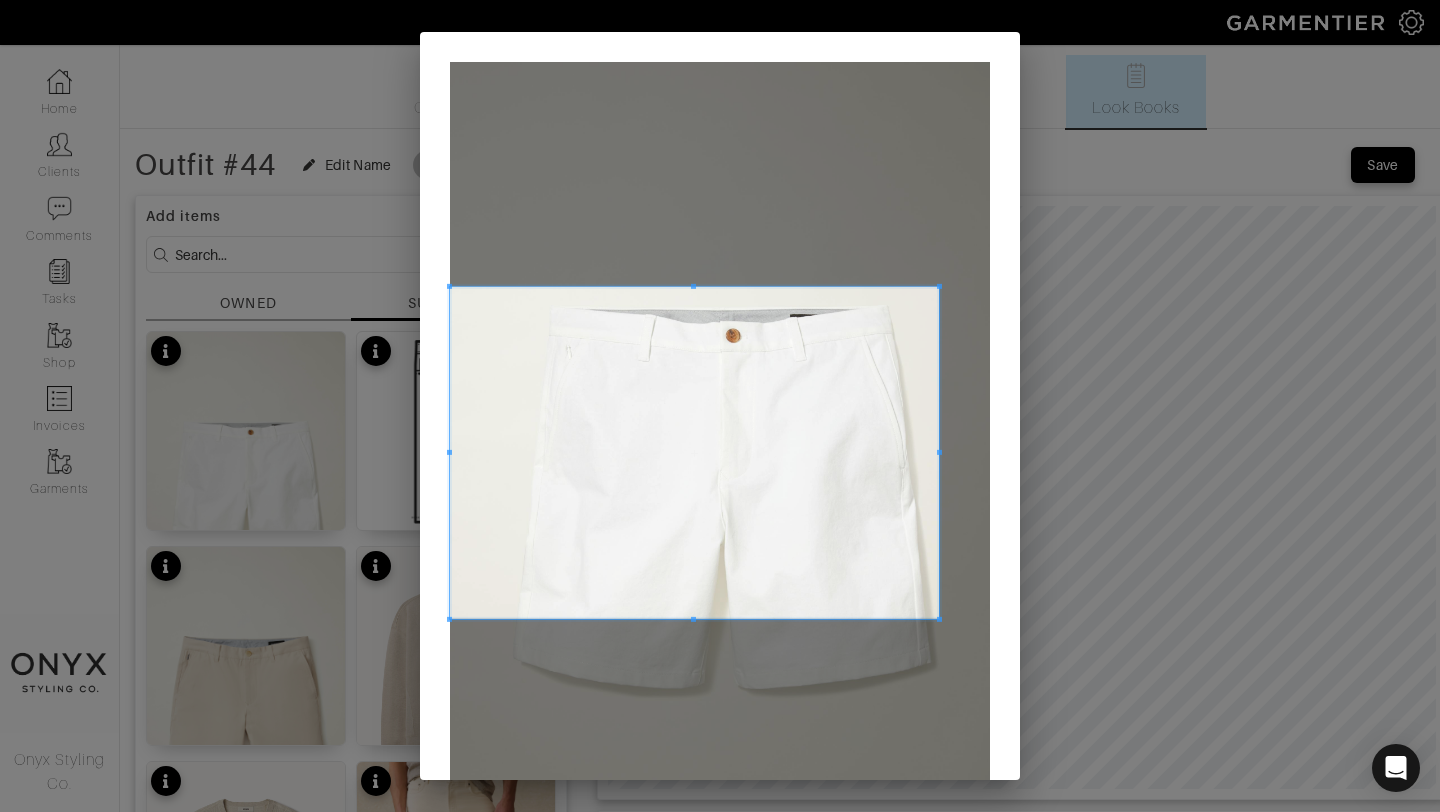 click at bounding box center [939, 286] 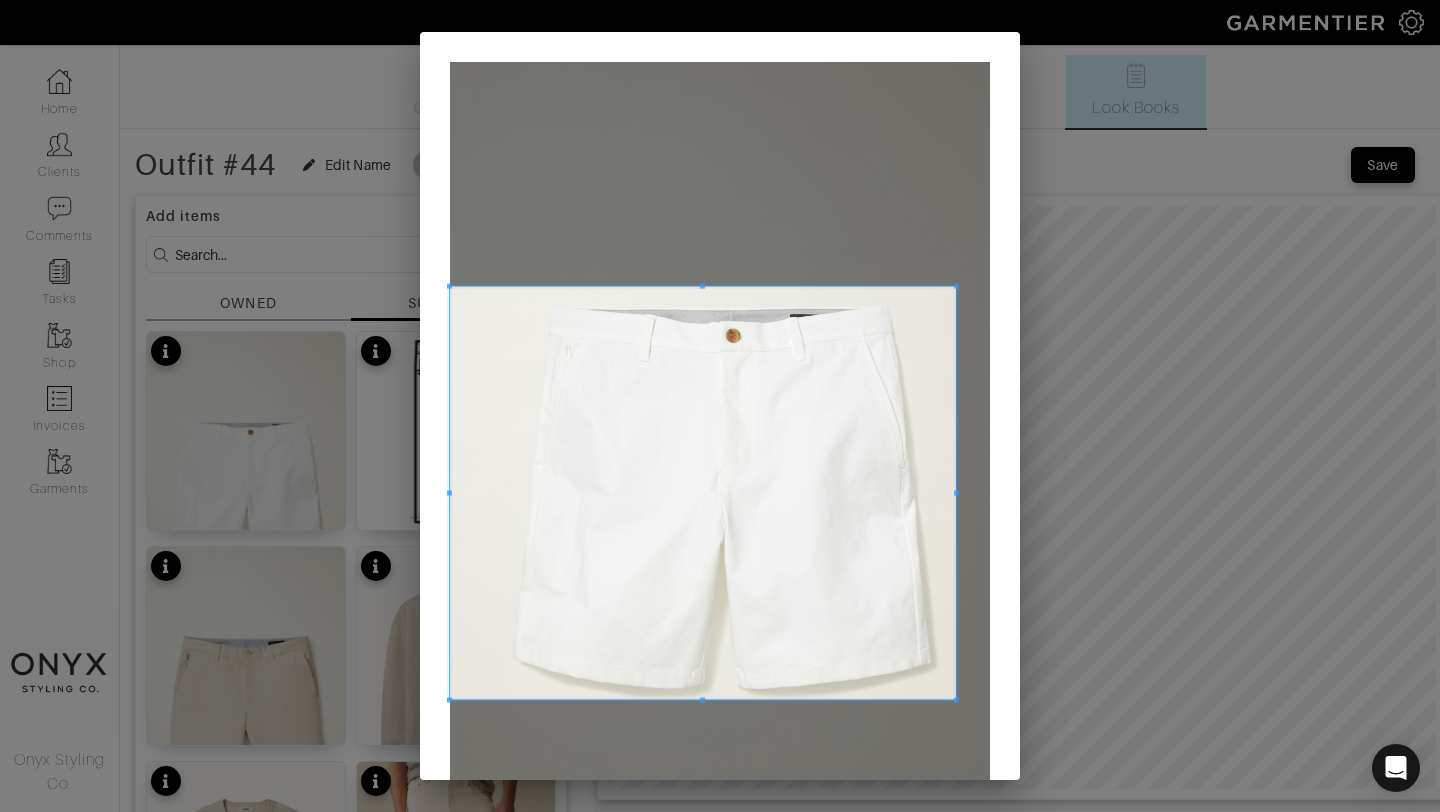 click at bounding box center [956, 700] 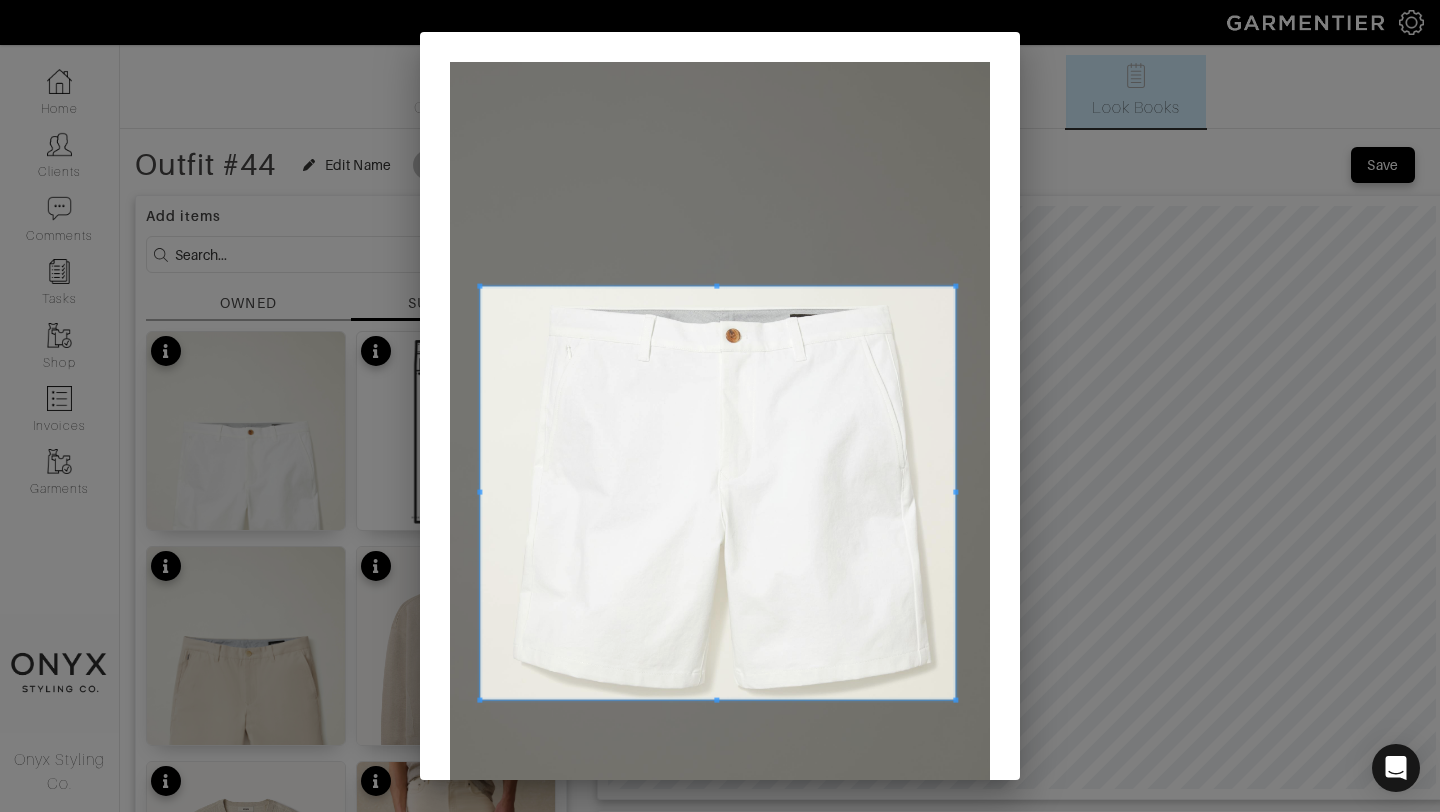 click at bounding box center (479, 493) 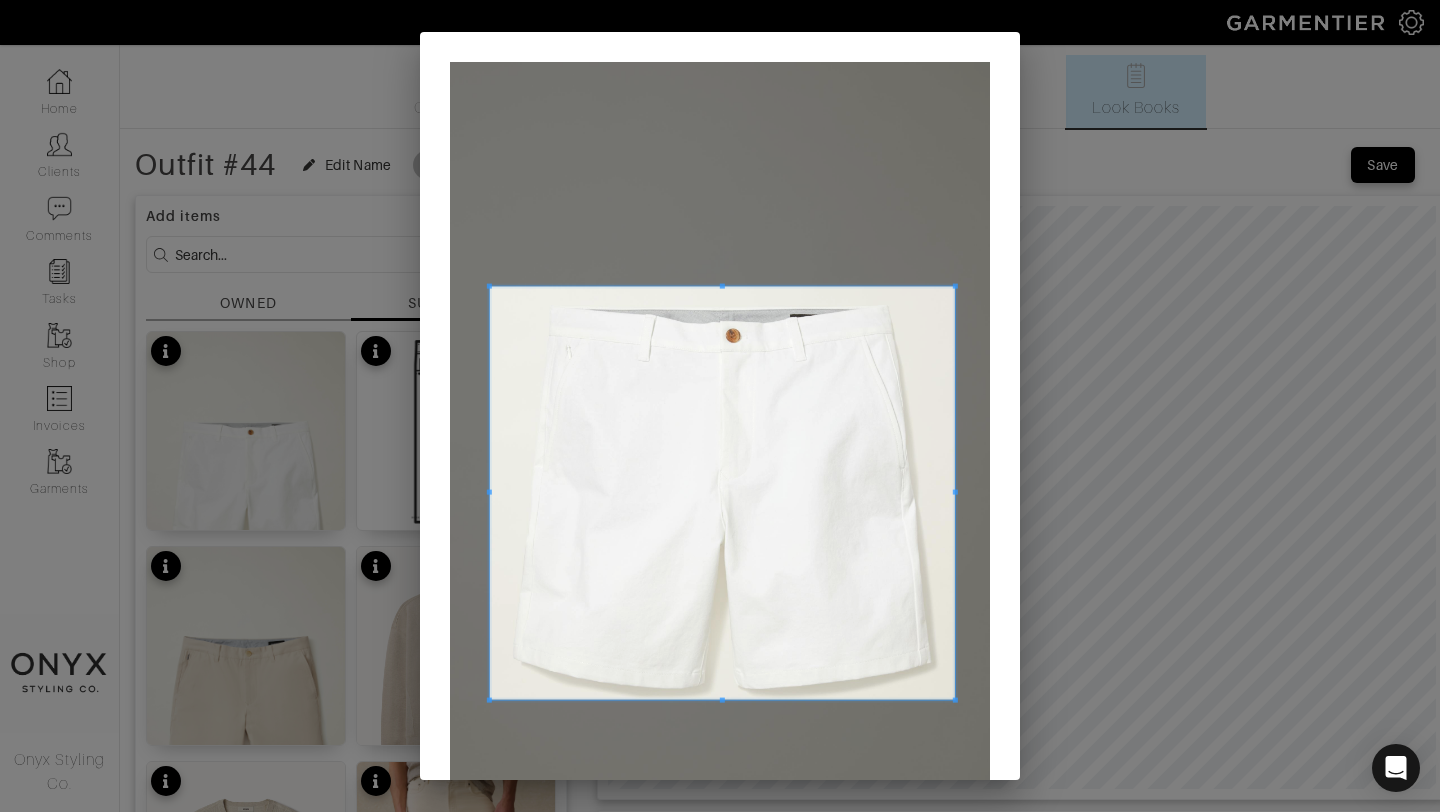 scroll, scrollTop: 178, scrollLeft: 0, axis: vertical 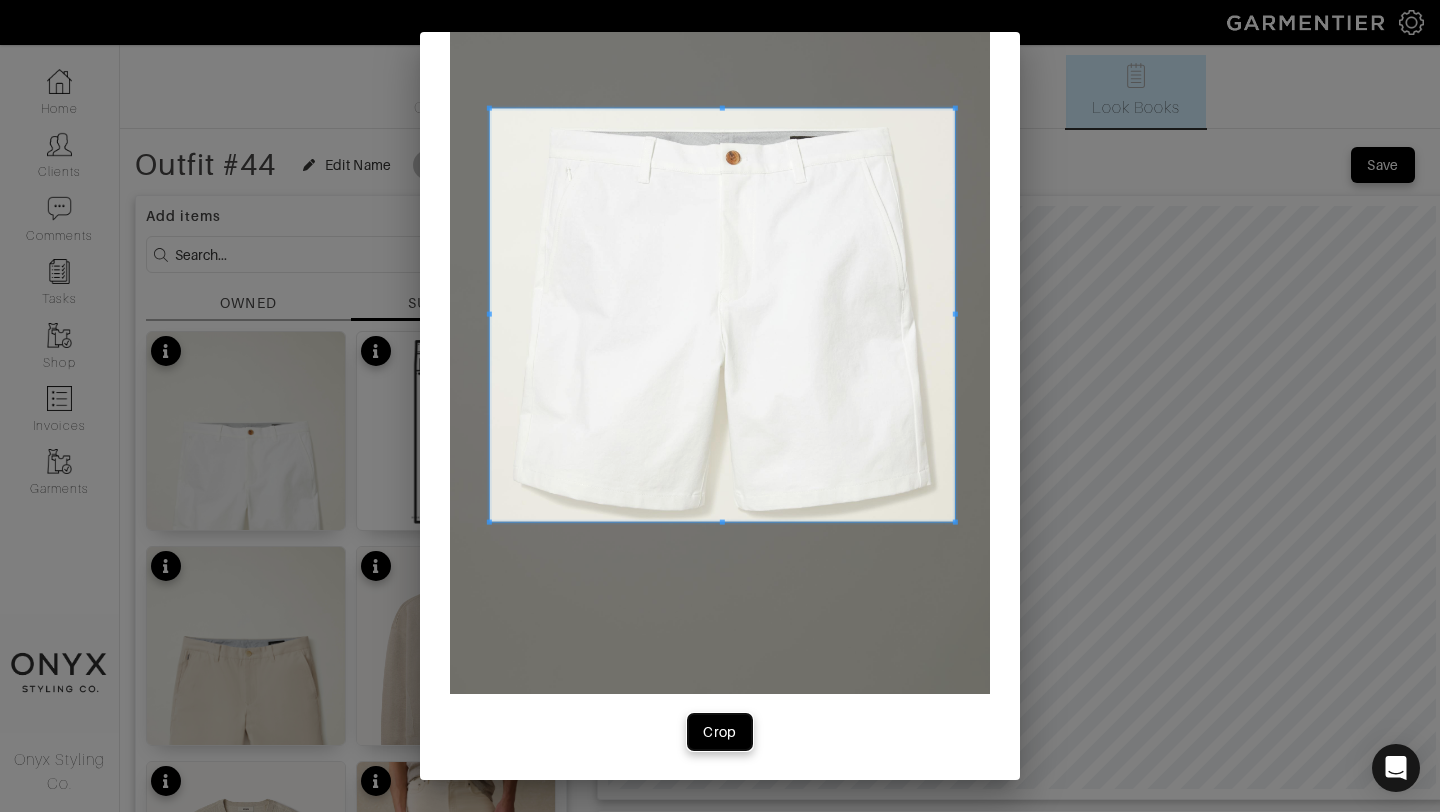 click on "Crop" at bounding box center [720, 732] 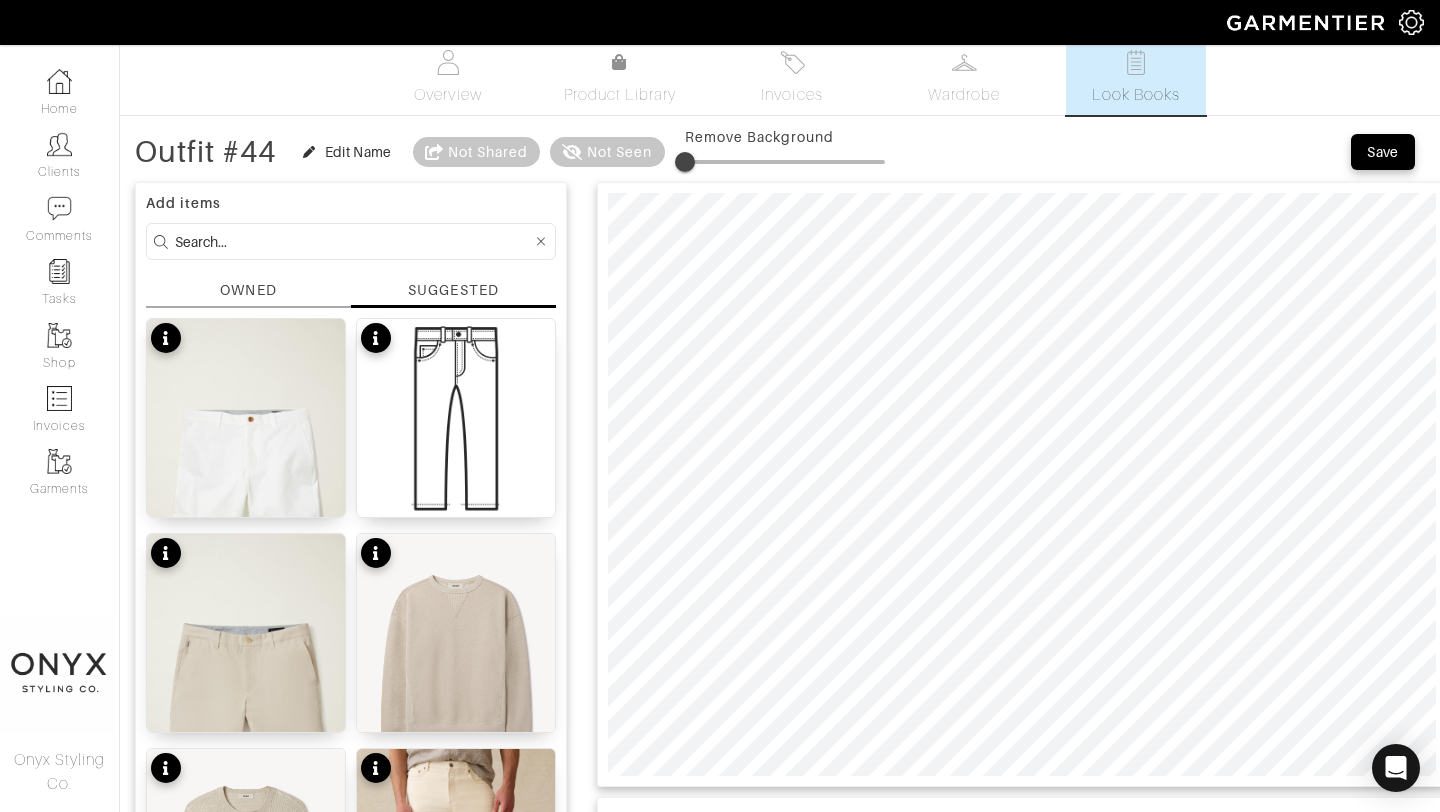 scroll, scrollTop: 4, scrollLeft: 0, axis: vertical 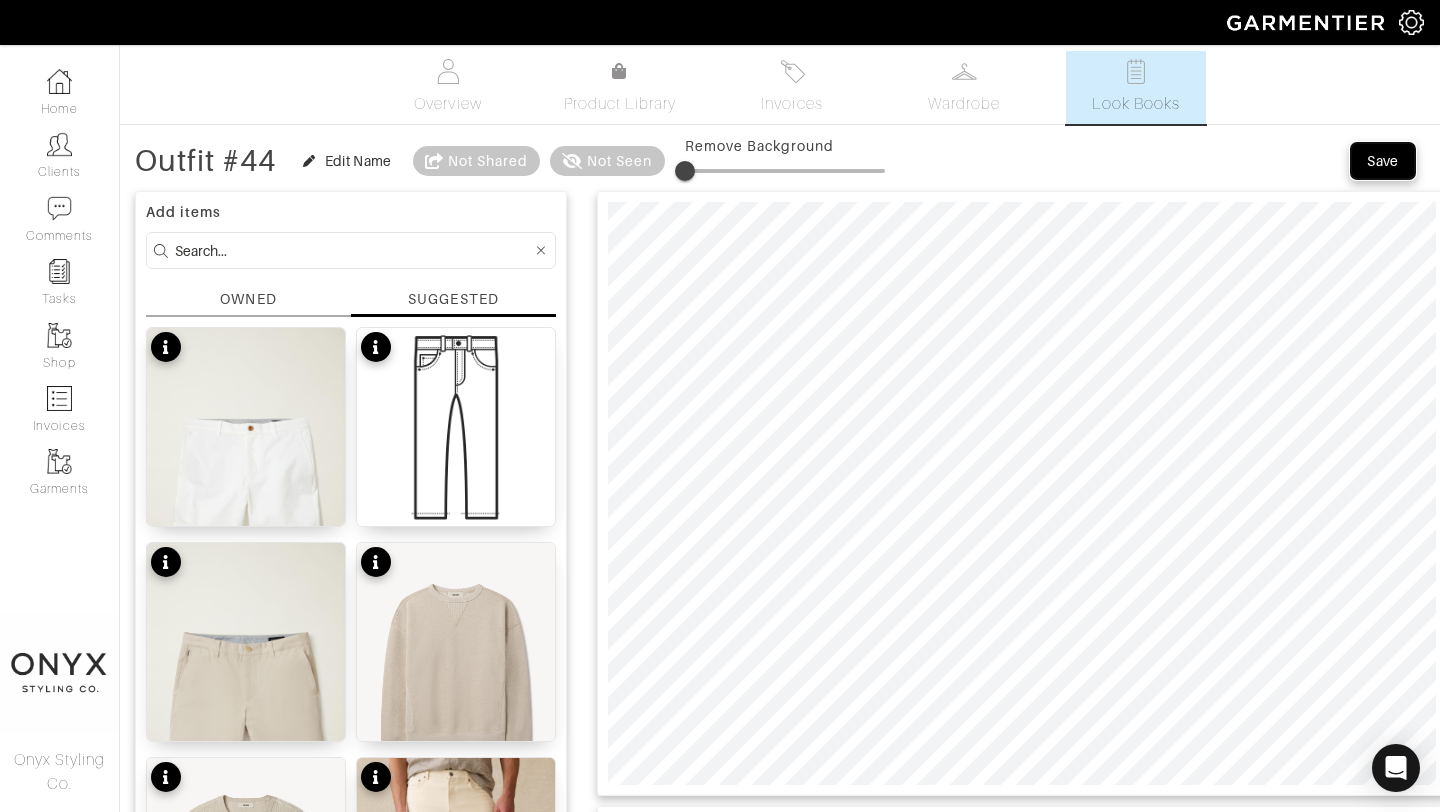 click on "Save" at bounding box center [1383, 161] 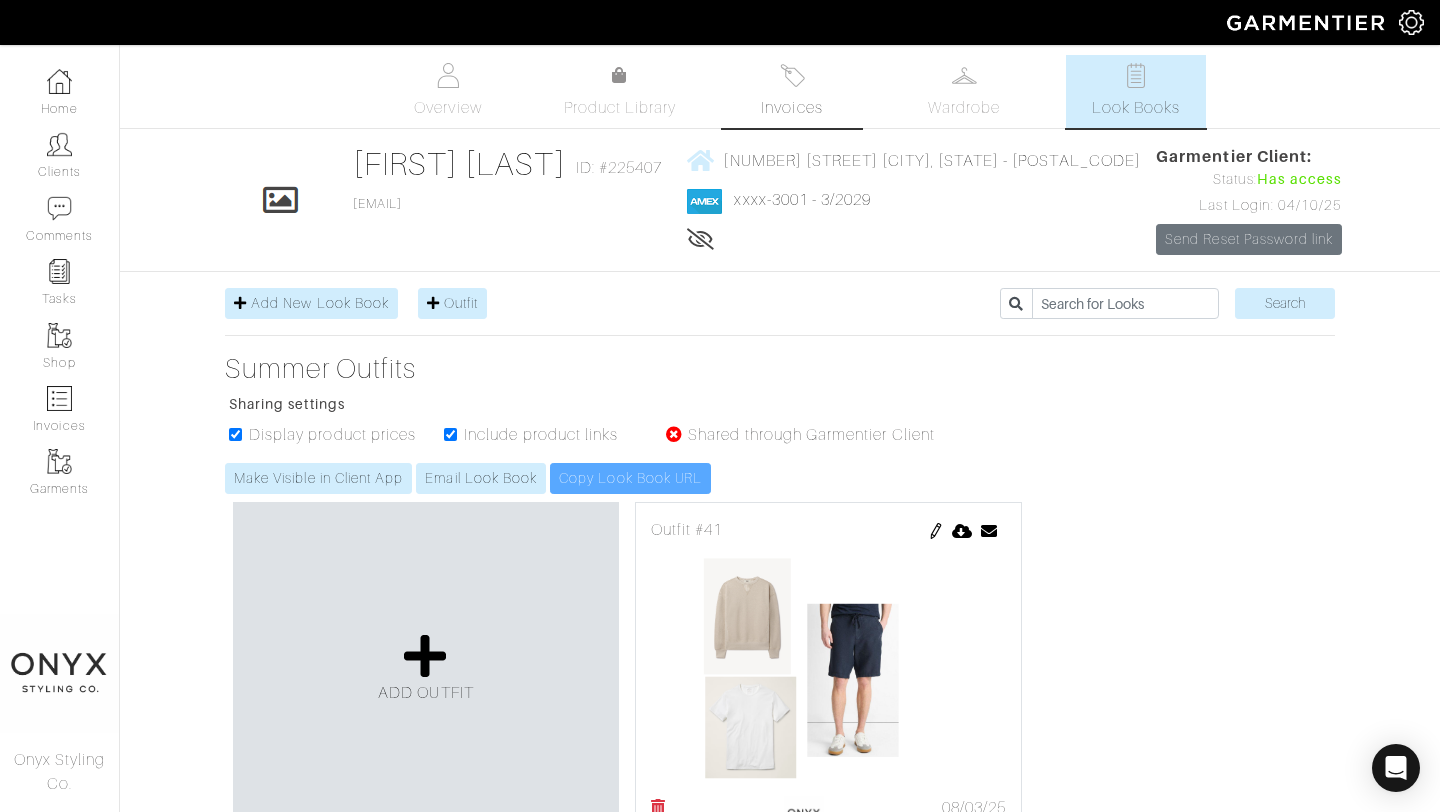 scroll, scrollTop: 0, scrollLeft: 0, axis: both 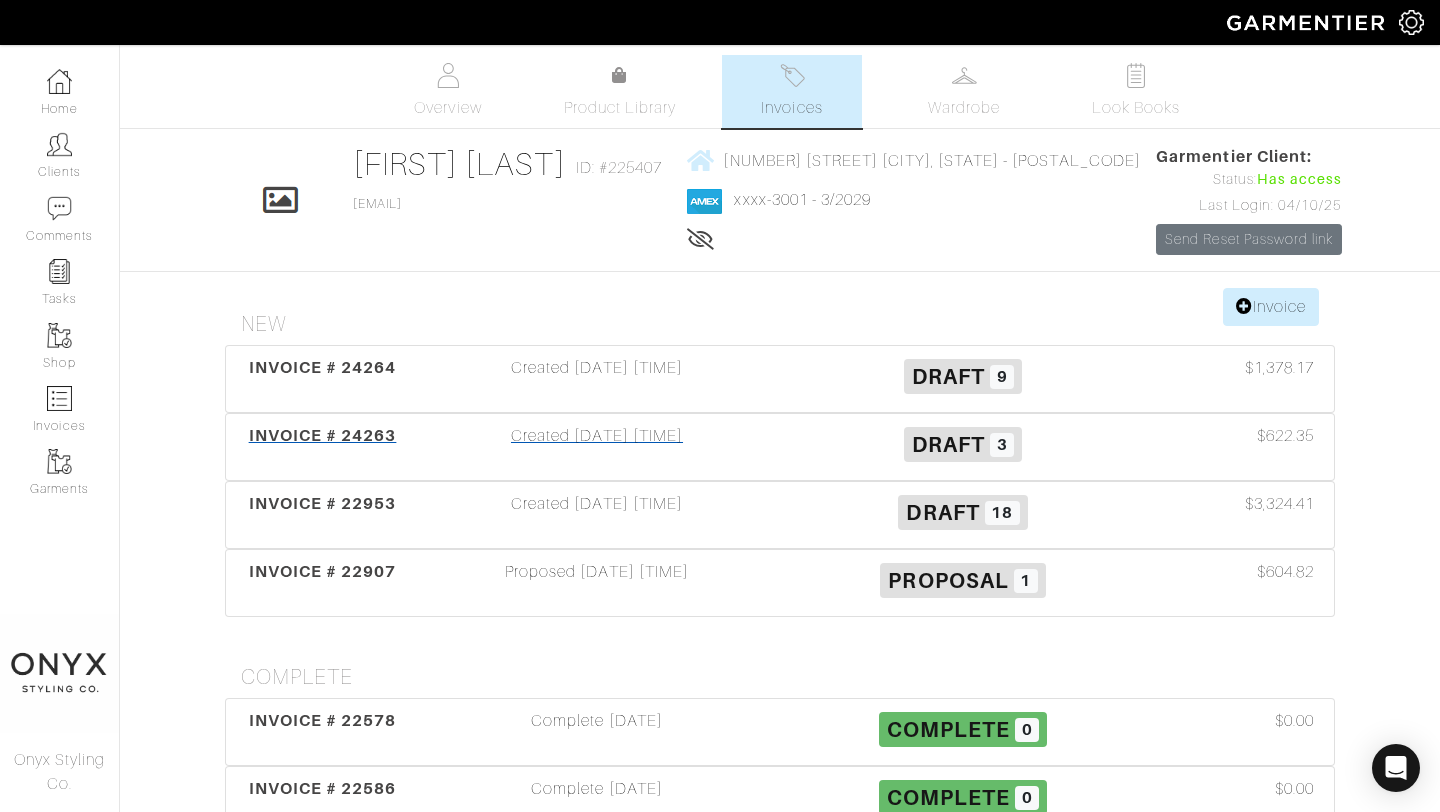 click on "Created 08/02/25 07:43PM" at bounding box center [597, 447] 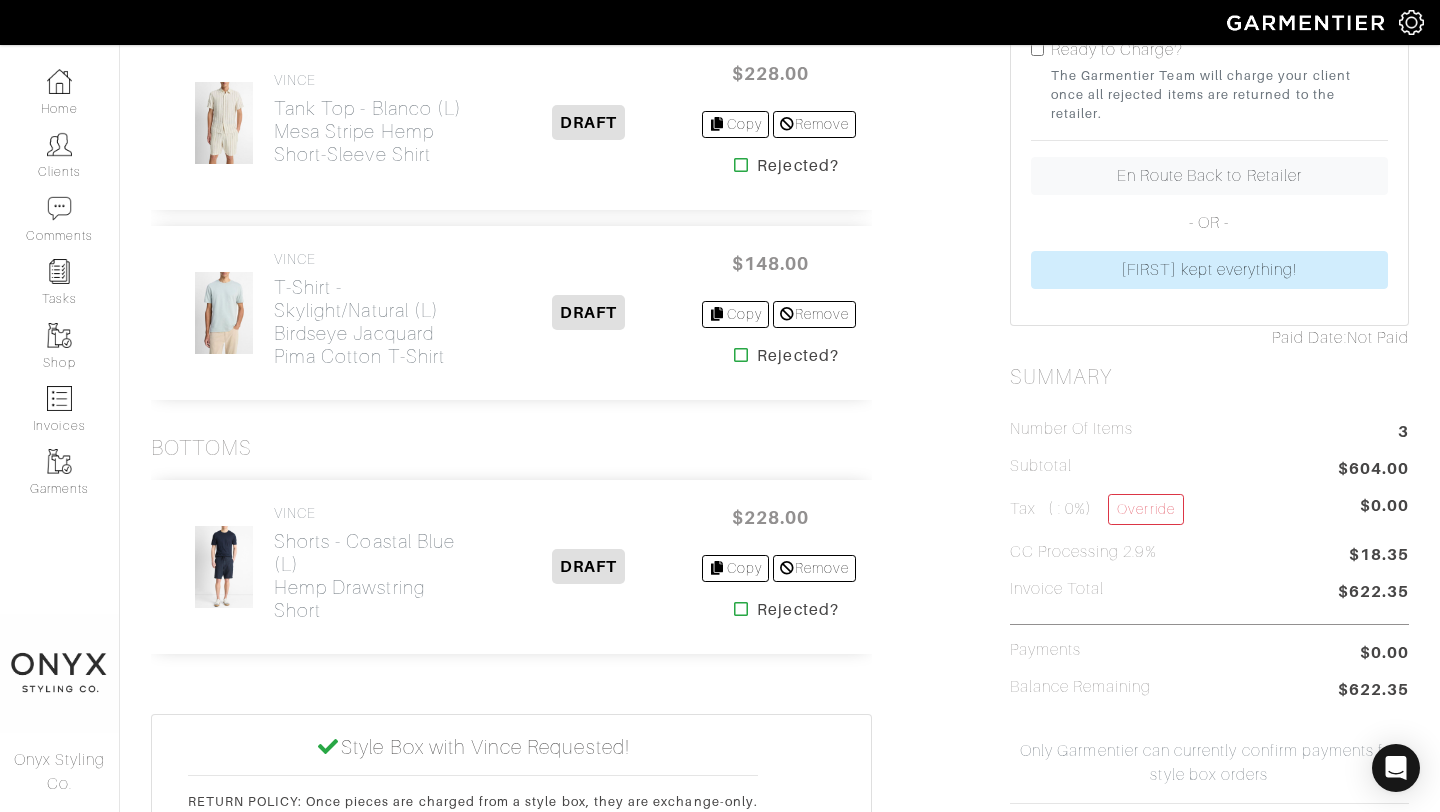 scroll, scrollTop: 510, scrollLeft: 0, axis: vertical 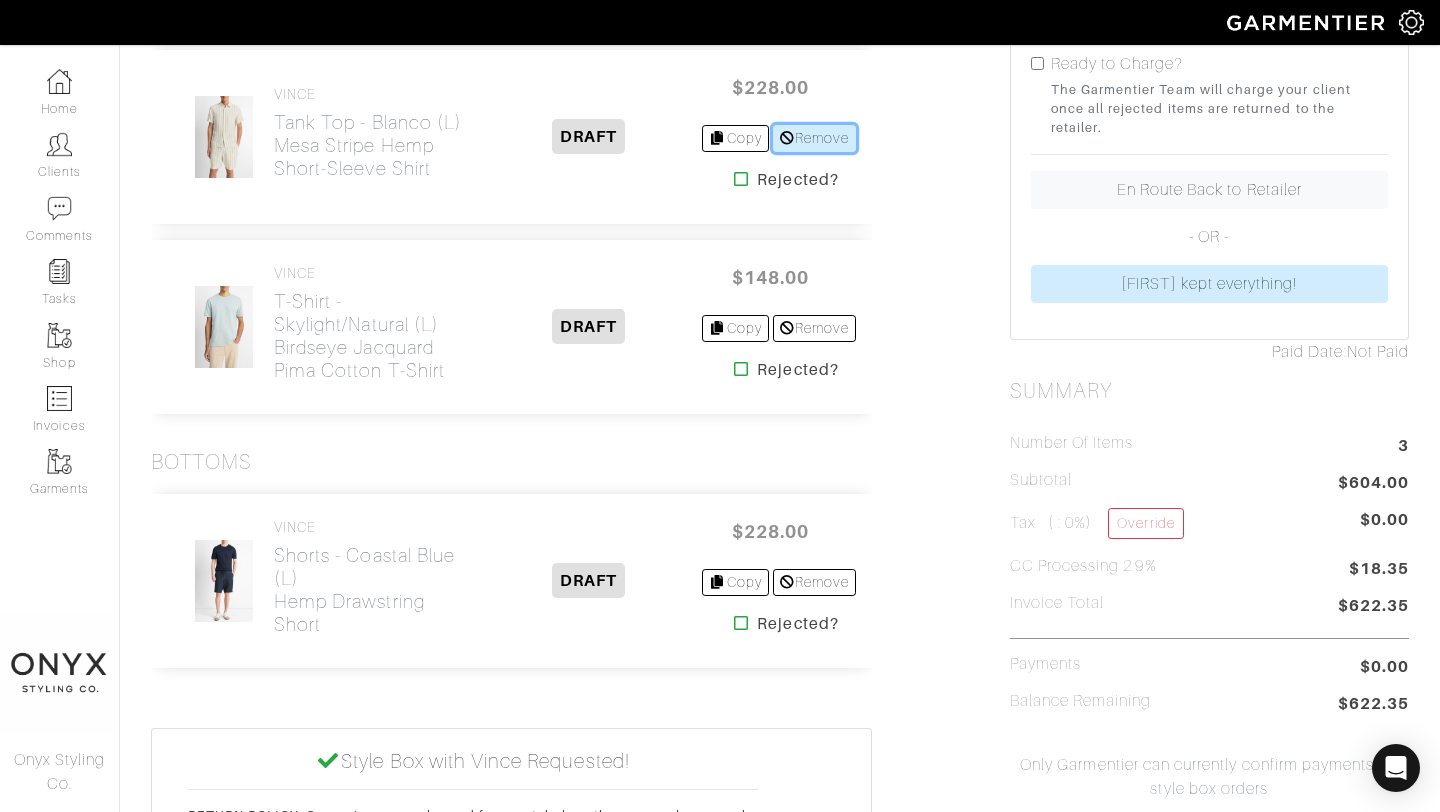click on "Remove" at bounding box center (814, 138) 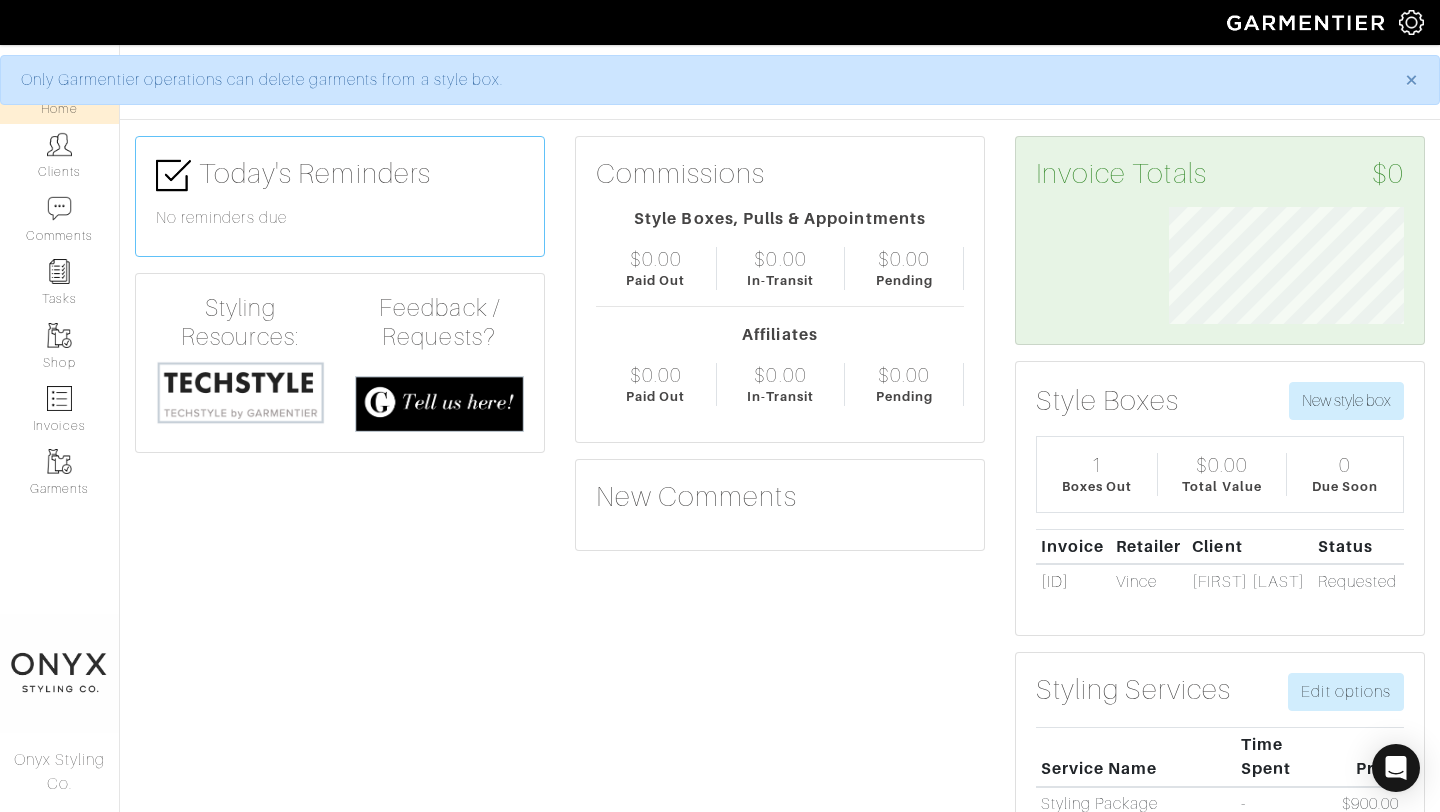 scroll, scrollTop: 0, scrollLeft: 0, axis: both 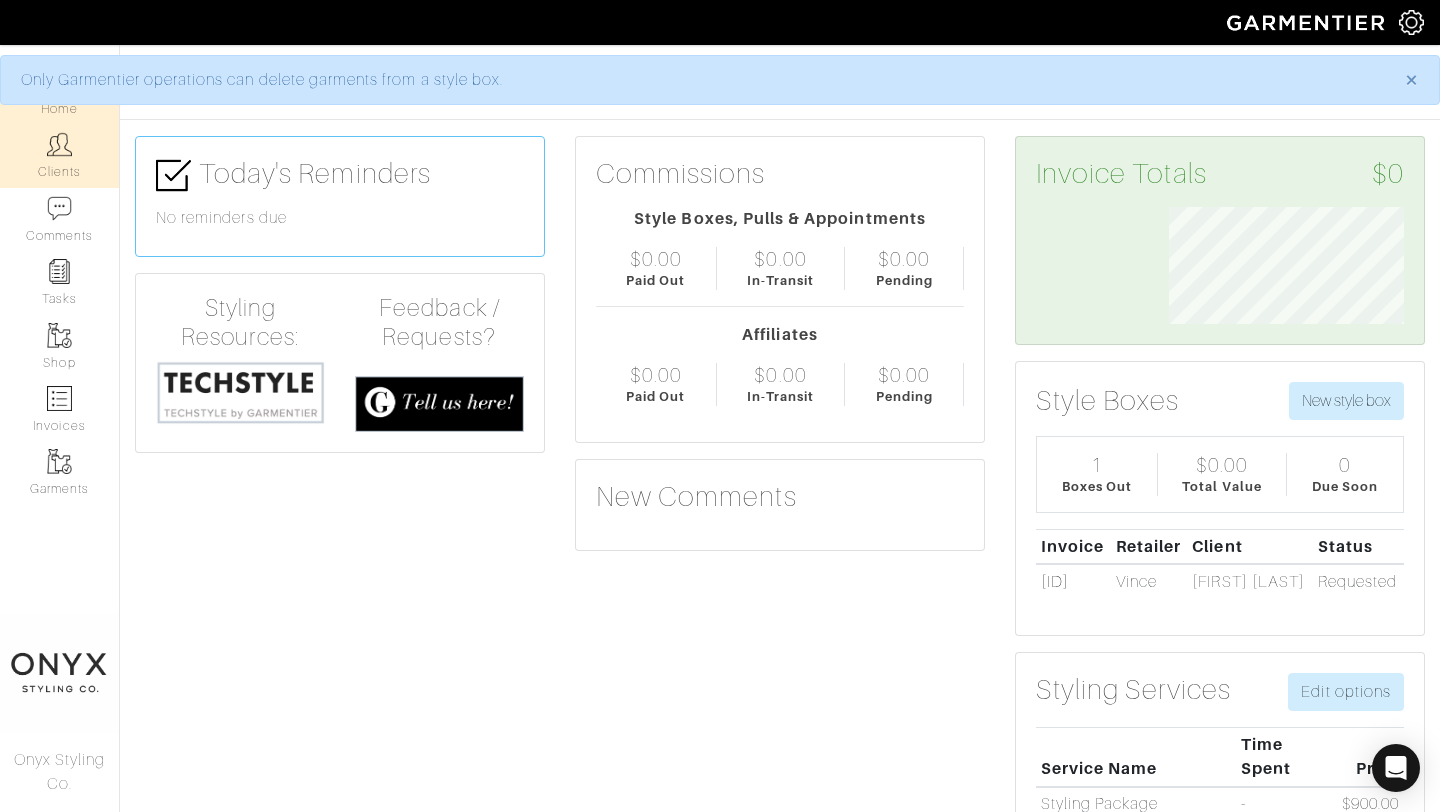 click on "Clients" at bounding box center (59, 155) 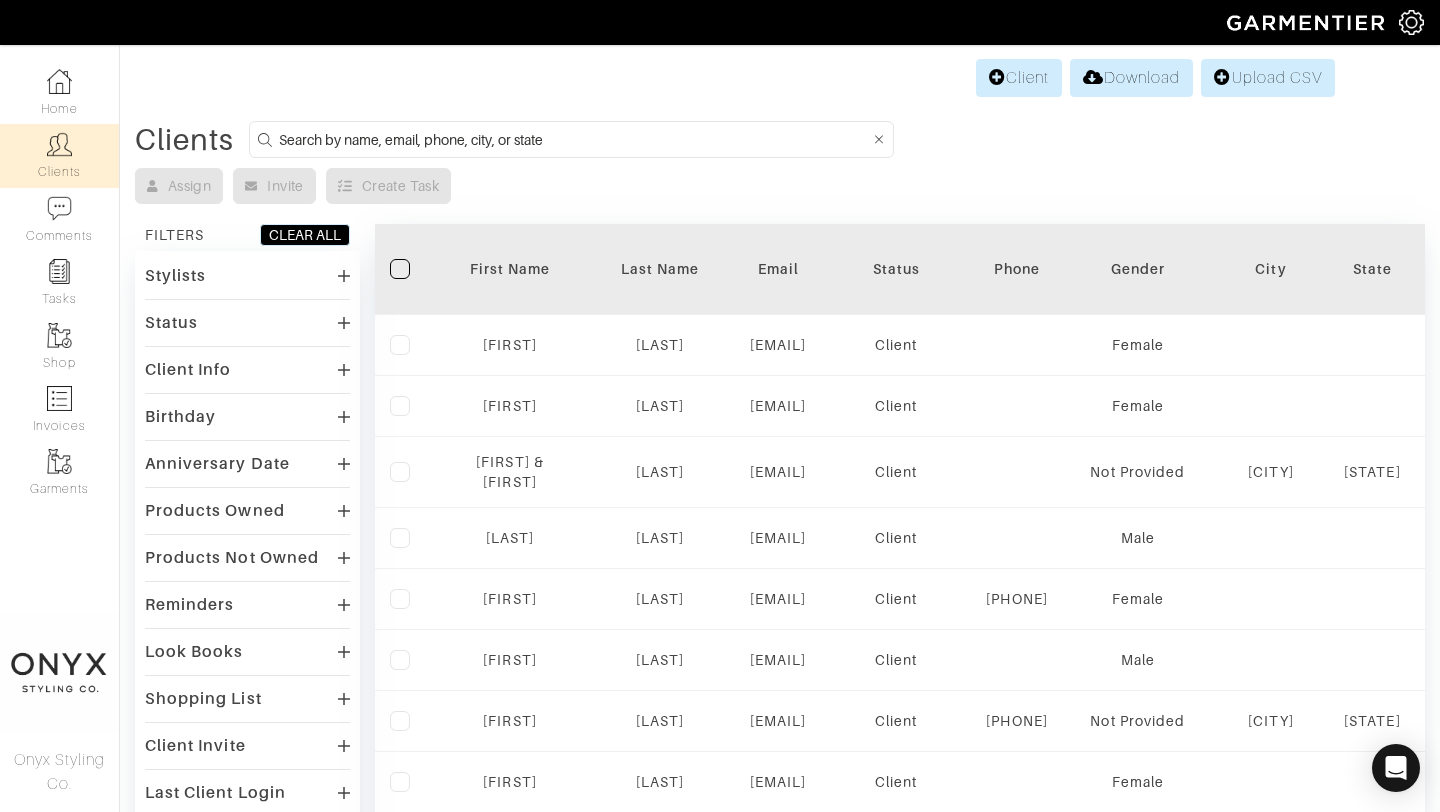 click at bounding box center [574, 139] 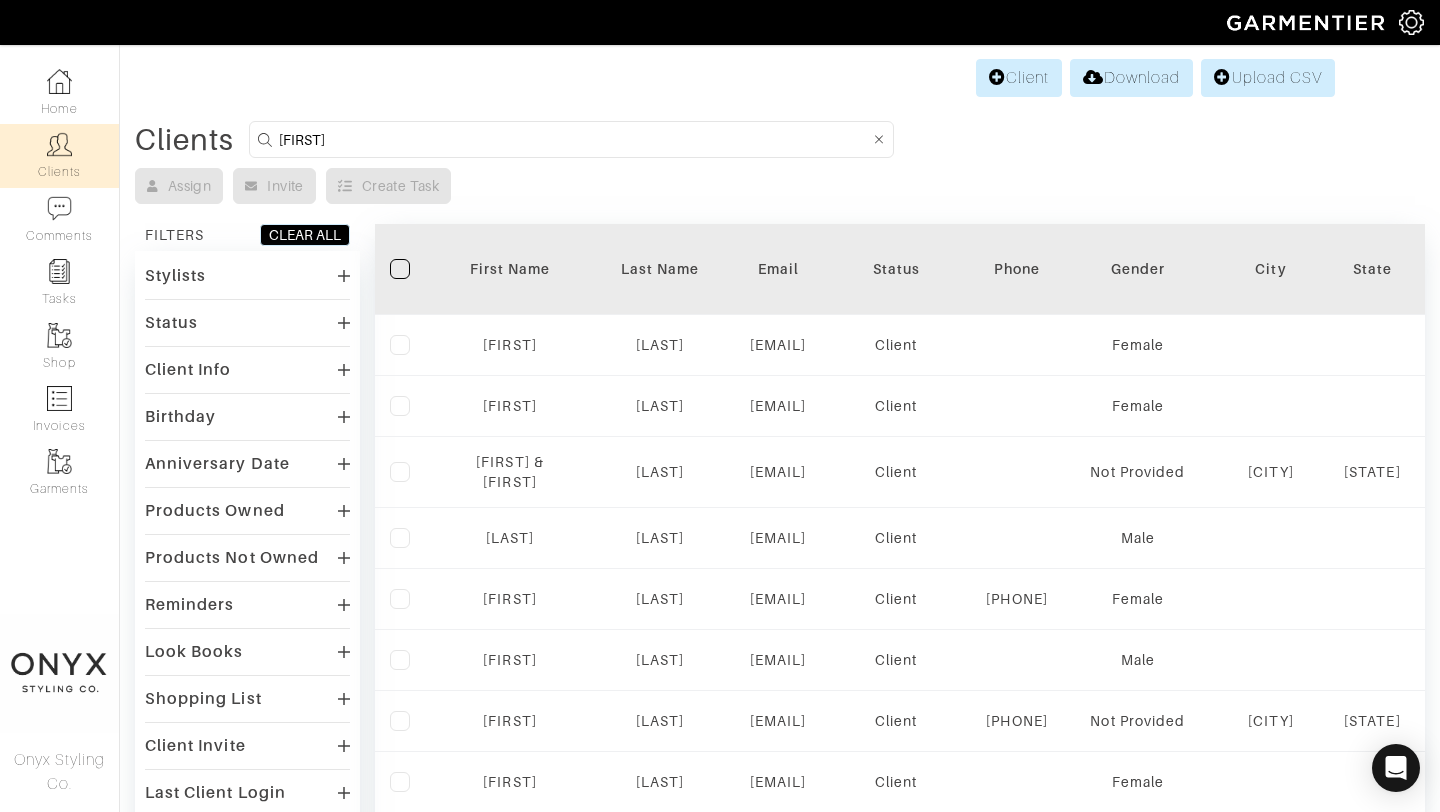 type on "[FIRST] [LAST]" 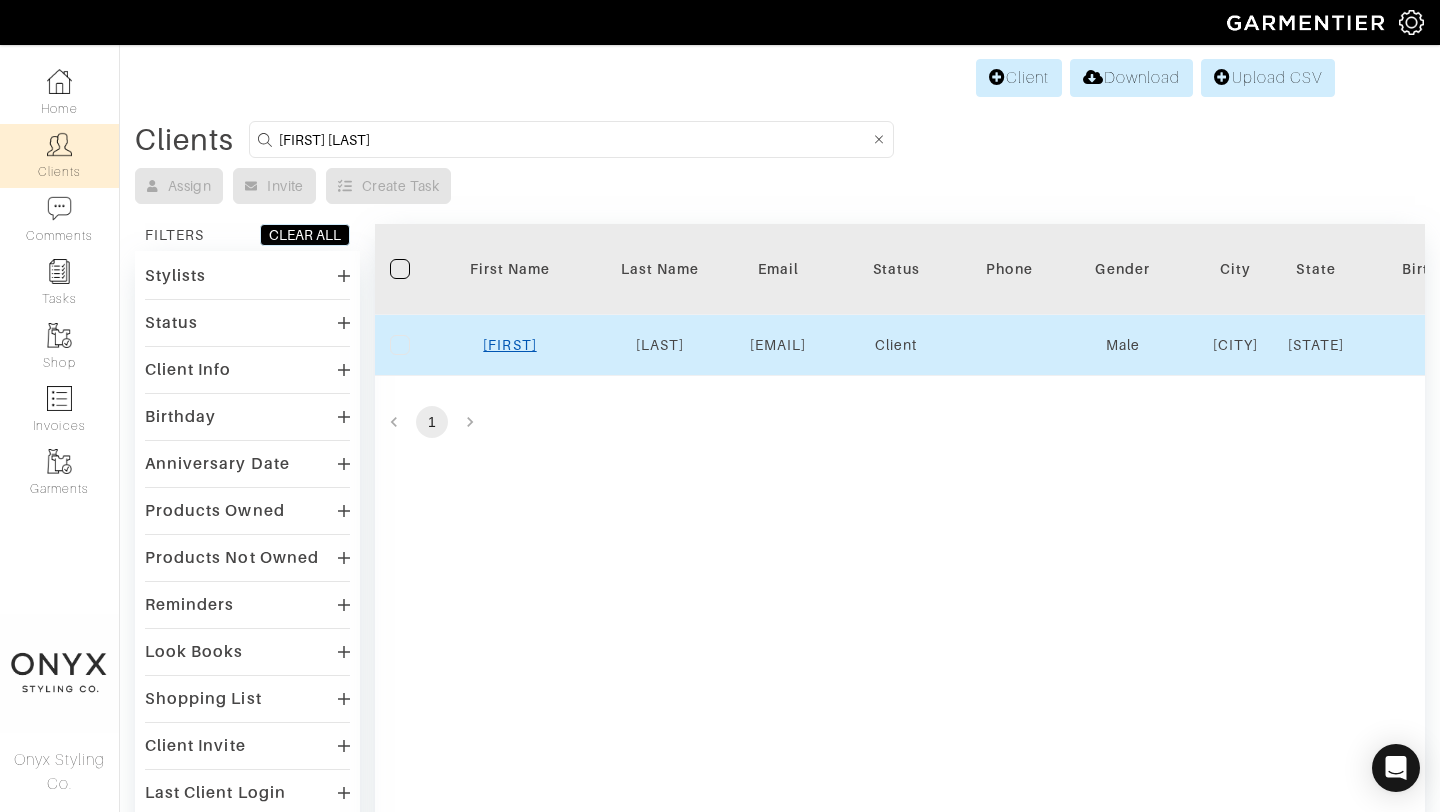click on "[FIRST]" at bounding box center [509, 345] 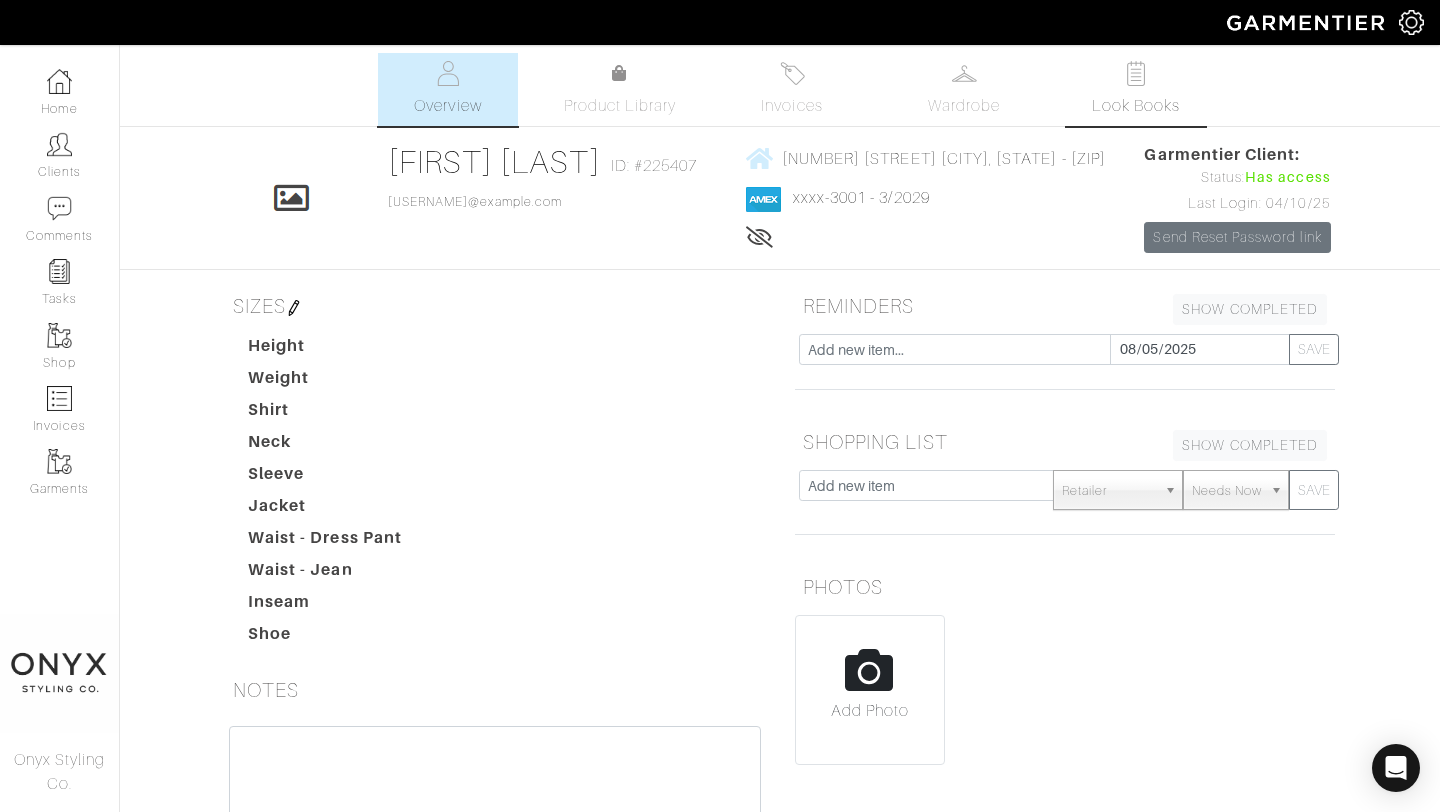 scroll, scrollTop: 12, scrollLeft: 0, axis: vertical 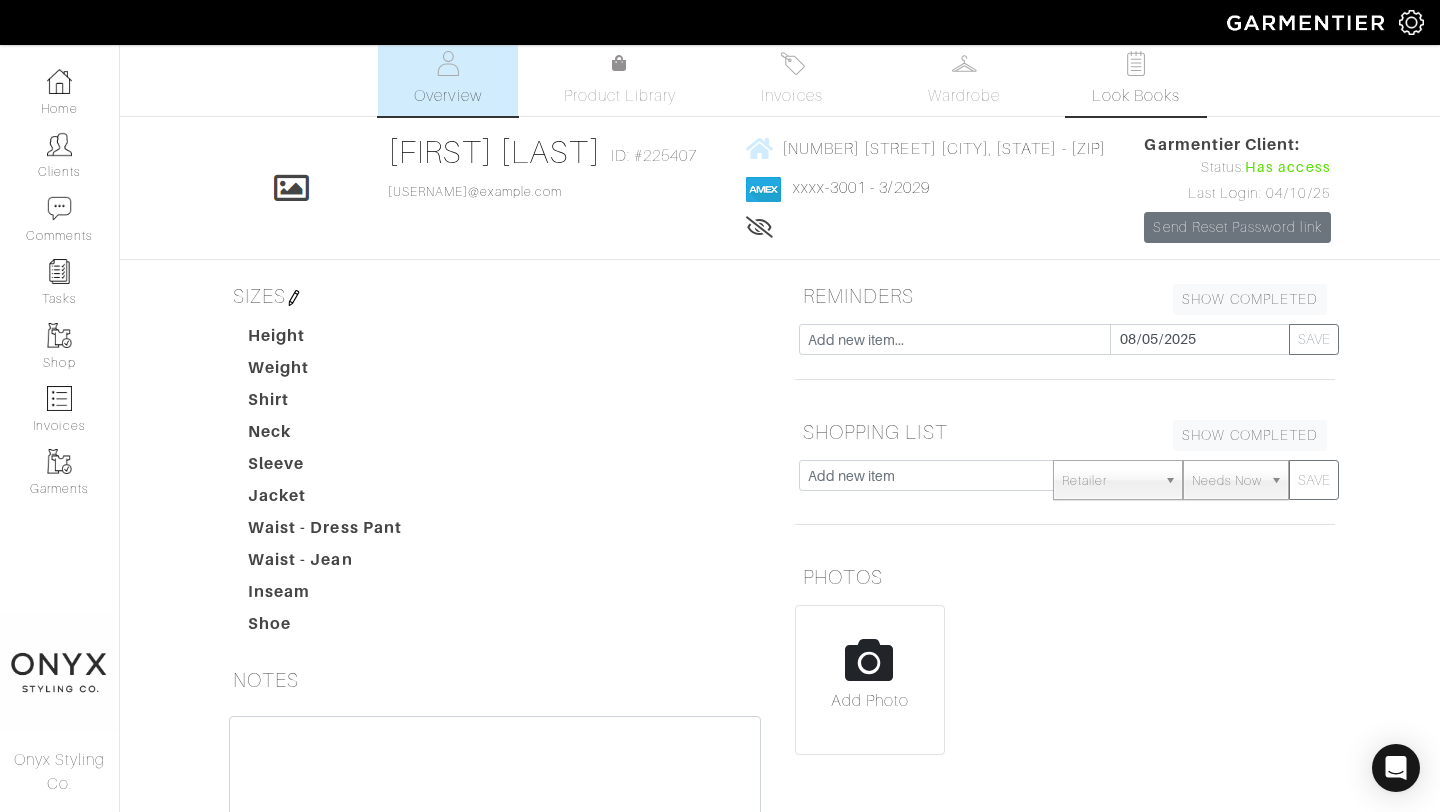 click on "Look Books" at bounding box center [1136, 96] 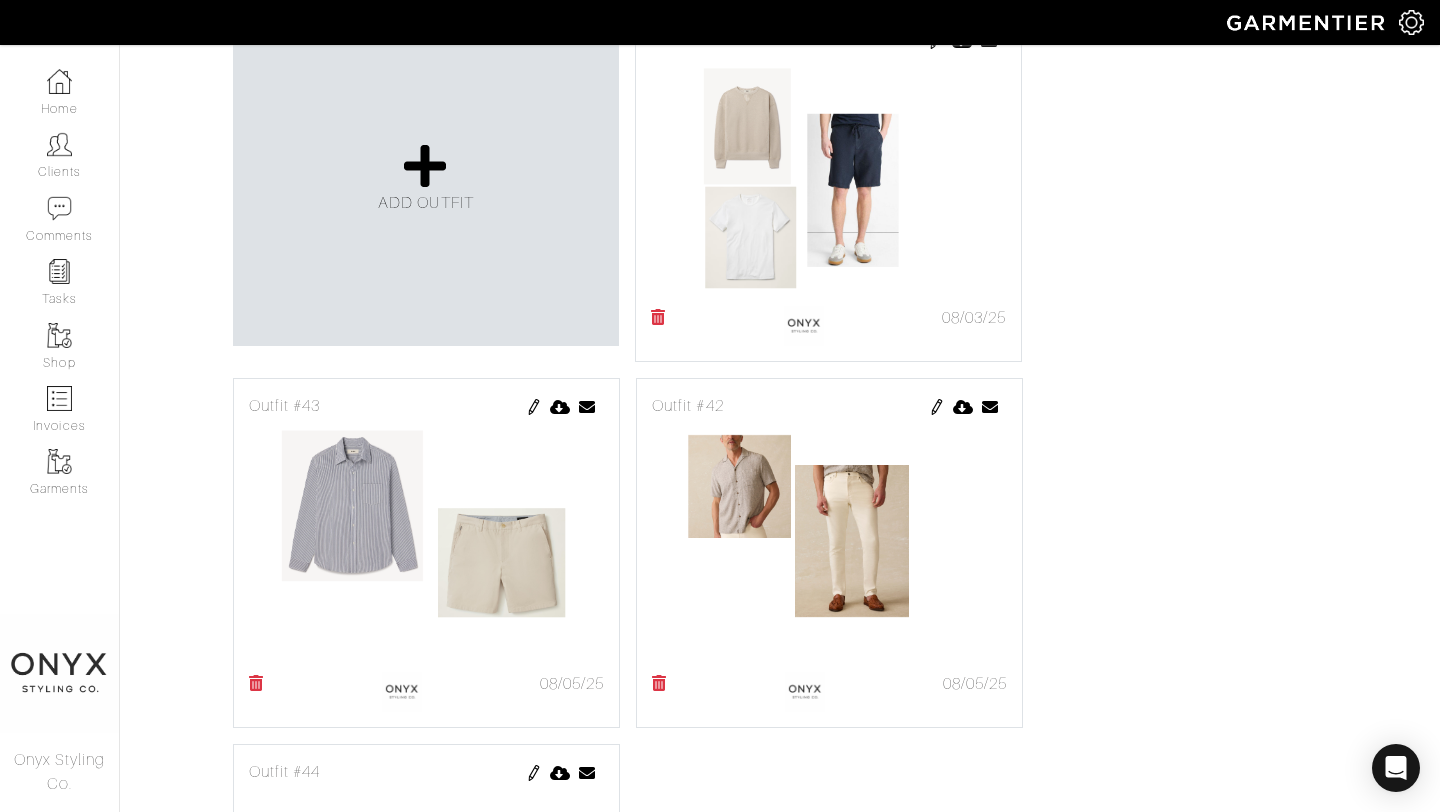 scroll, scrollTop: 480, scrollLeft: 0, axis: vertical 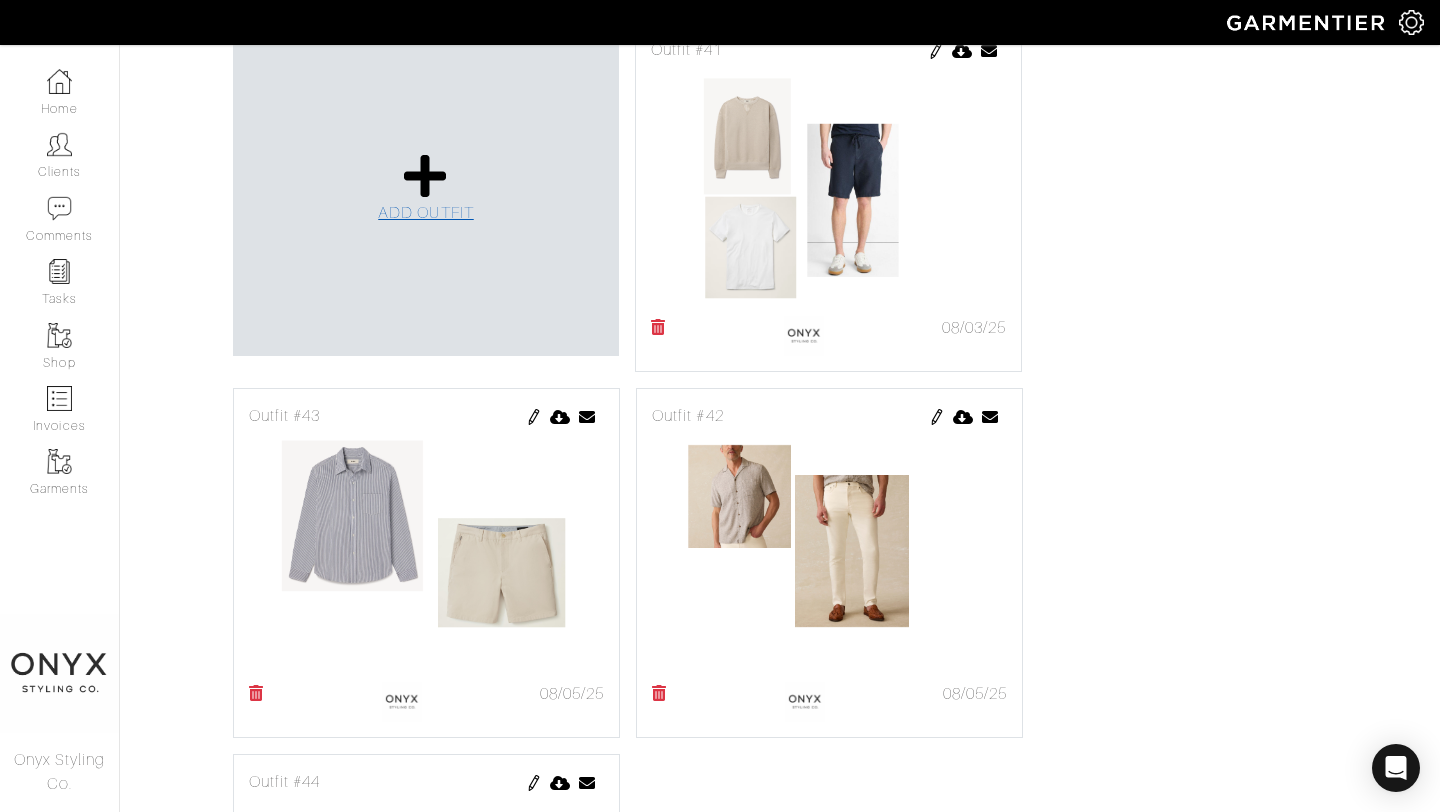 click on "ADD OUTFIT" at bounding box center (426, 213) 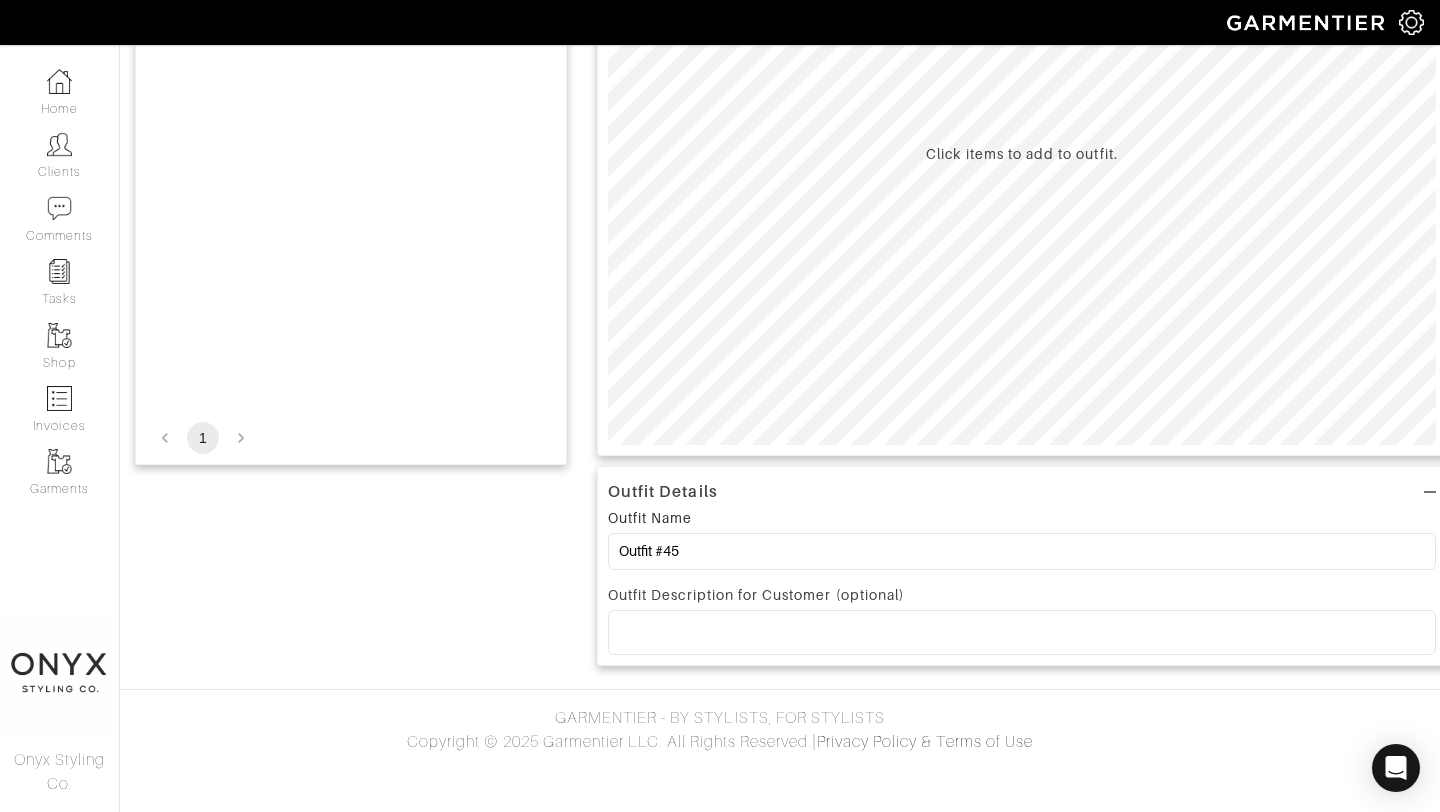 scroll, scrollTop: 0, scrollLeft: 0, axis: both 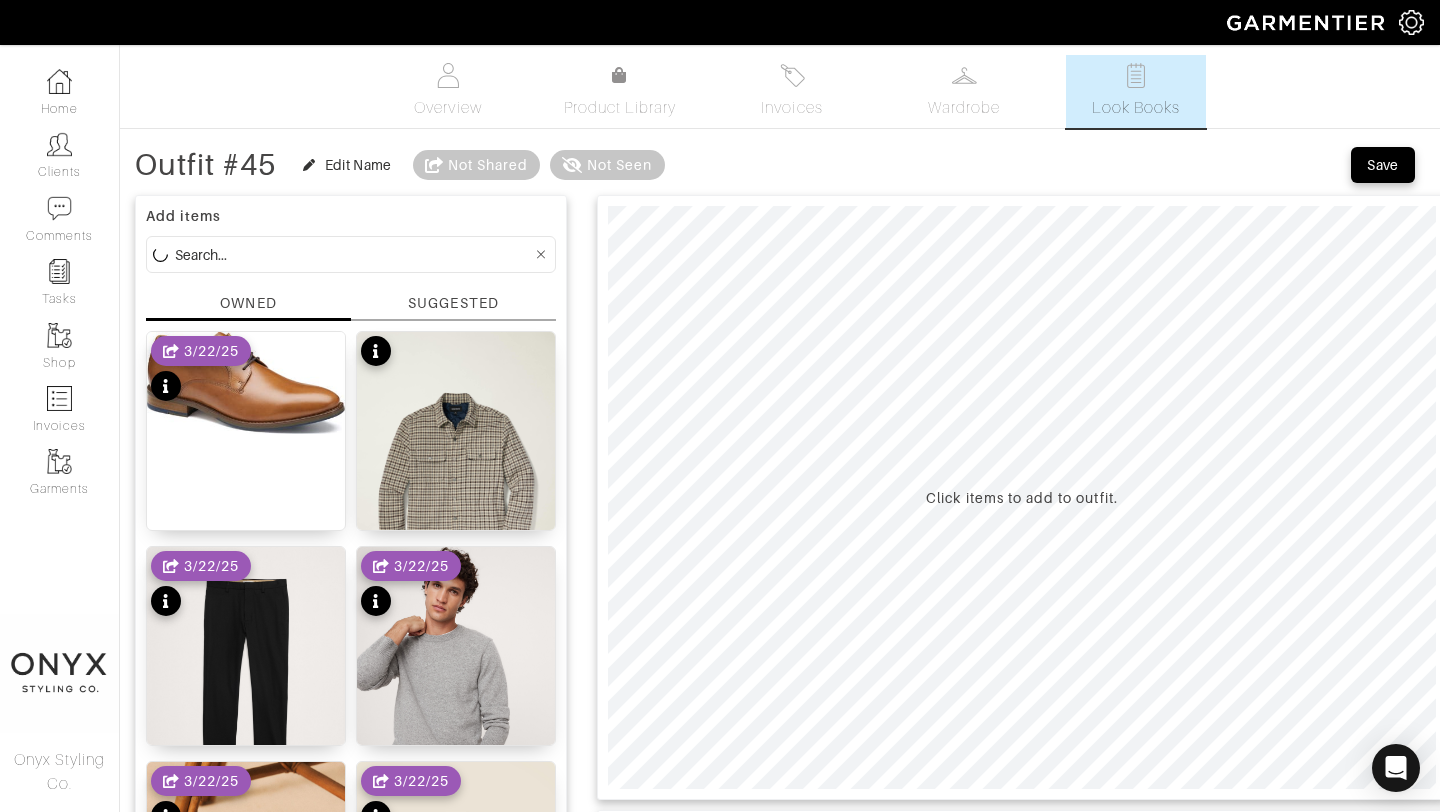click on "SUGGESTED" at bounding box center (453, 303) 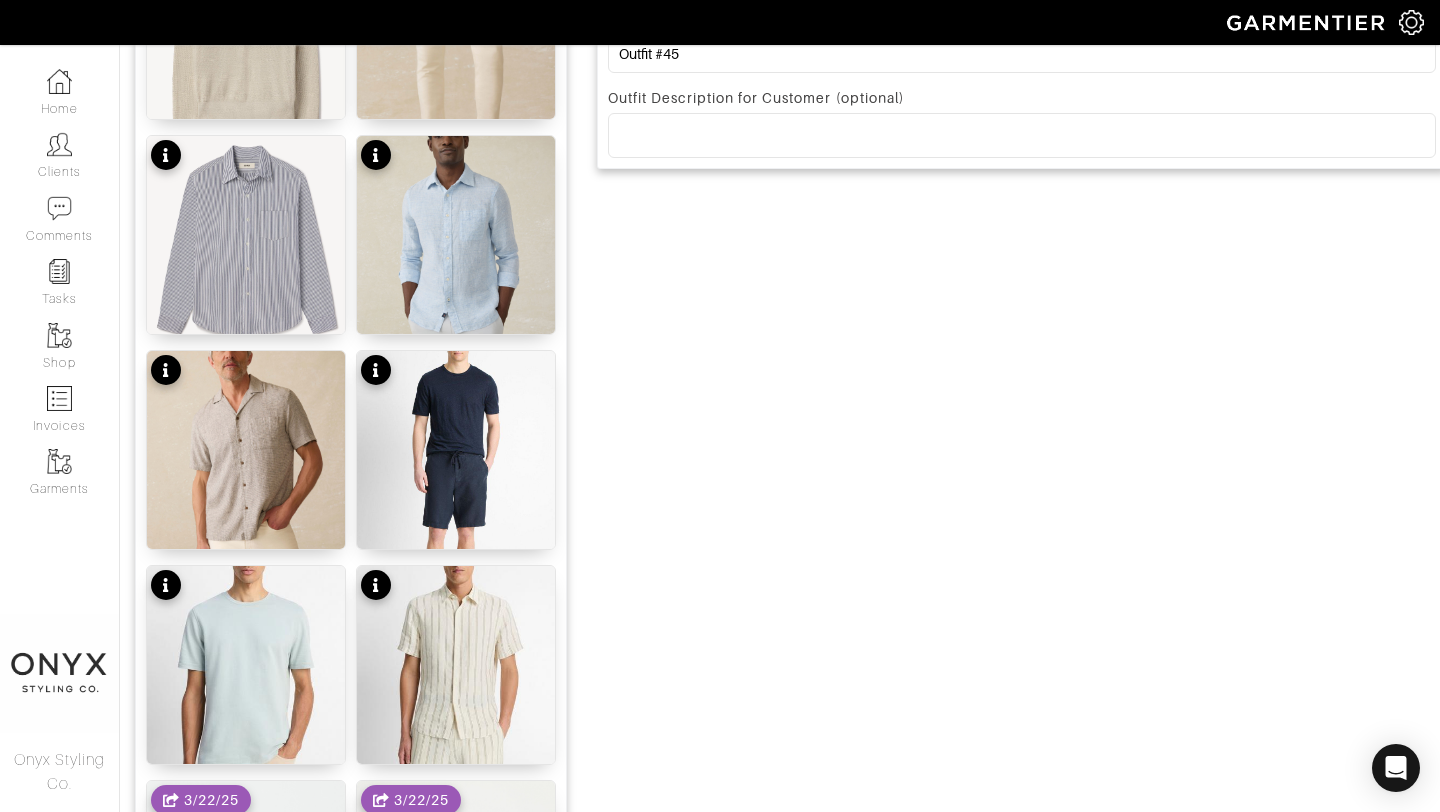 scroll, scrollTop: 842, scrollLeft: 0, axis: vertical 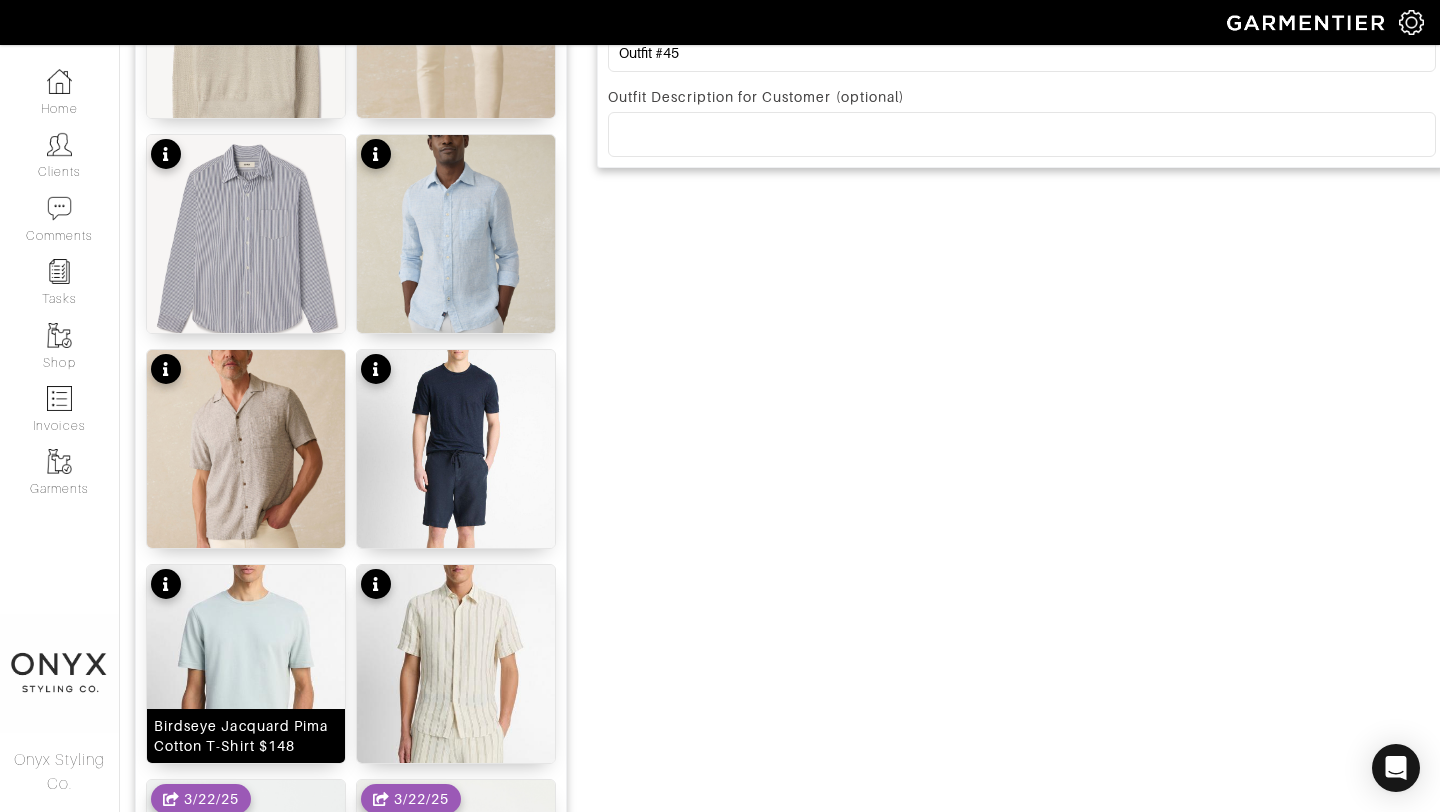 click at bounding box center (246, 702) 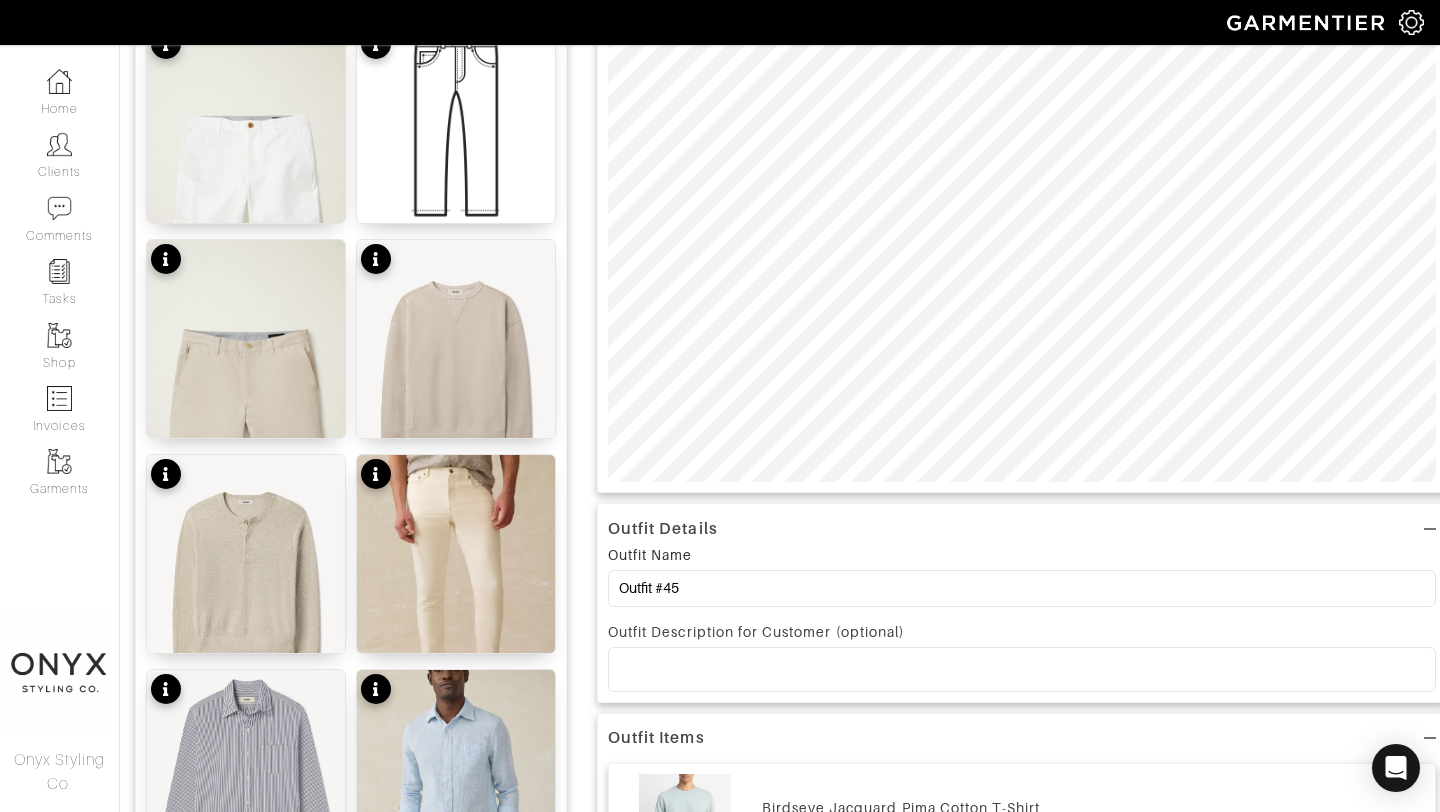 scroll, scrollTop: 0, scrollLeft: 0, axis: both 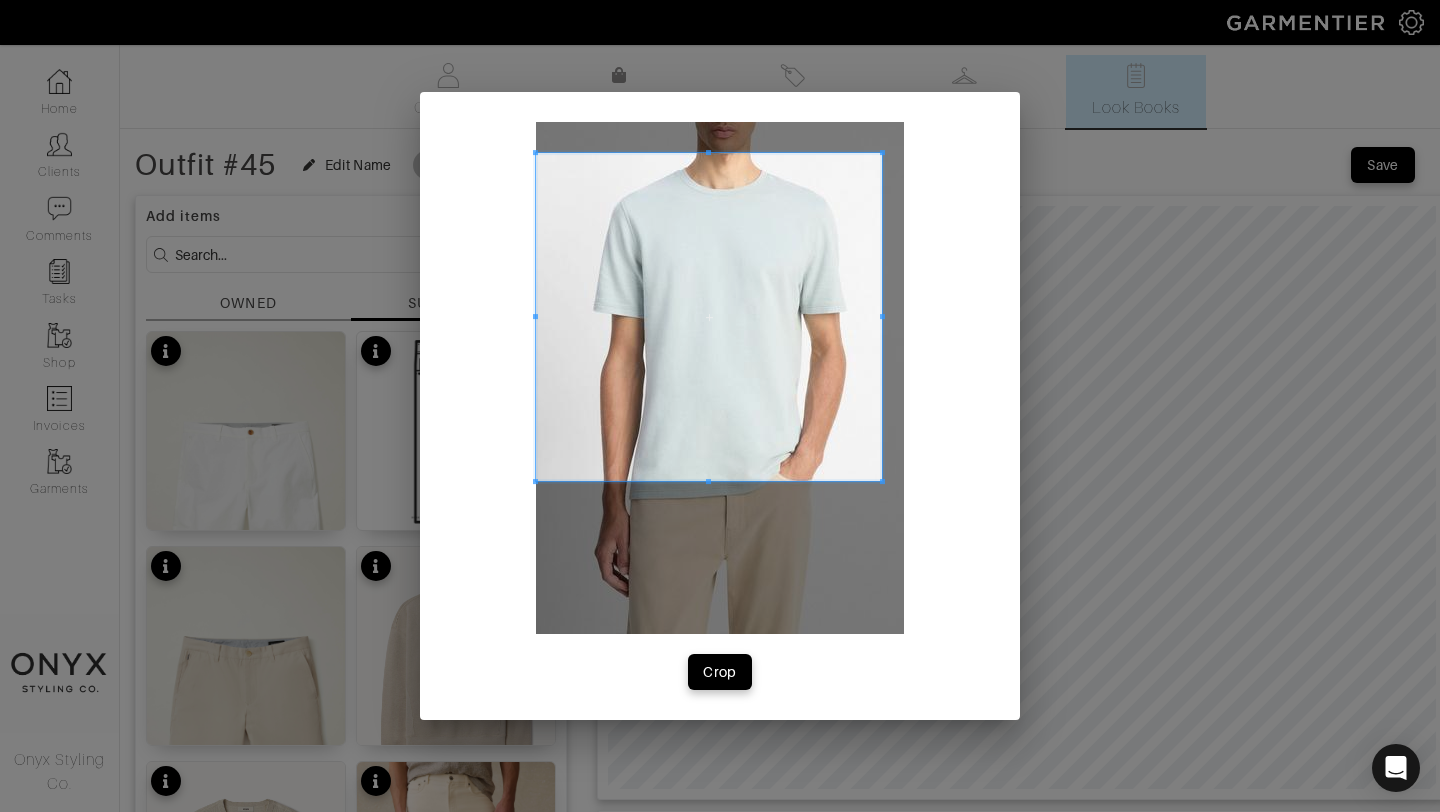 click at bounding box center [882, 152] 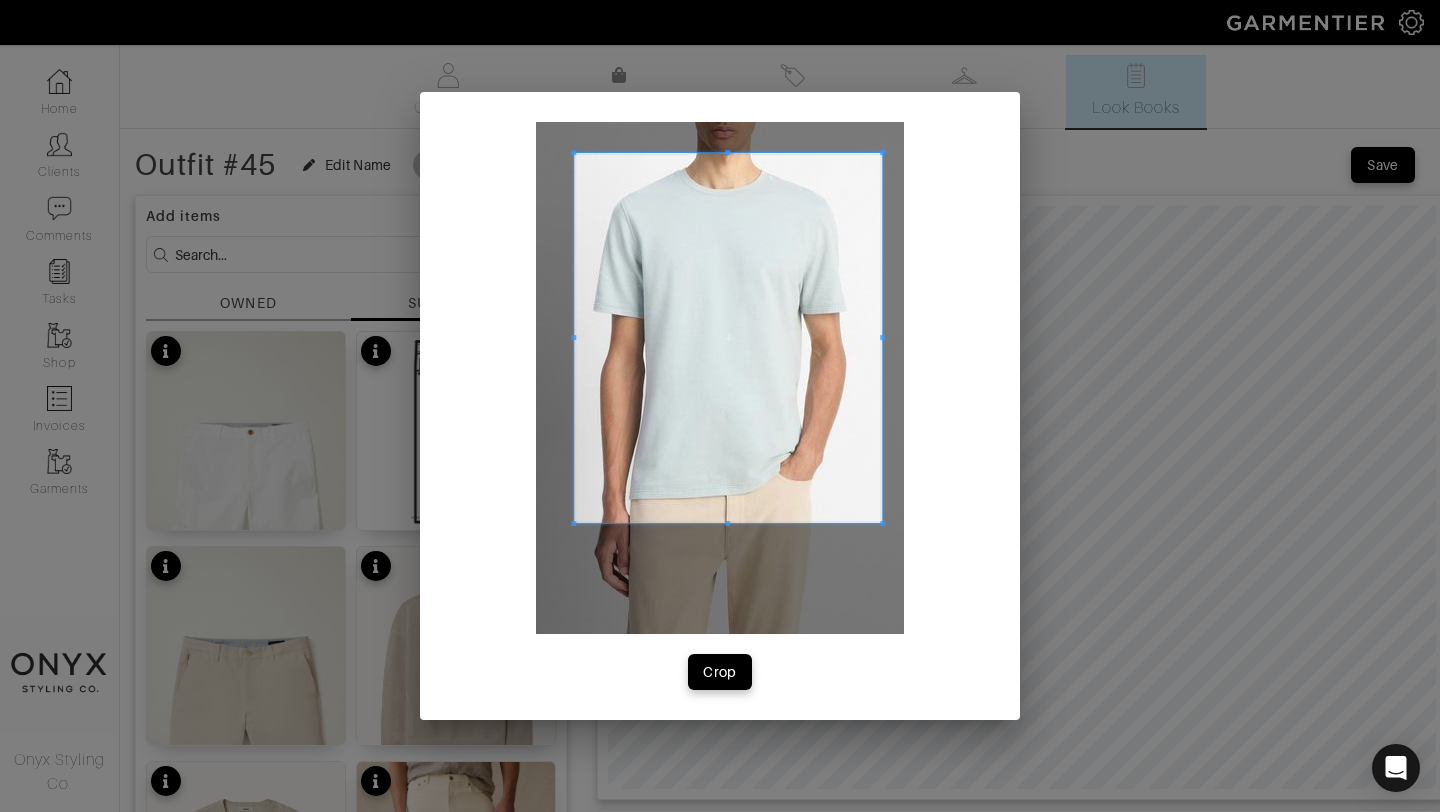 click at bounding box center [573, 523] 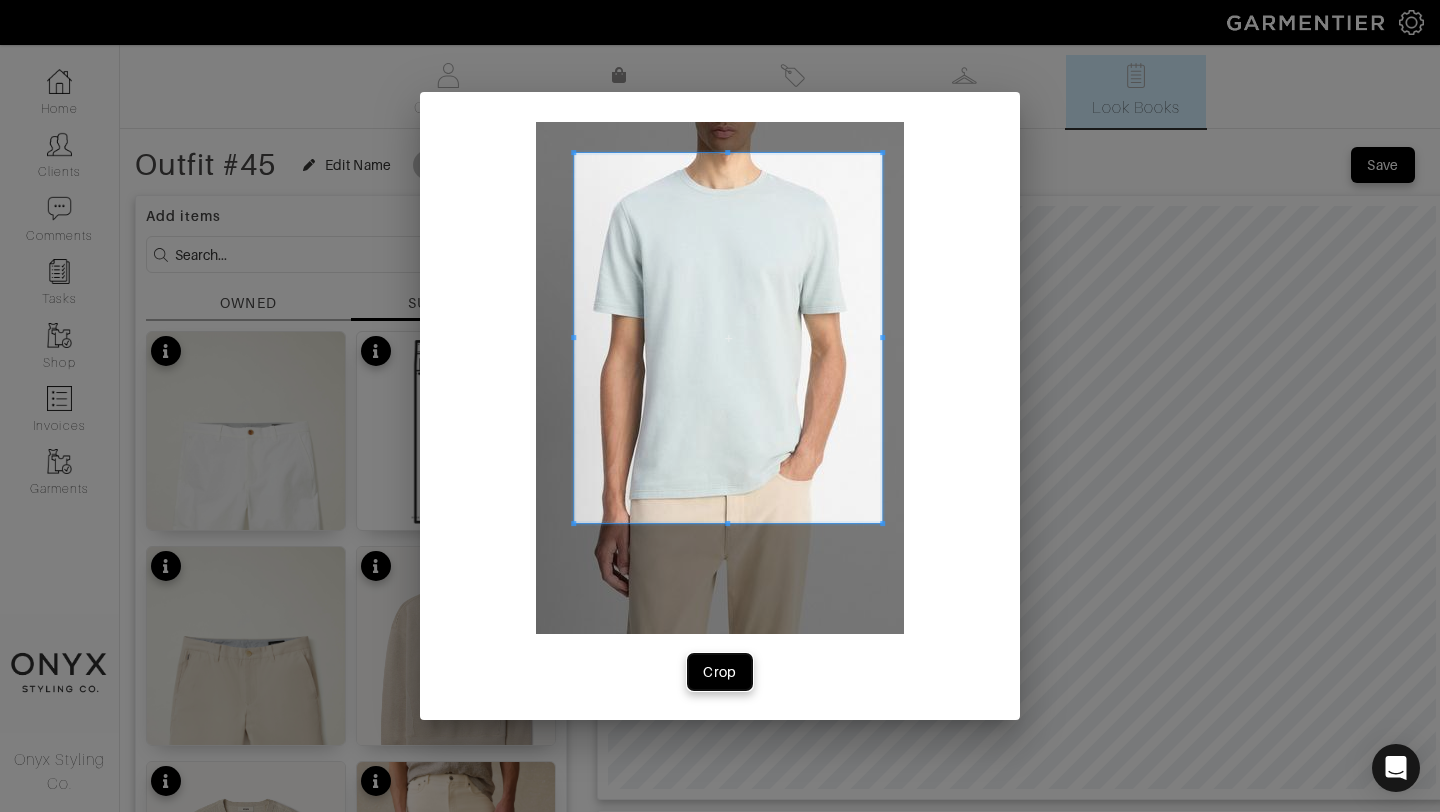 click on "Crop" at bounding box center [720, 672] 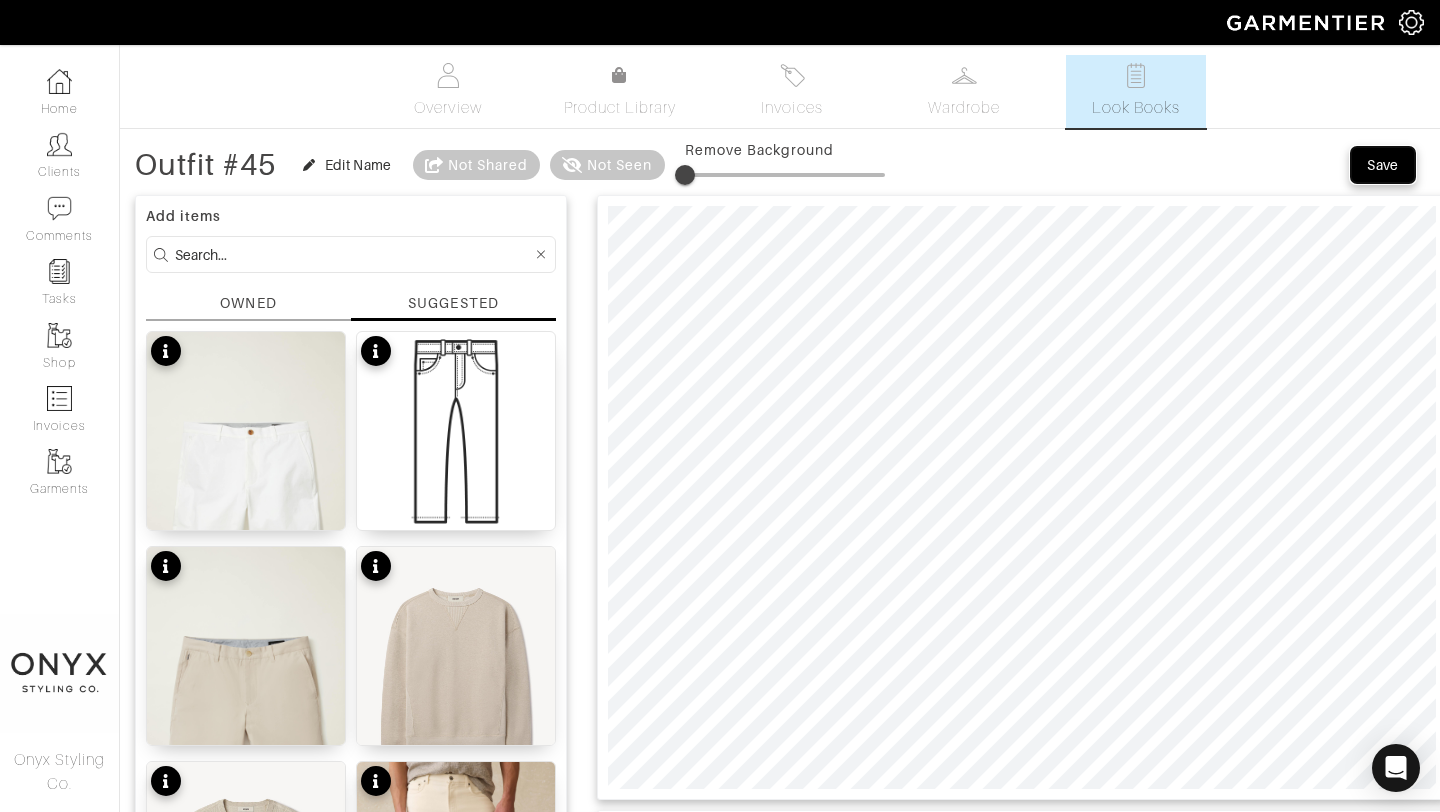 click on "Save" at bounding box center (1383, 165) 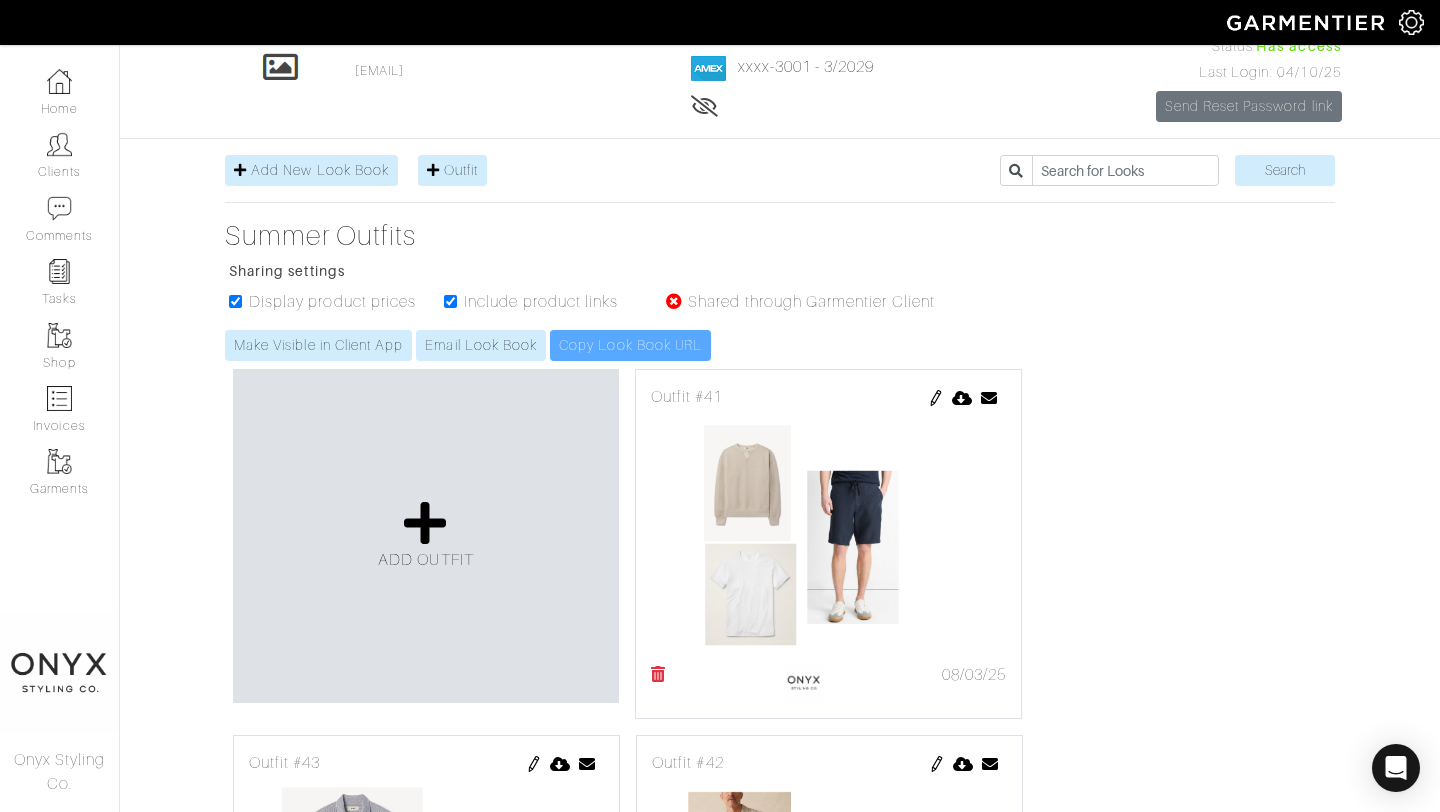 scroll, scrollTop: 0, scrollLeft: 0, axis: both 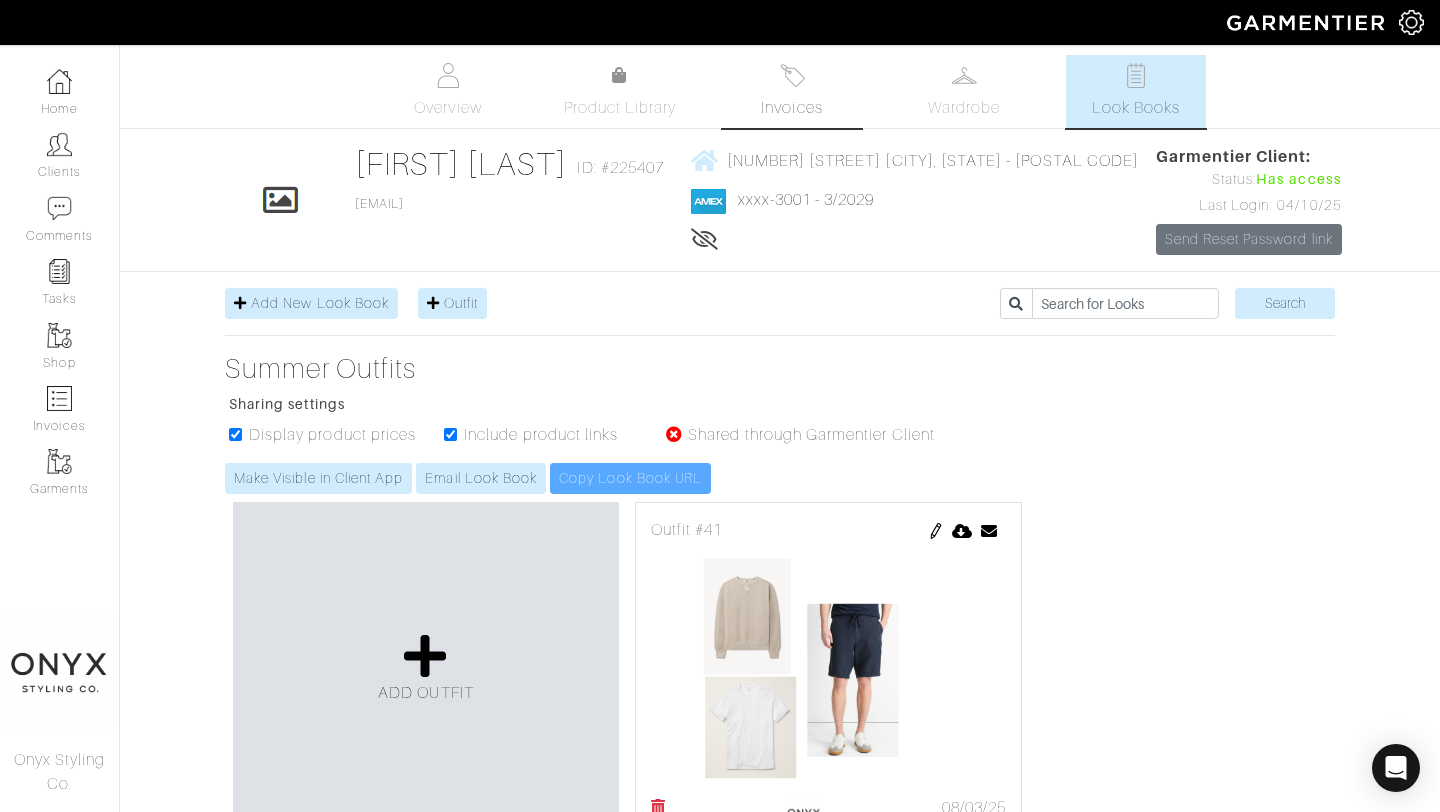 click on "Invoices" at bounding box center (791, 108) 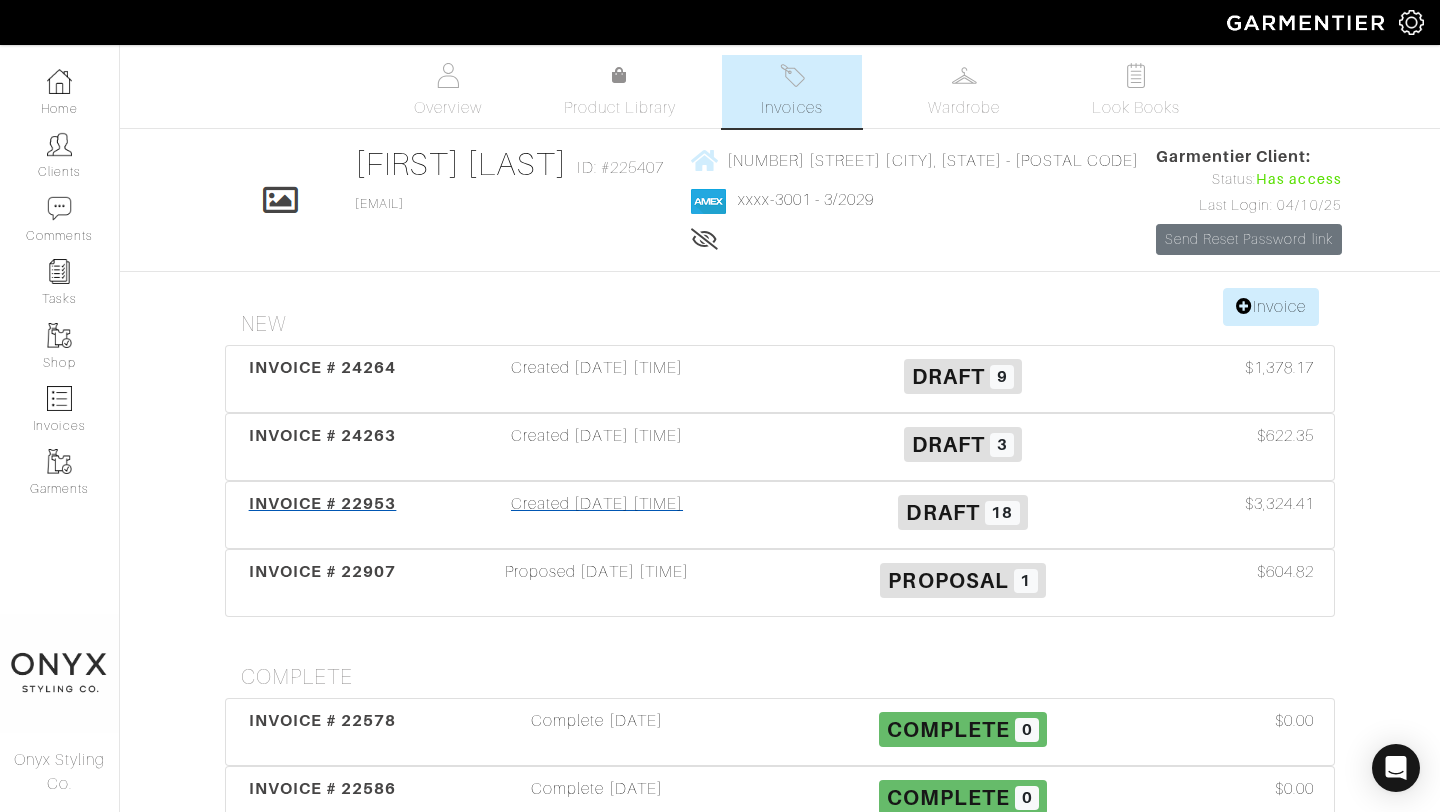 click on "INVOICE # 22953" at bounding box center [323, 503] 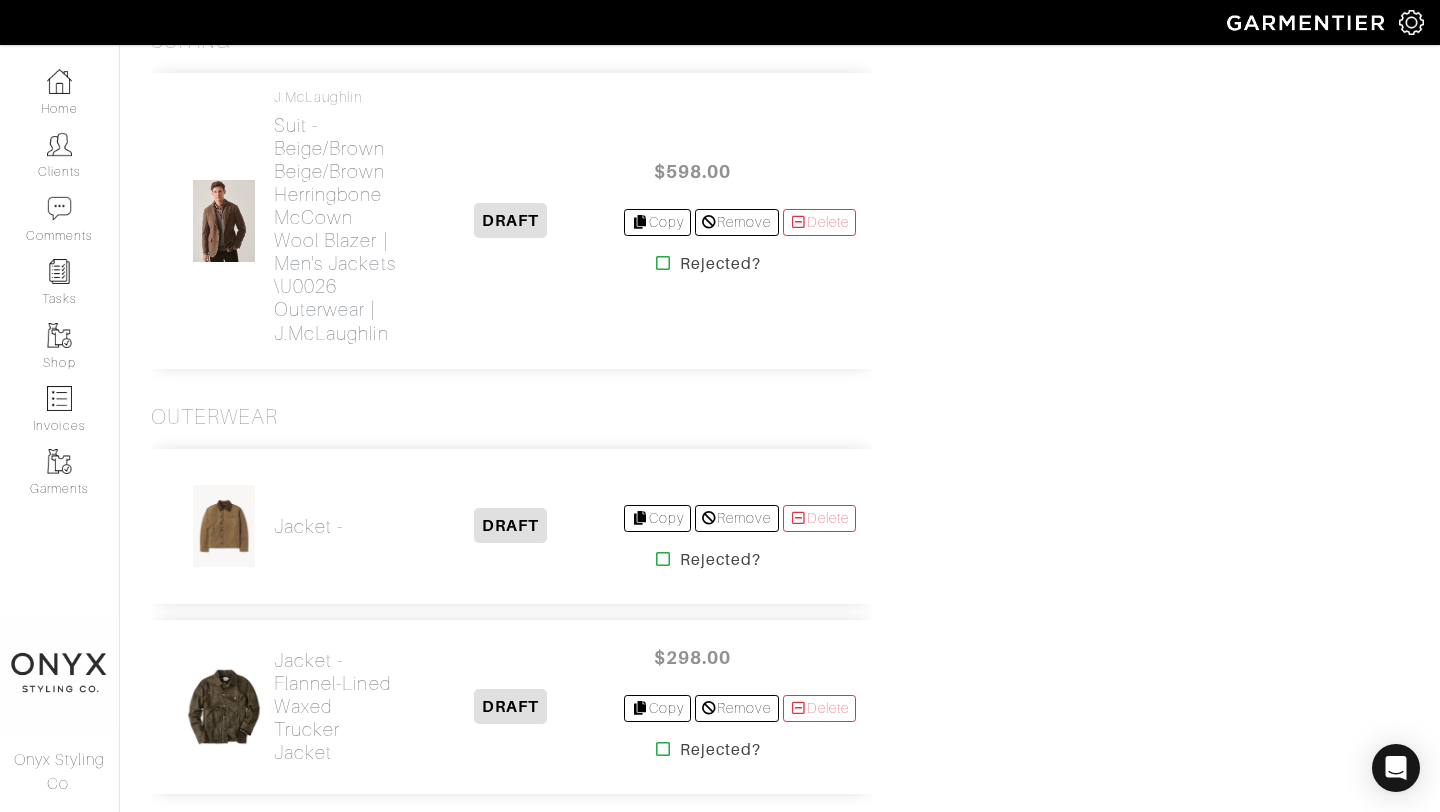 scroll, scrollTop: 1665, scrollLeft: 0, axis: vertical 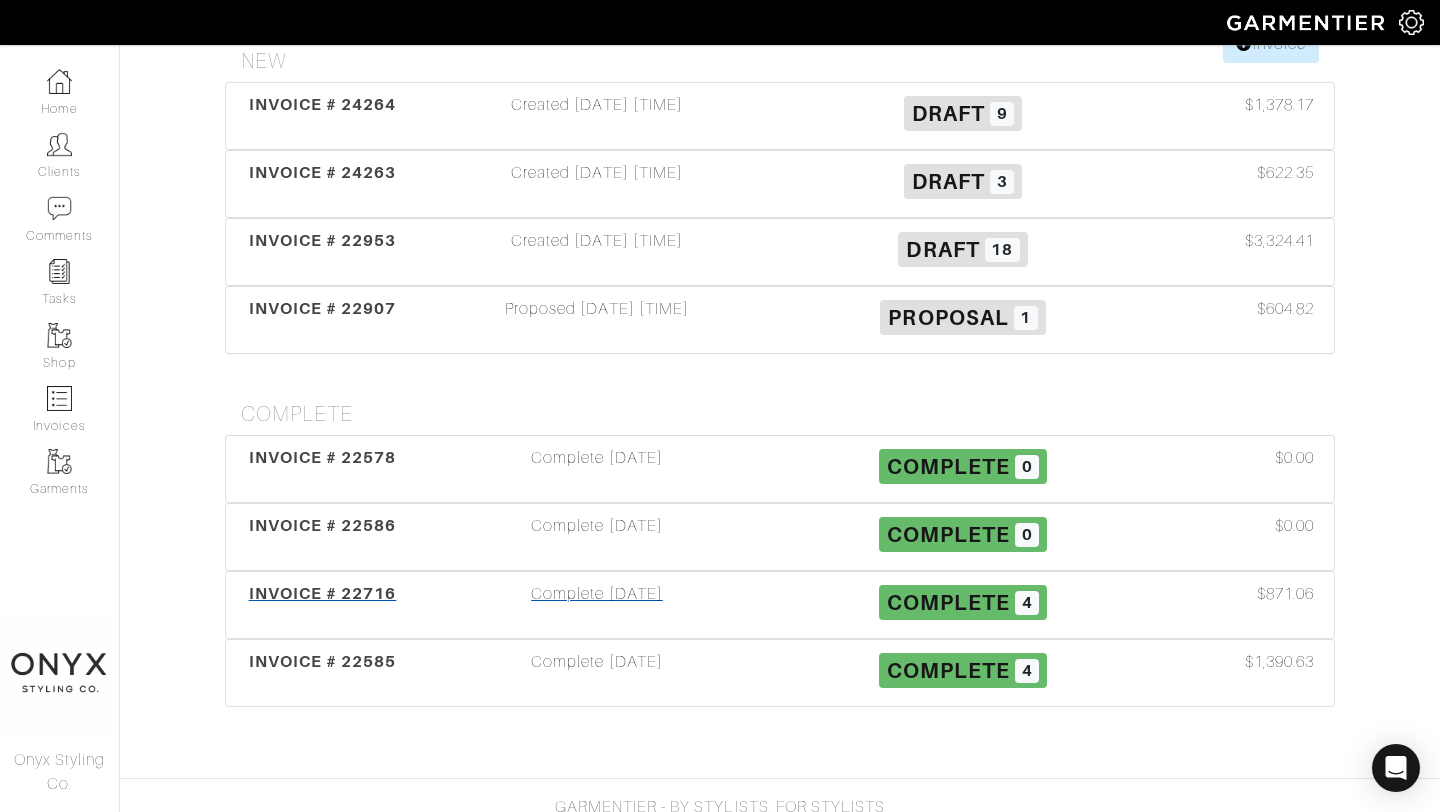 click on "INVOICE # 22716" at bounding box center [323, 593] 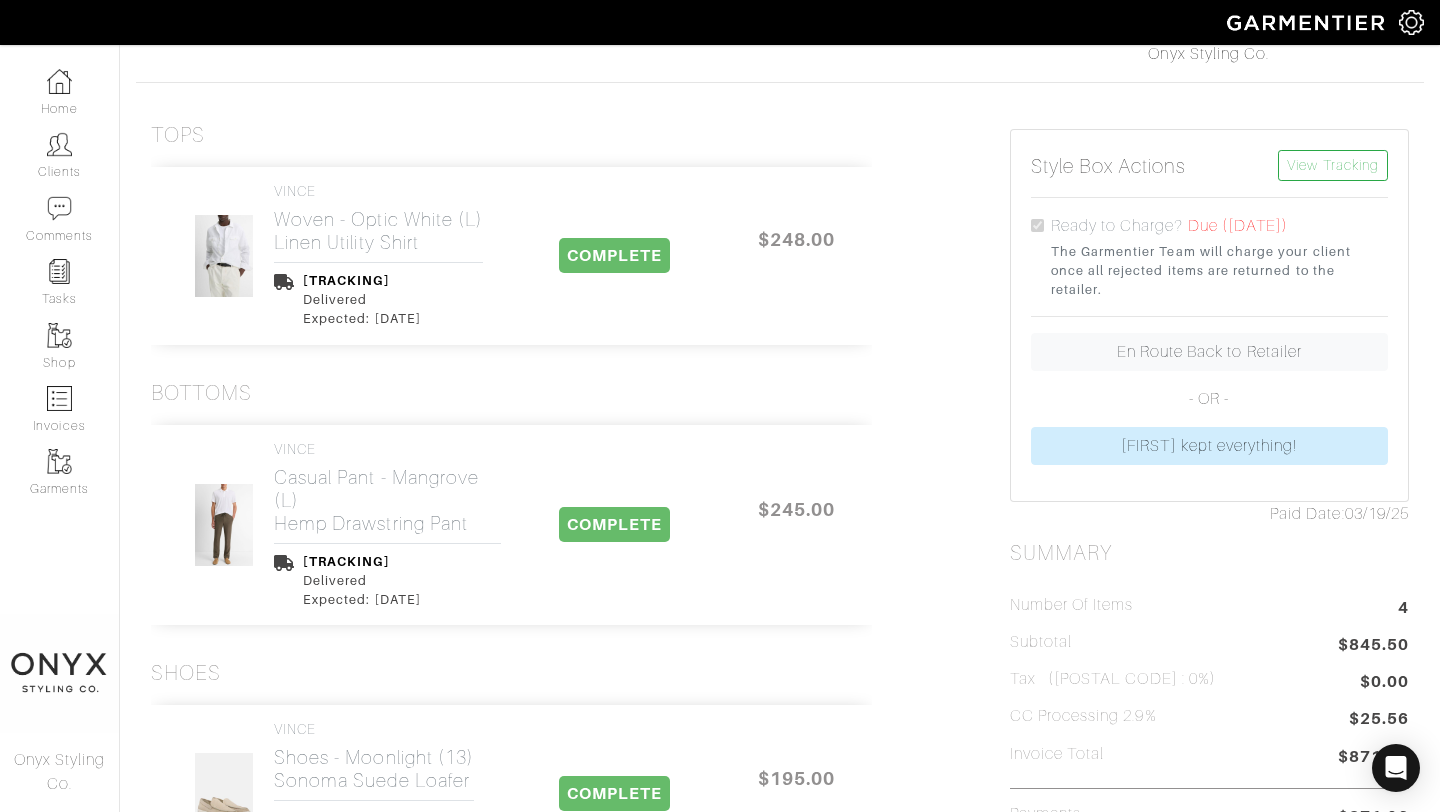 scroll, scrollTop: 0, scrollLeft: 0, axis: both 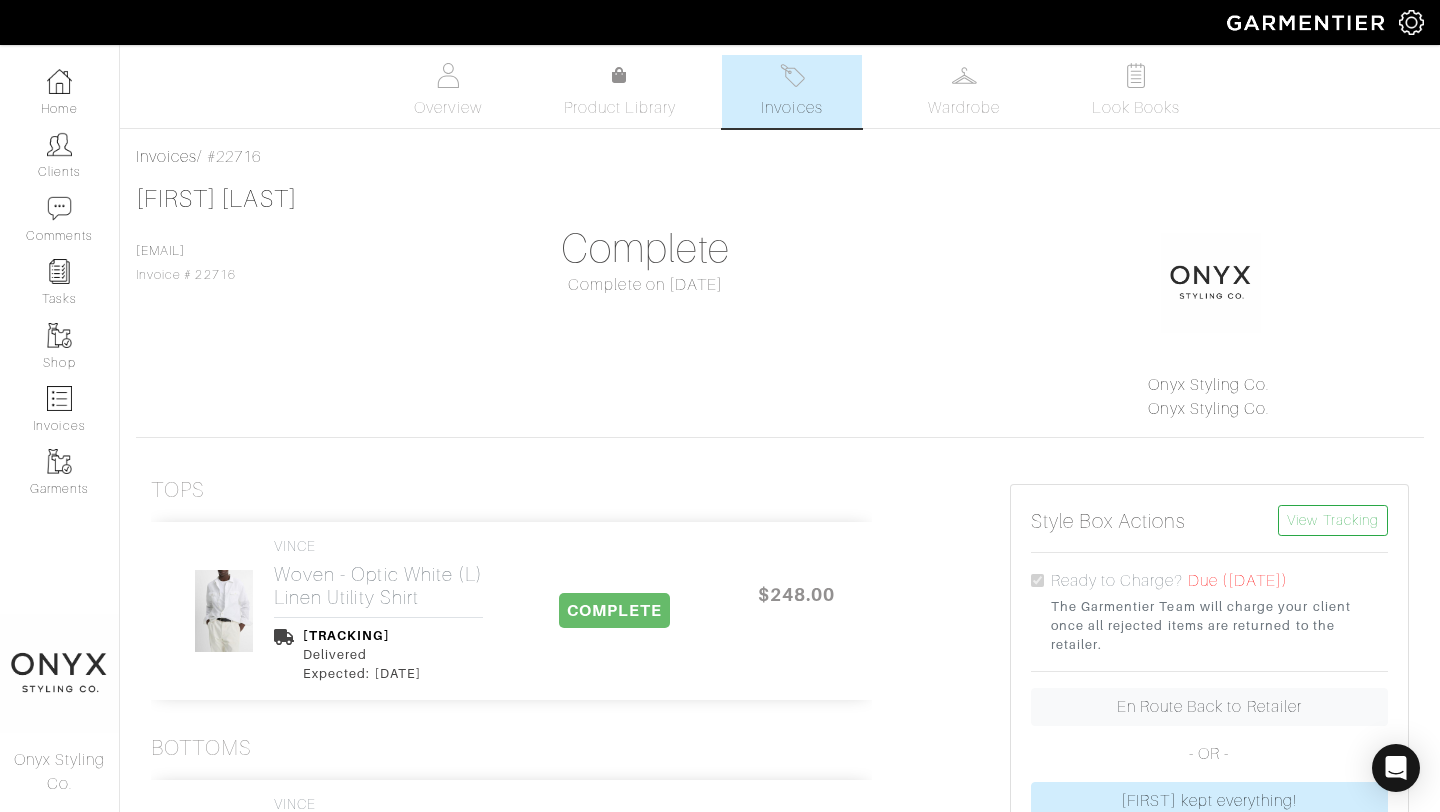 click on "Invoices" at bounding box center [791, 108] 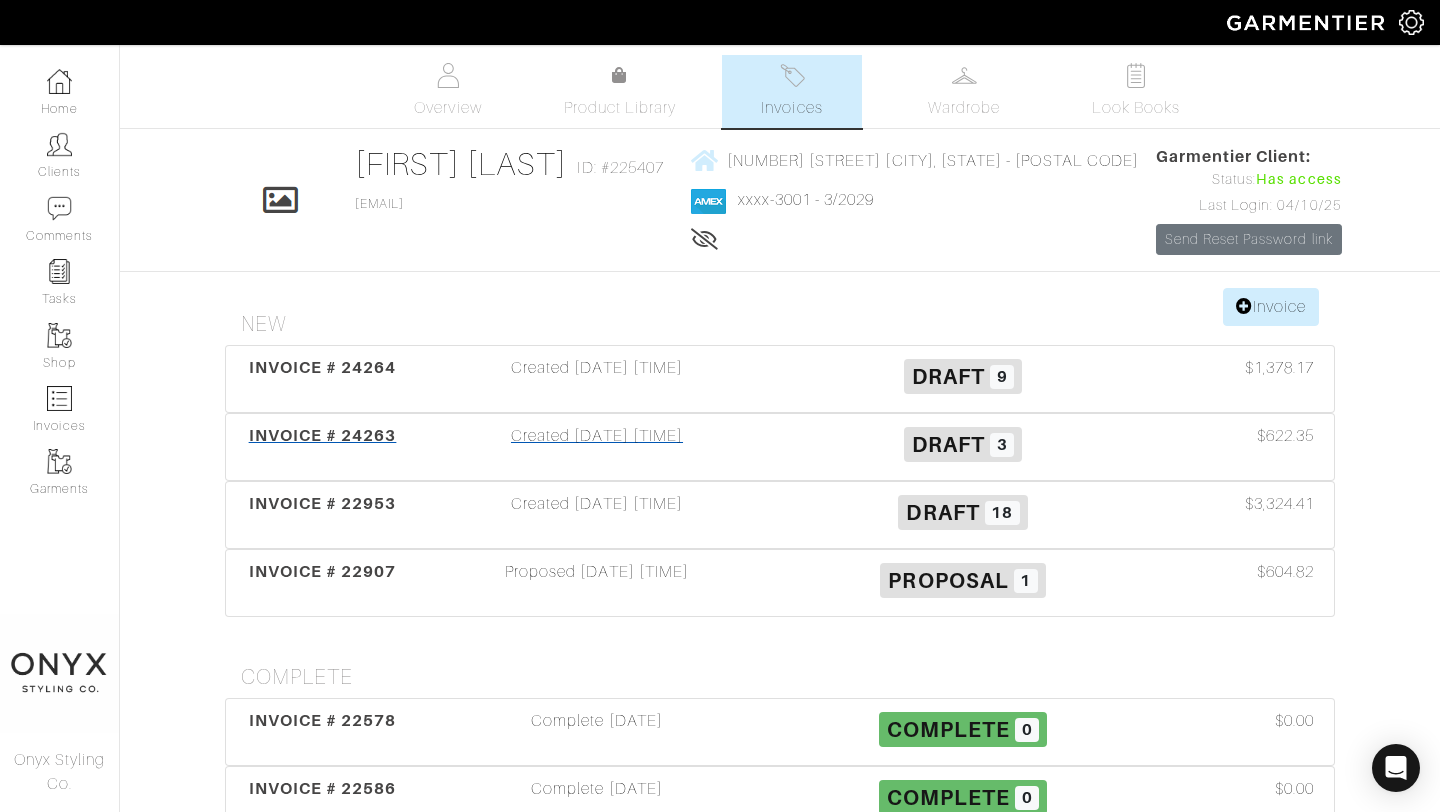 click on "INVOICE # 24263" at bounding box center [323, 435] 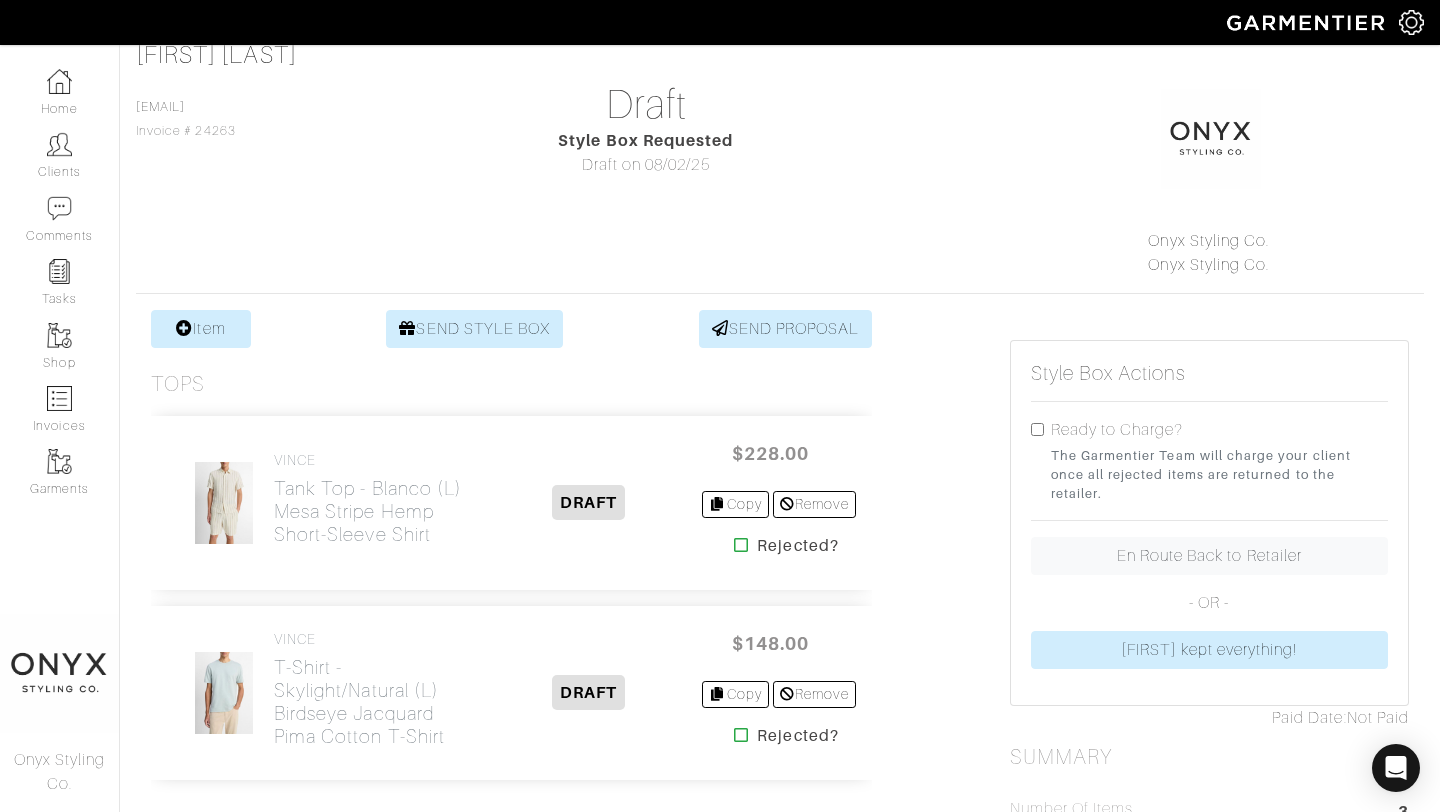 scroll, scrollTop: 230, scrollLeft: 0, axis: vertical 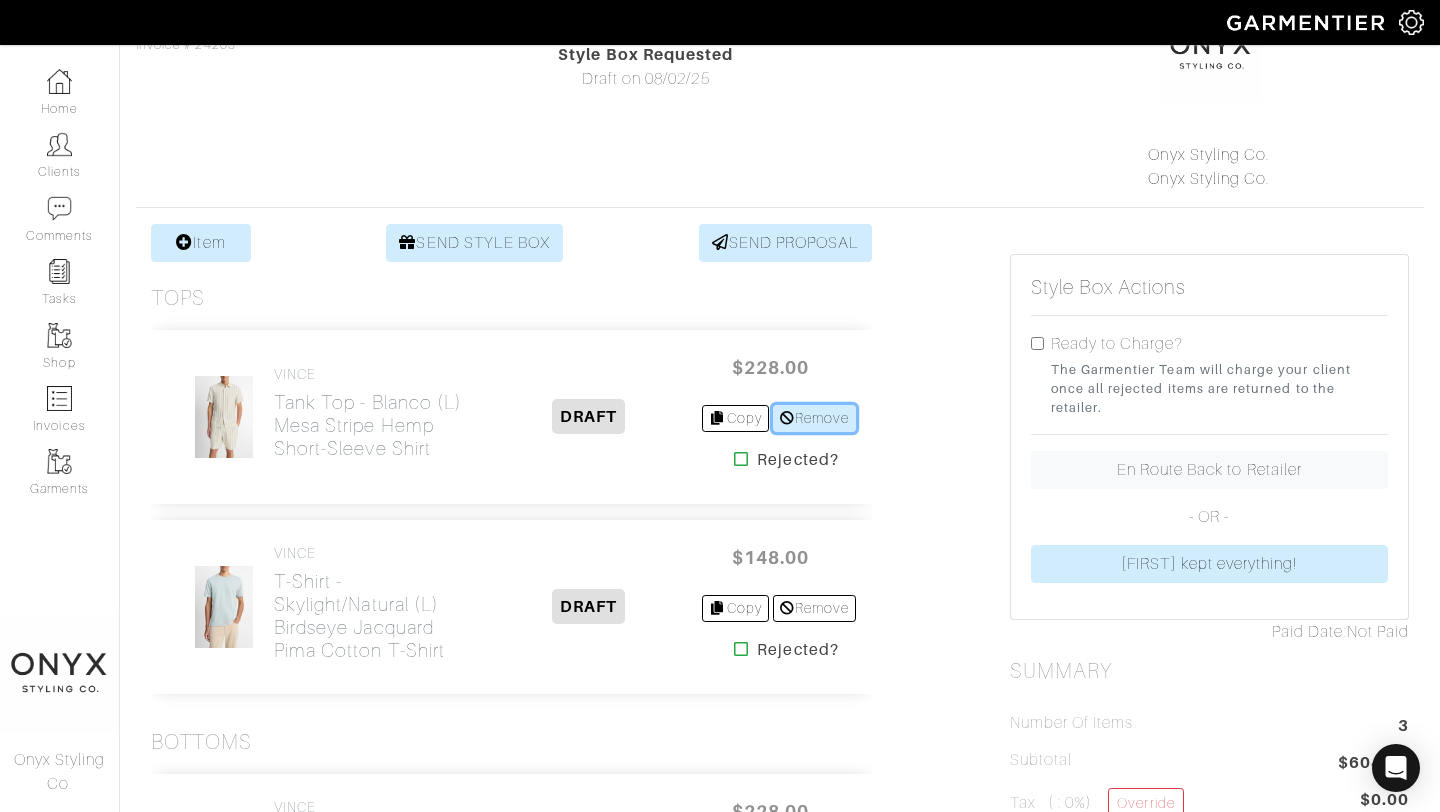 click on "Remove" at bounding box center (814, 418) 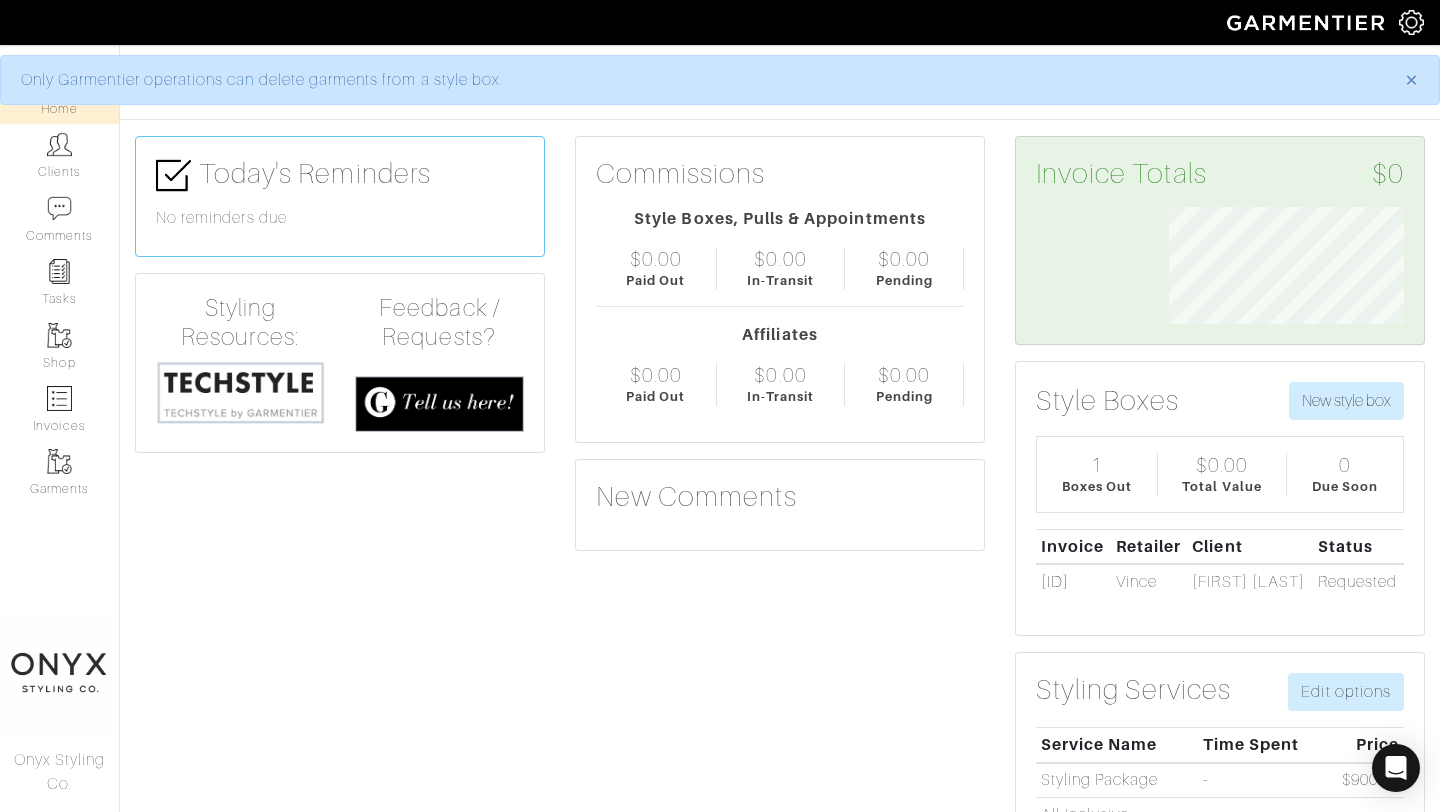 scroll, scrollTop: 0, scrollLeft: 0, axis: both 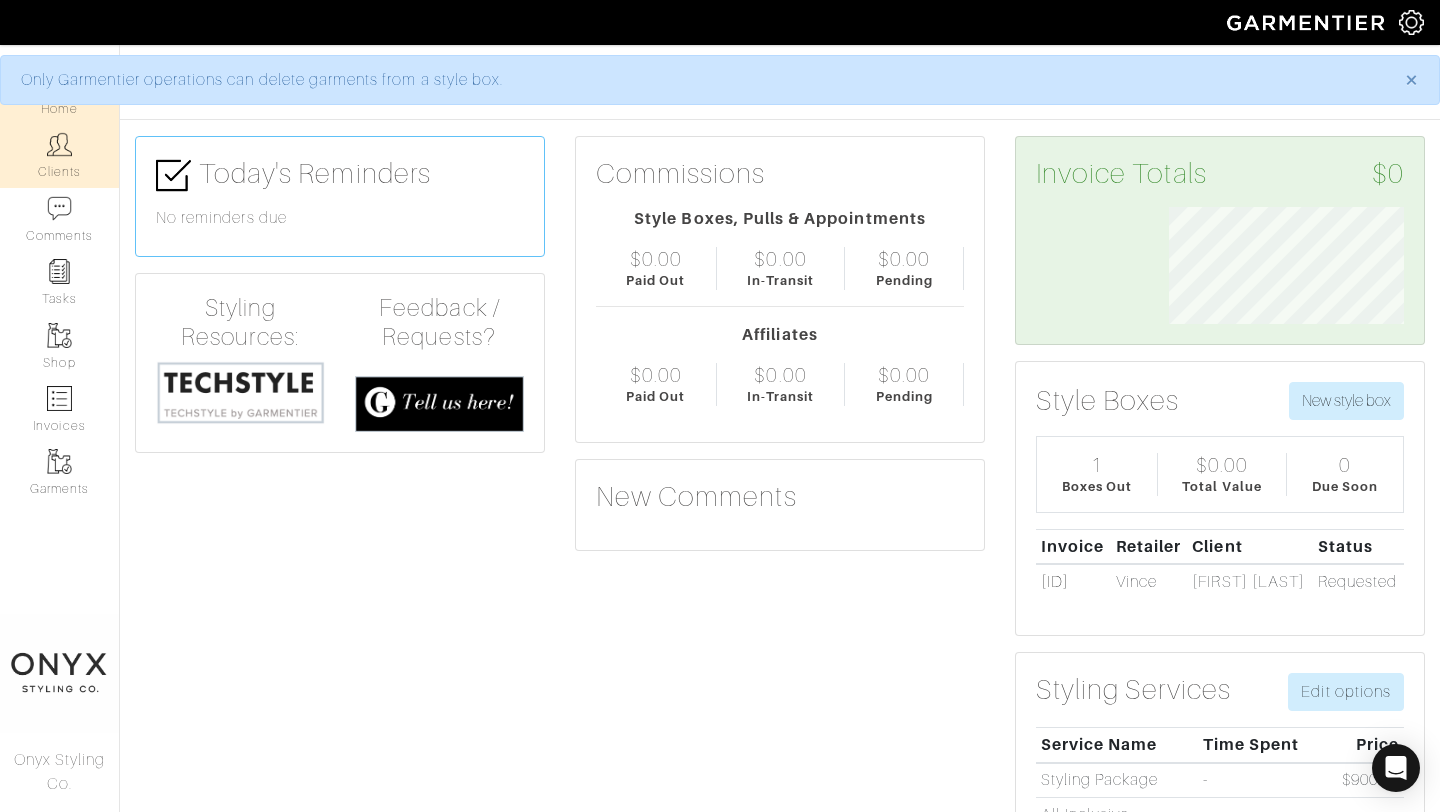 click on "Clients" at bounding box center [59, 155] 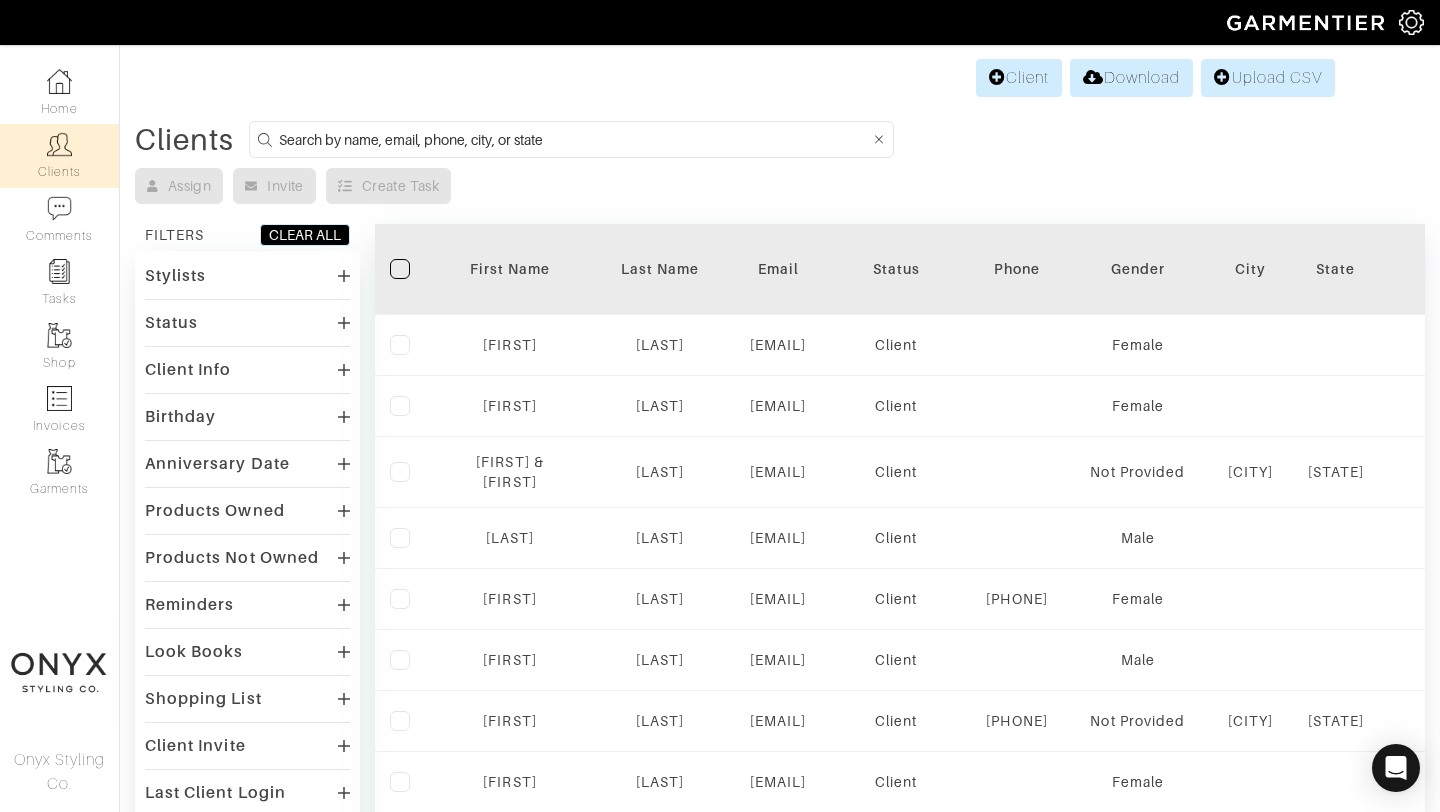 click at bounding box center [574, 139] 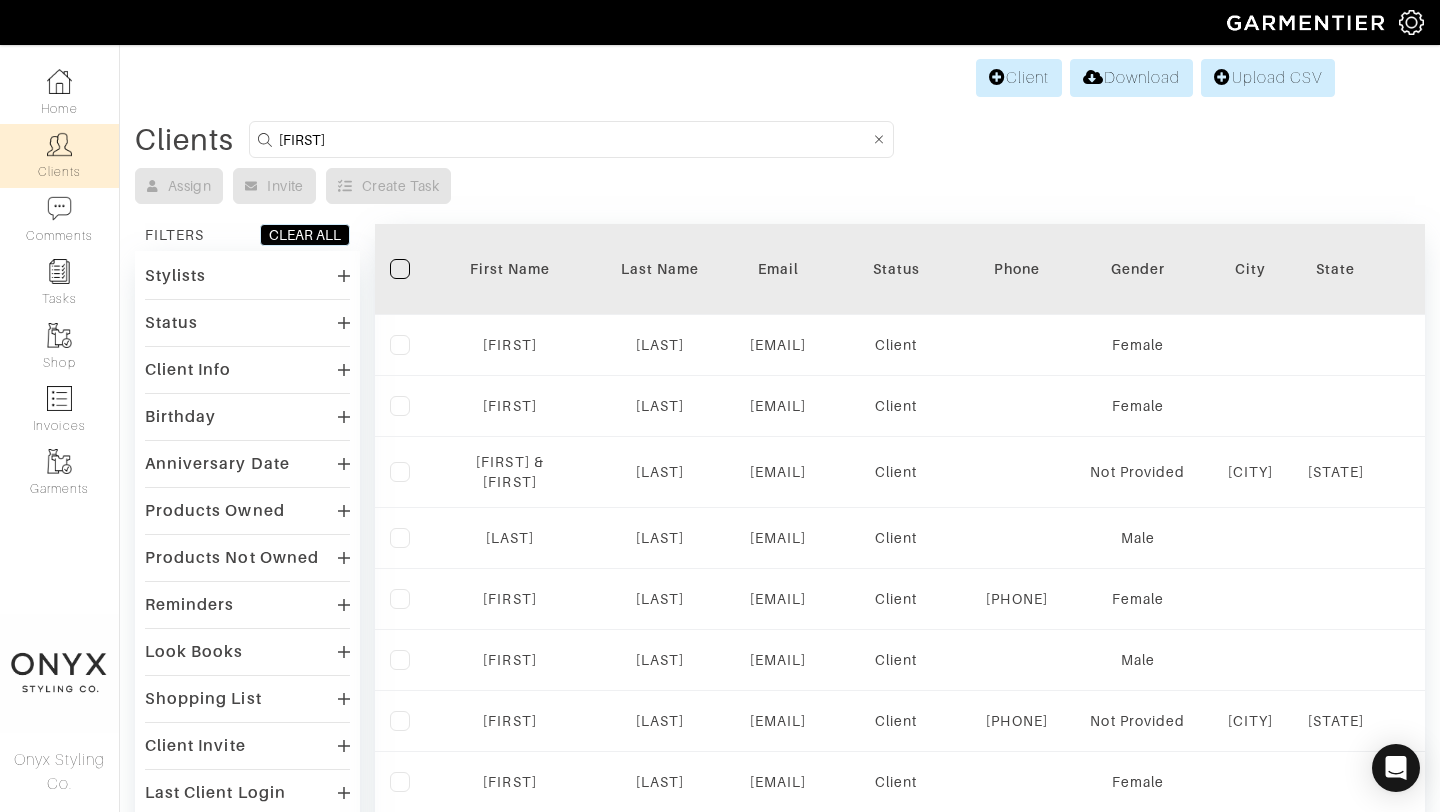 type on "ryan fusselman" 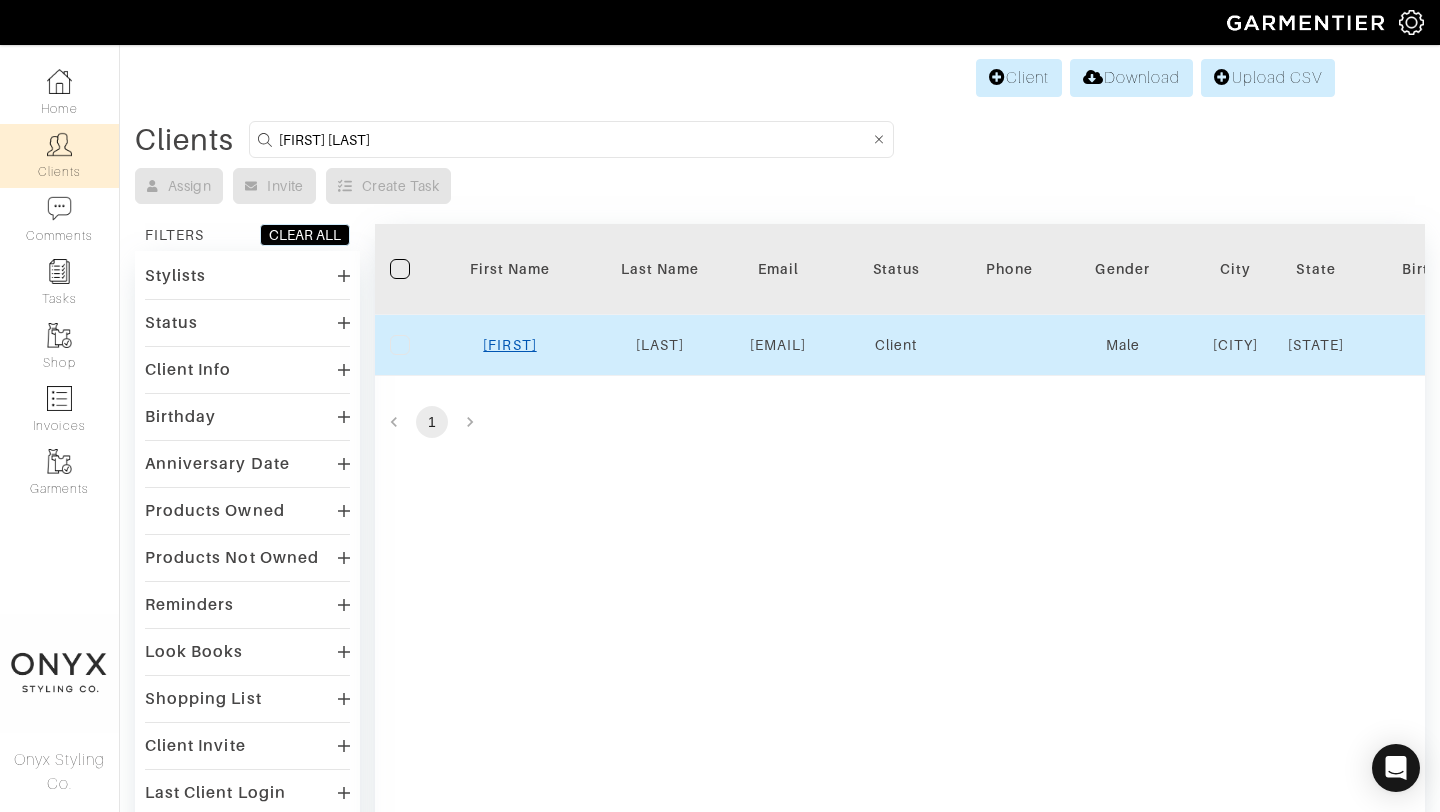 click on "Ryan" at bounding box center (509, 345) 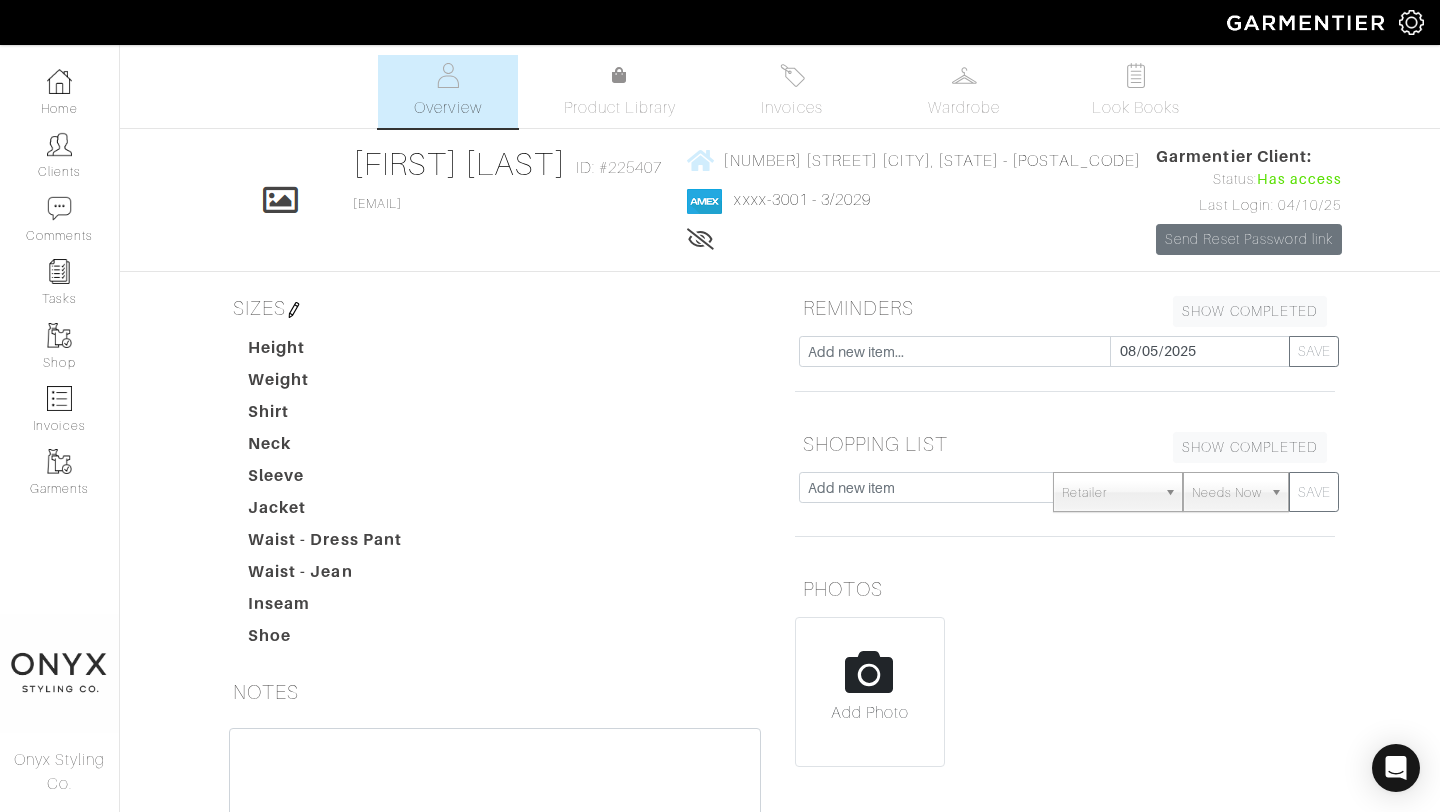 scroll, scrollTop: 0, scrollLeft: 0, axis: both 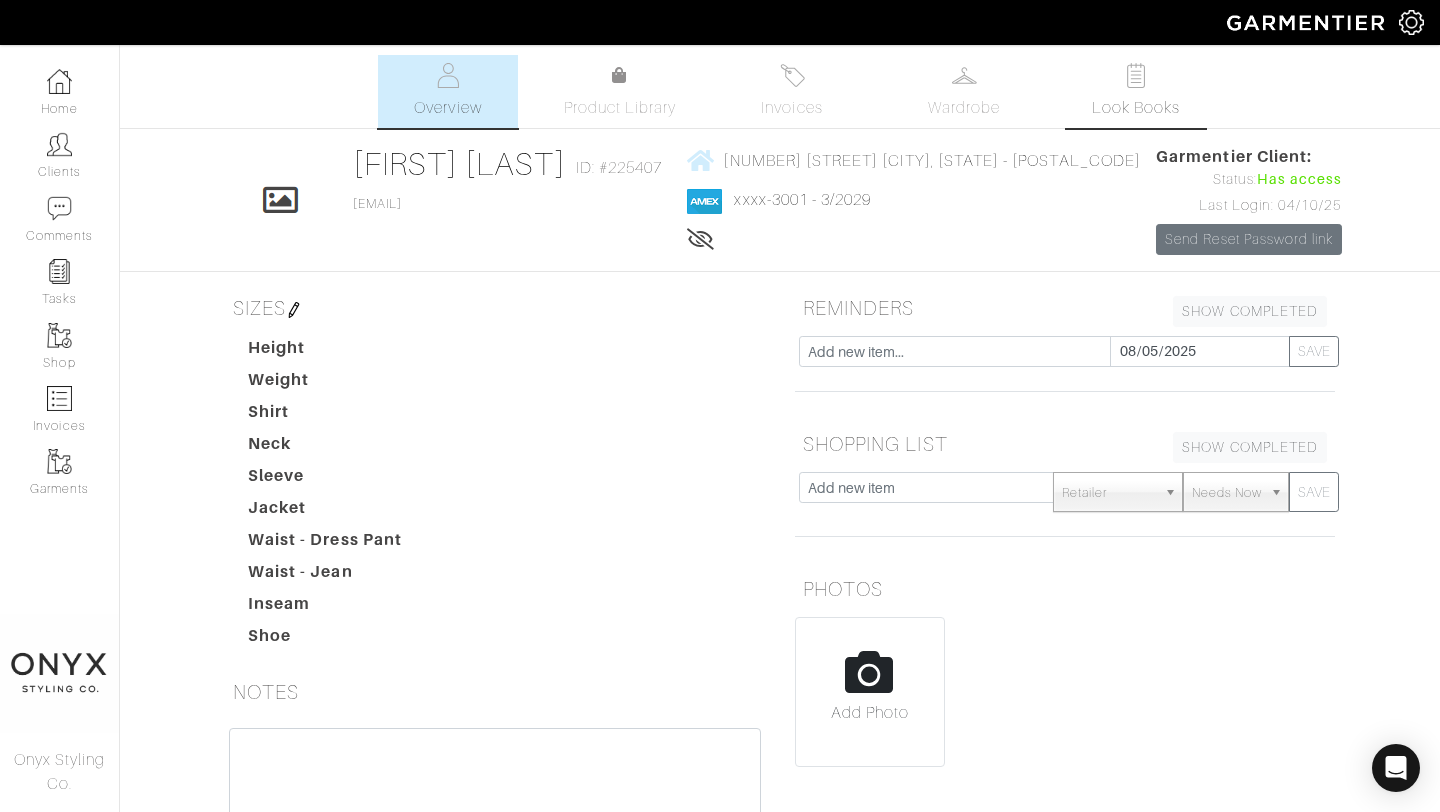 click on "Look Books" at bounding box center (1136, 108) 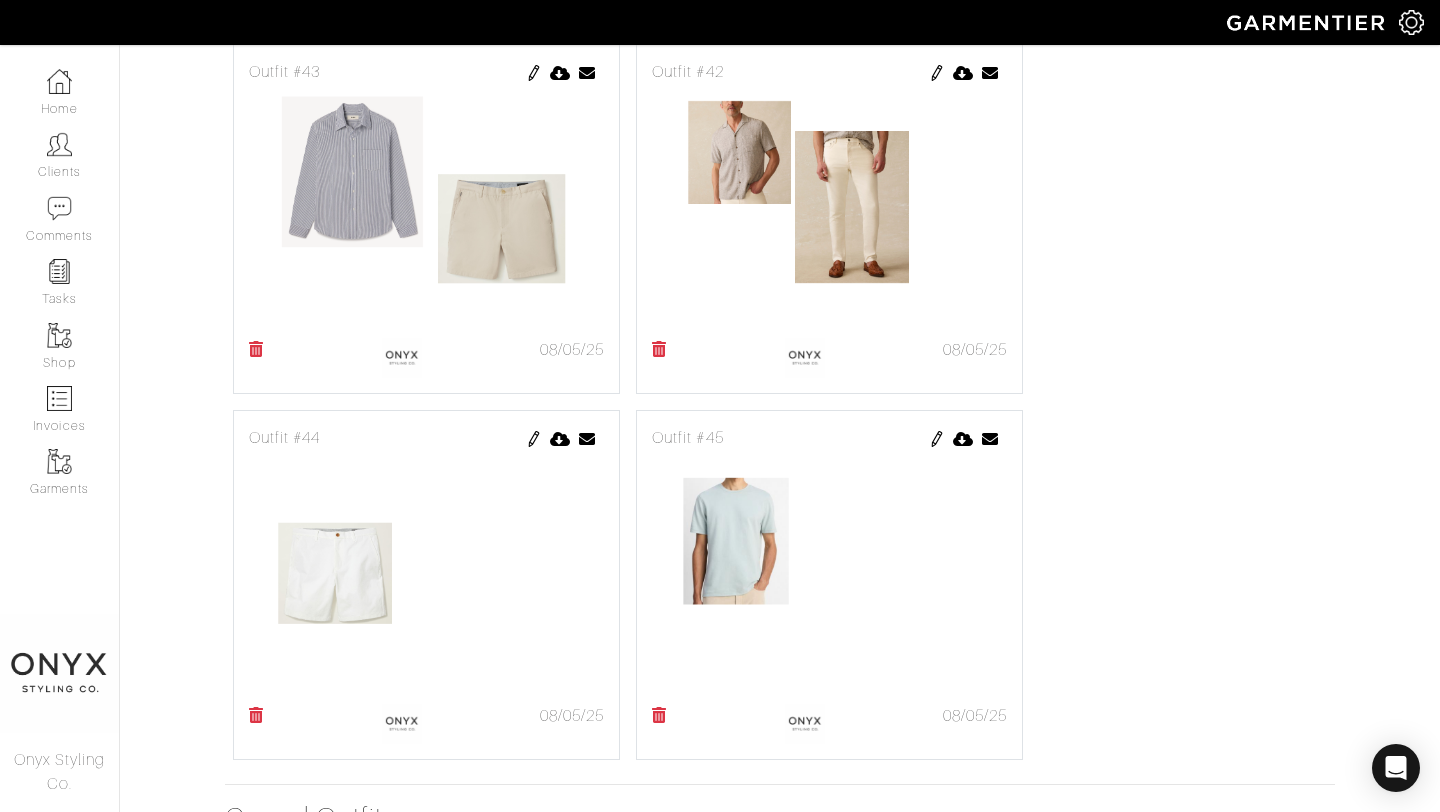 scroll, scrollTop: 895, scrollLeft: 0, axis: vertical 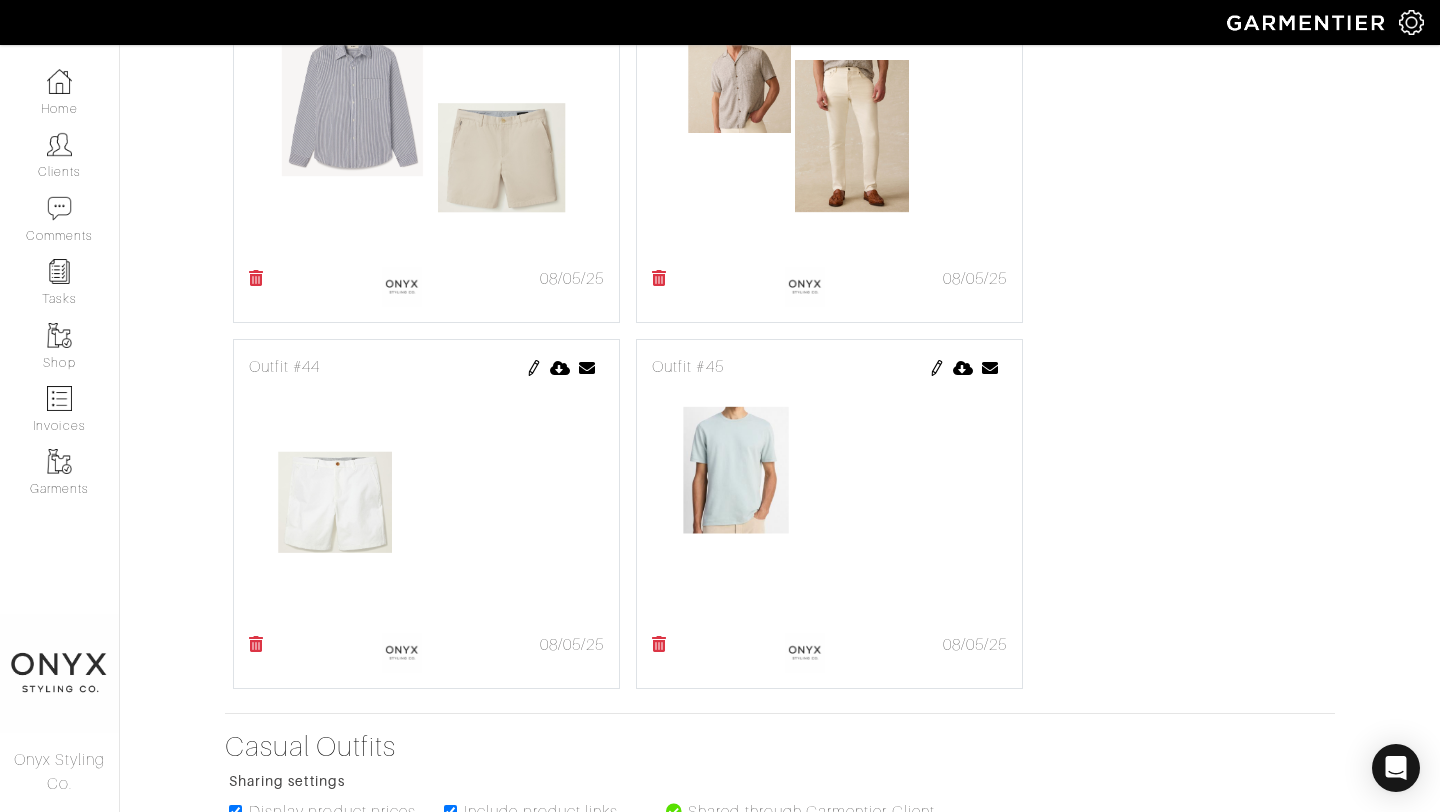 click at bounding box center (937, 368) 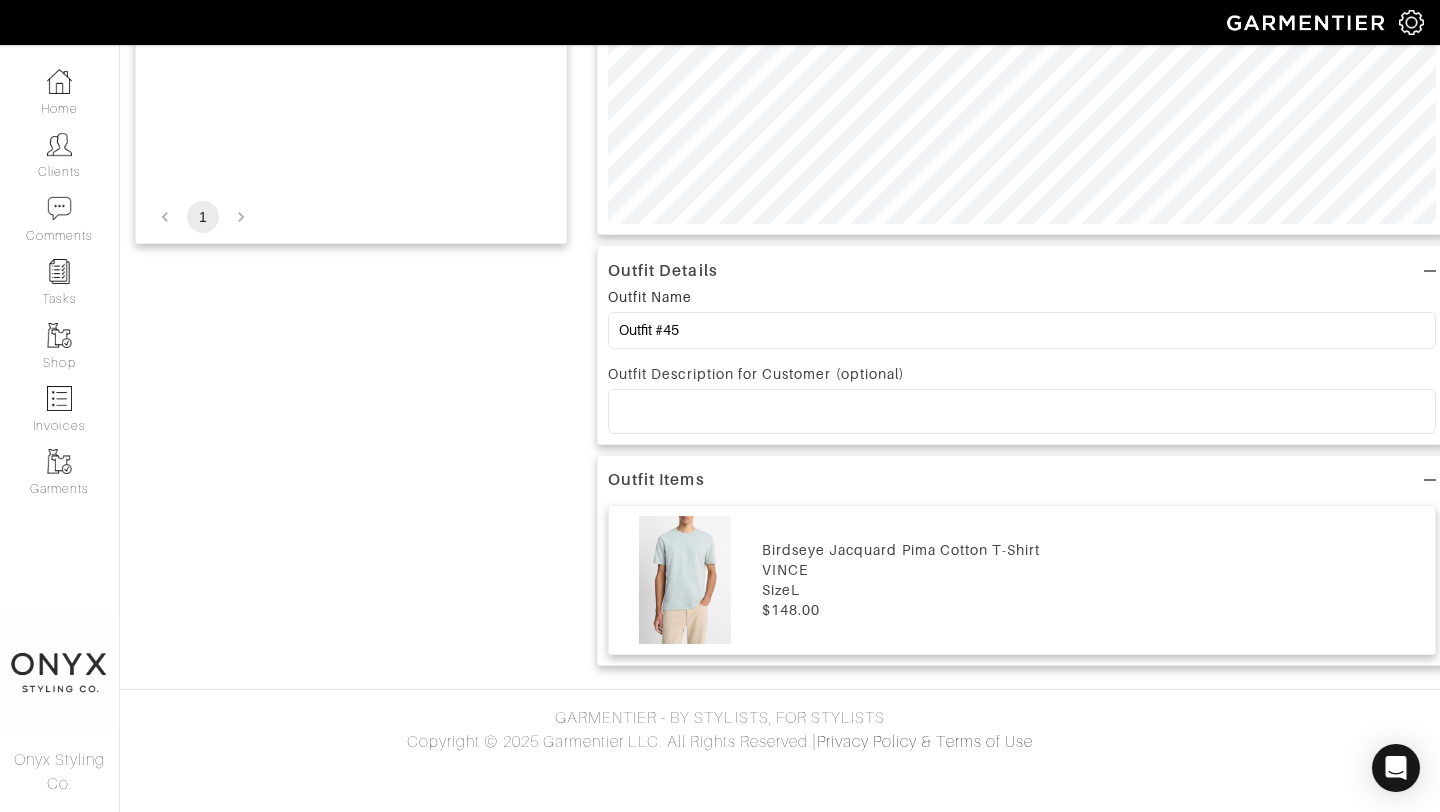 scroll, scrollTop: 0, scrollLeft: 0, axis: both 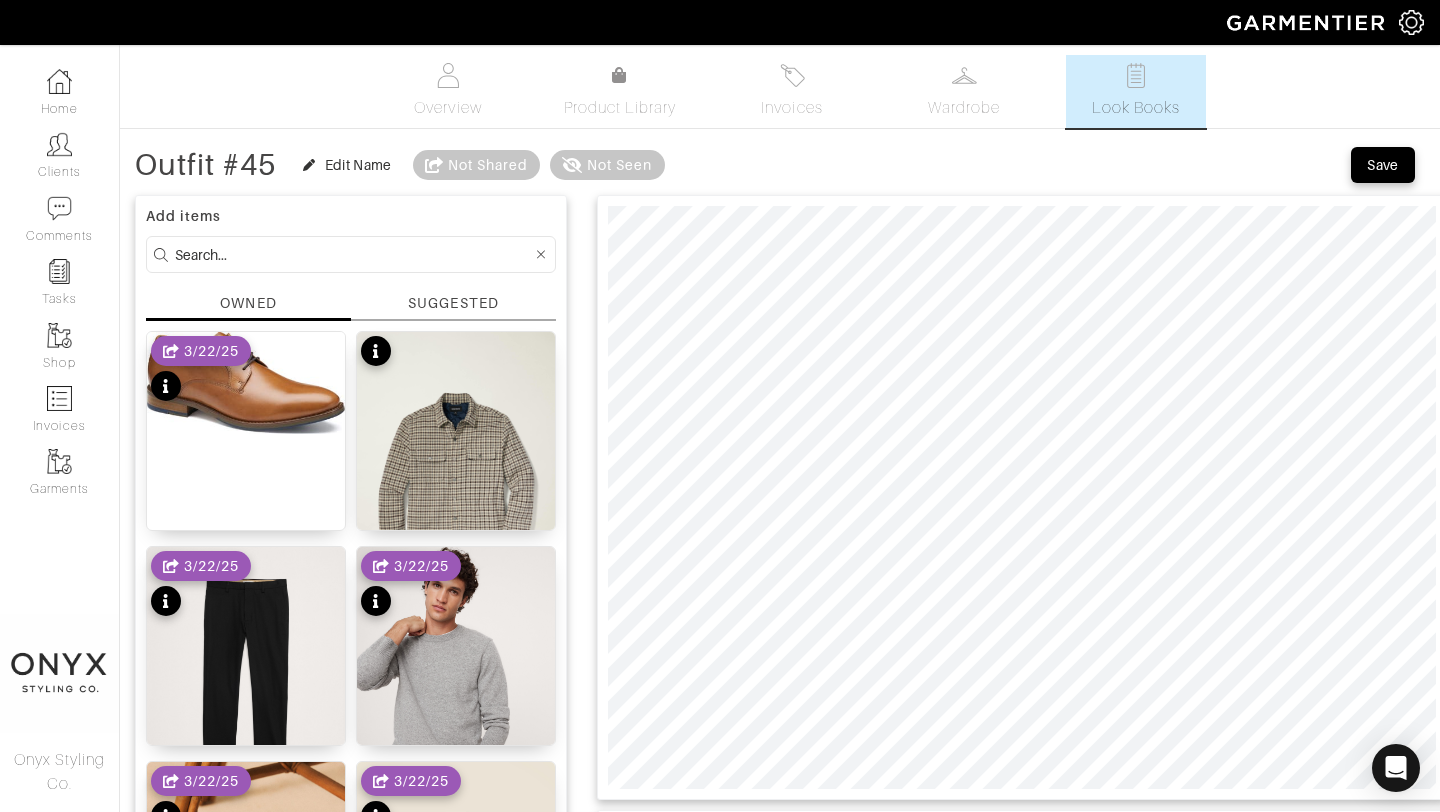 click on "SUGGESTED" at bounding box center (453, 303) 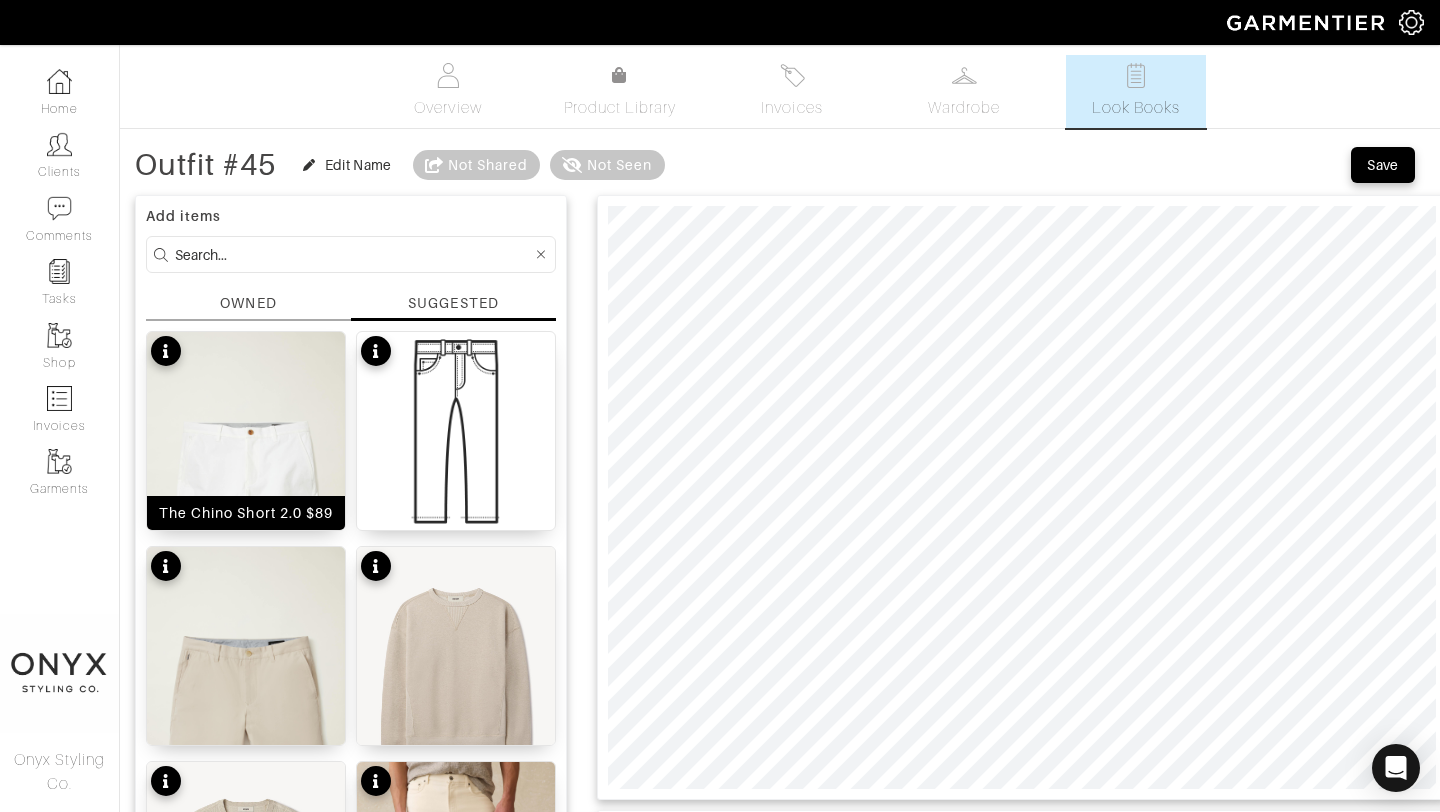 click at bounding box center [246, 480] 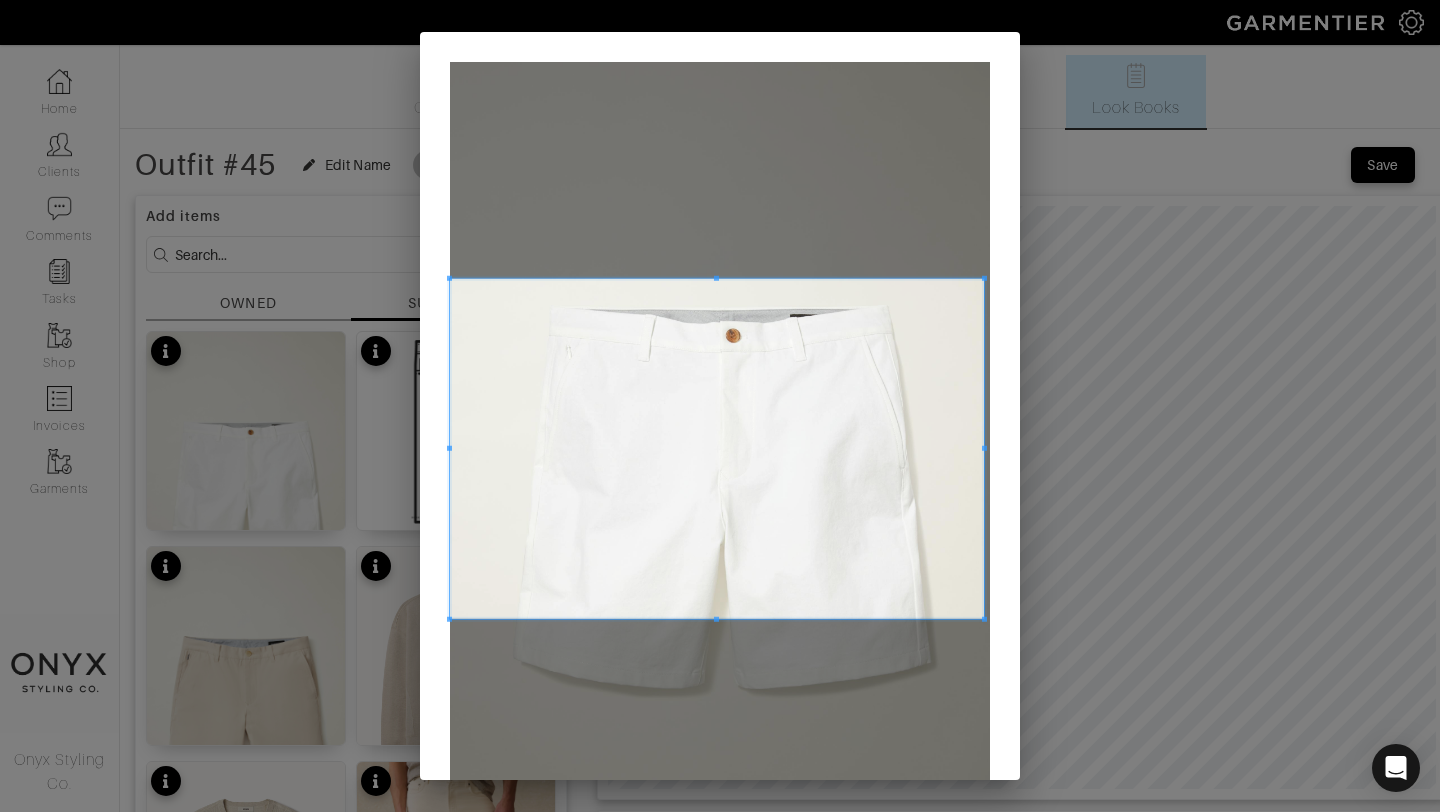 click at bounding box center [984, 278] 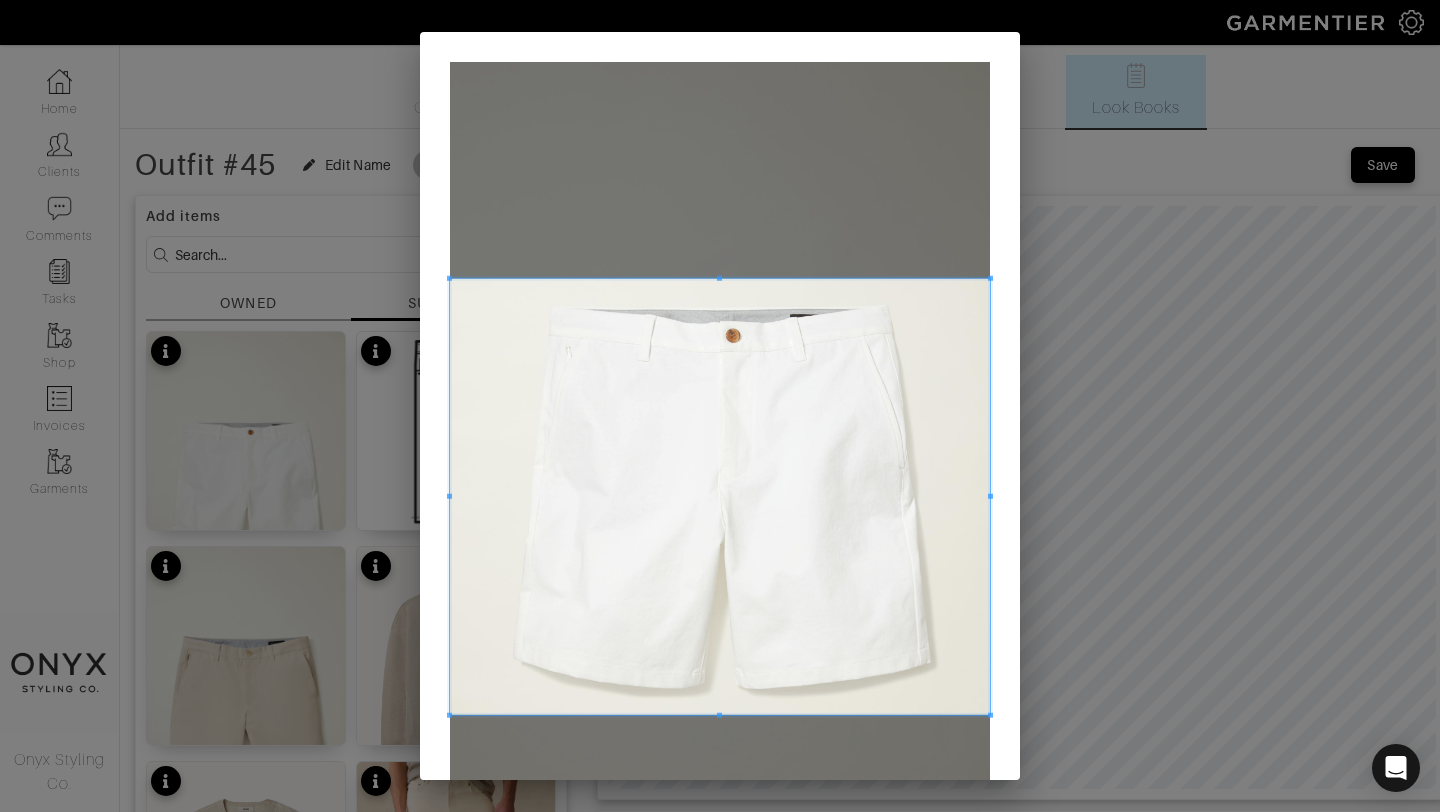 click at bounding box center (990, 715) 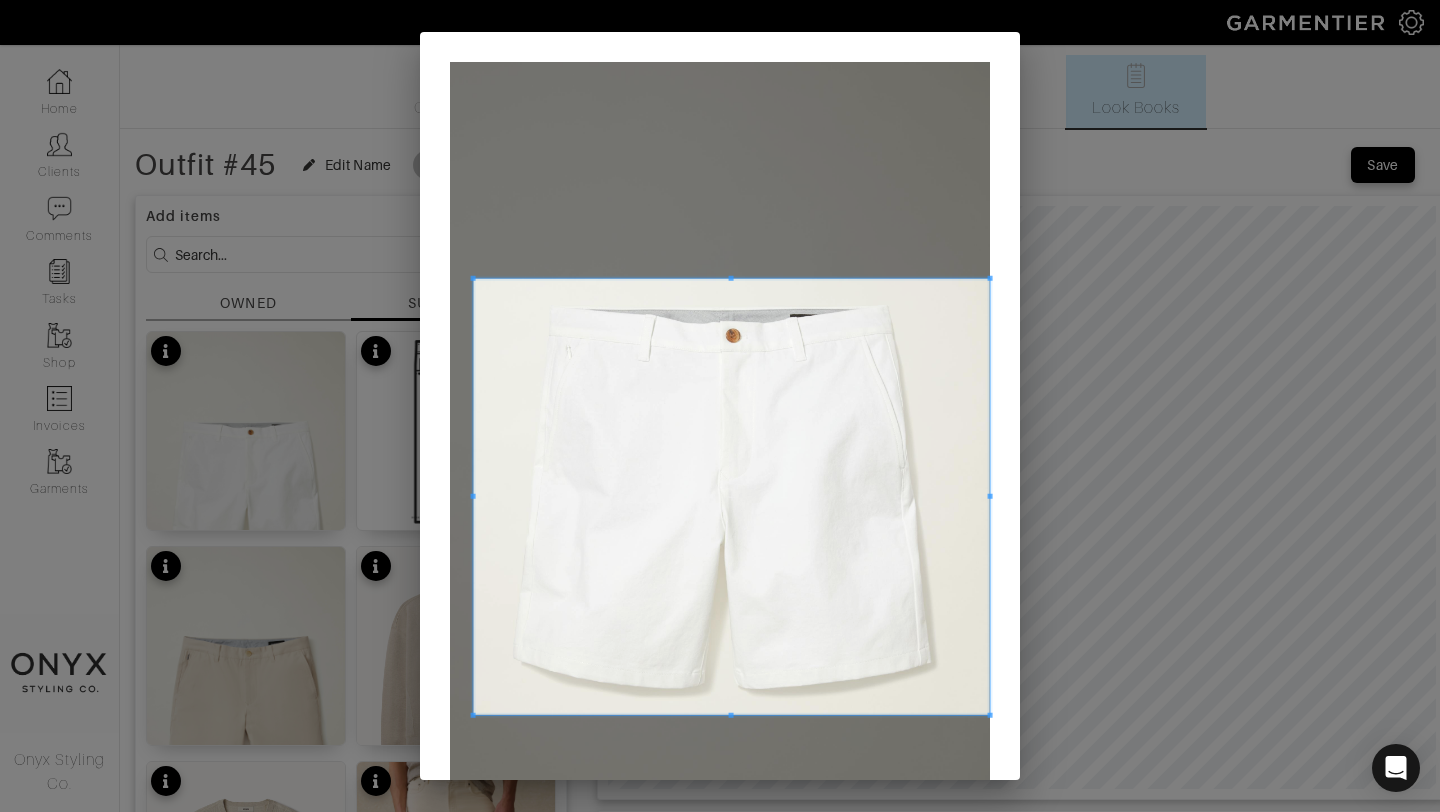click at bounding box center (473, 497) 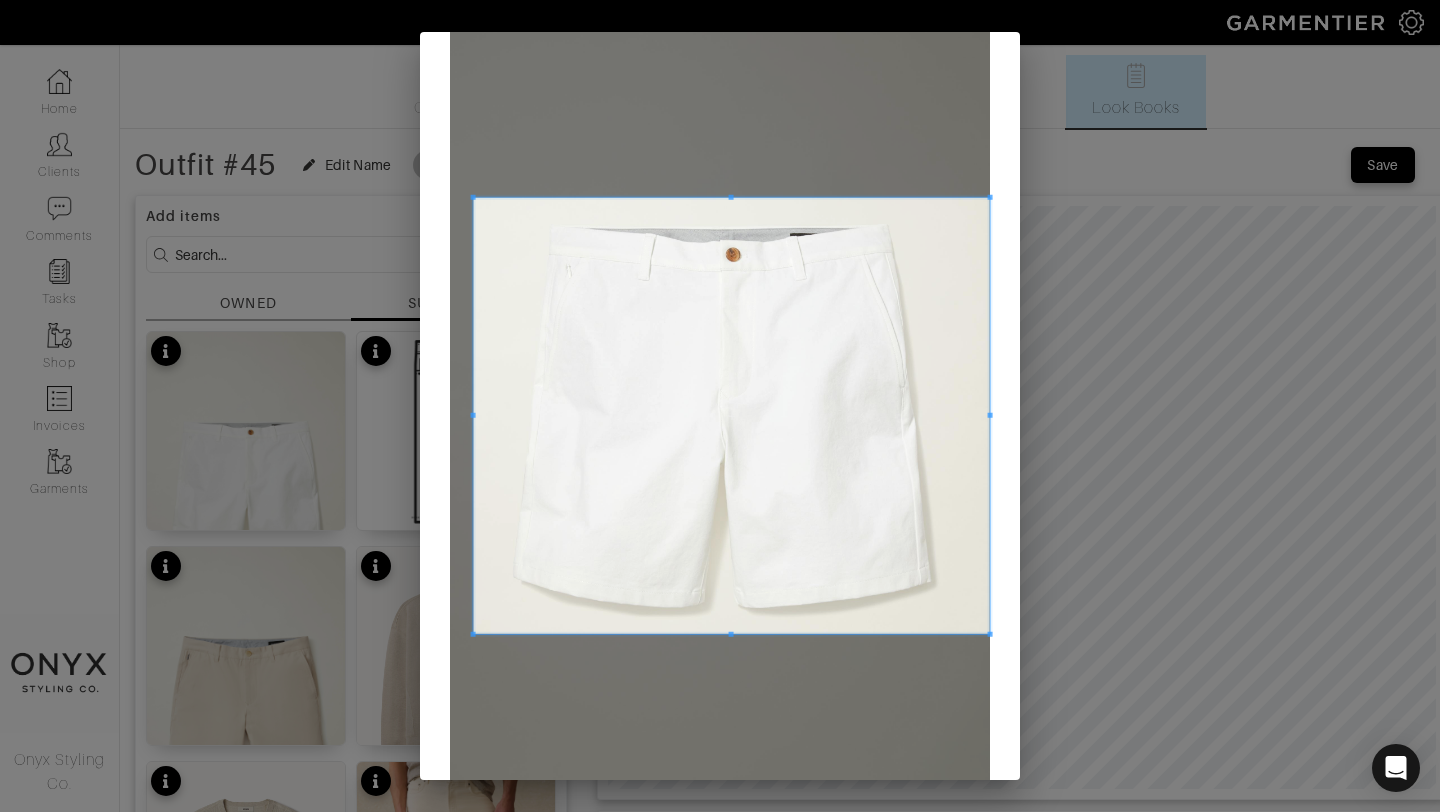 scroll, scrollTop: 178, scrollLeft: 0, axis: vertical 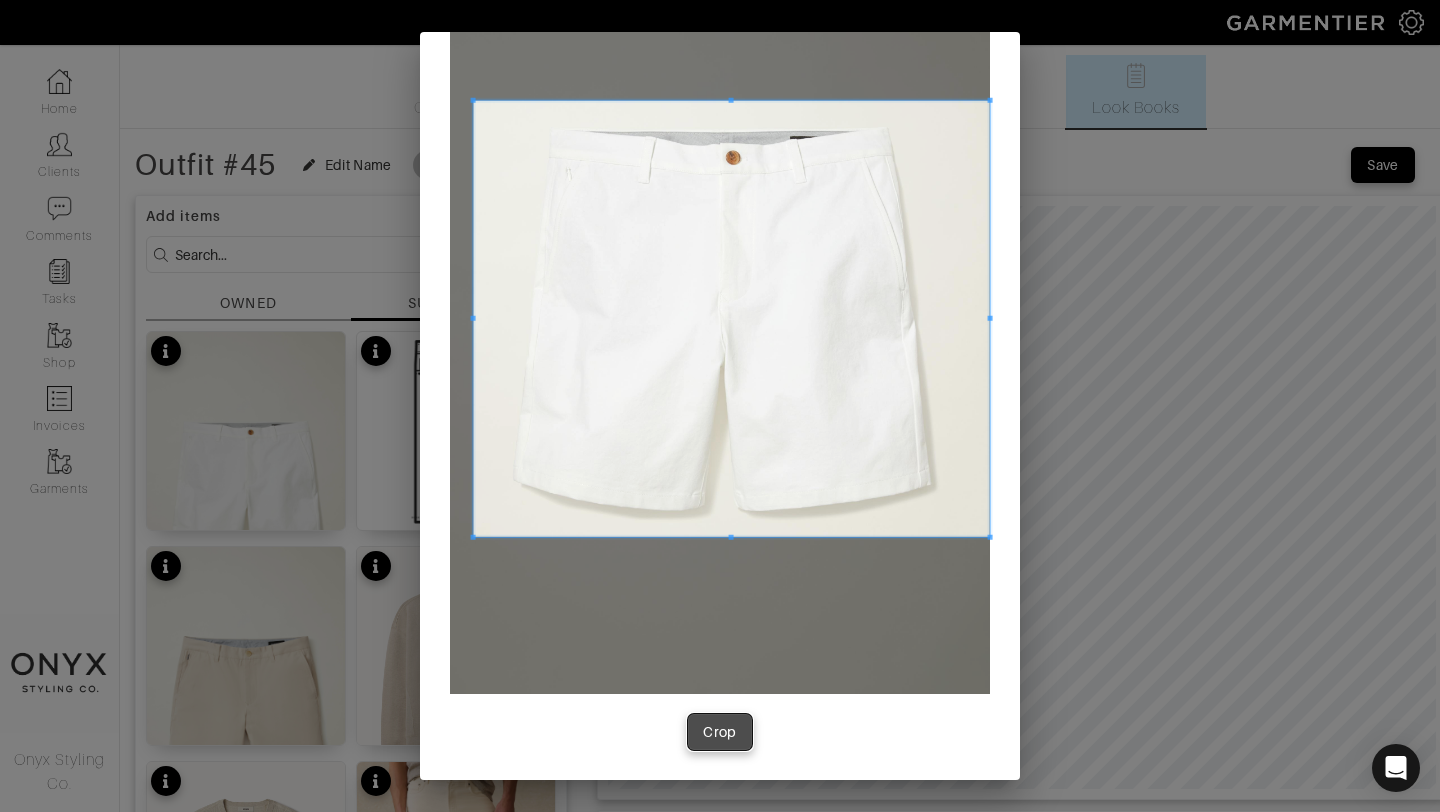 click on "Crop" at bounding box center [720, 732] 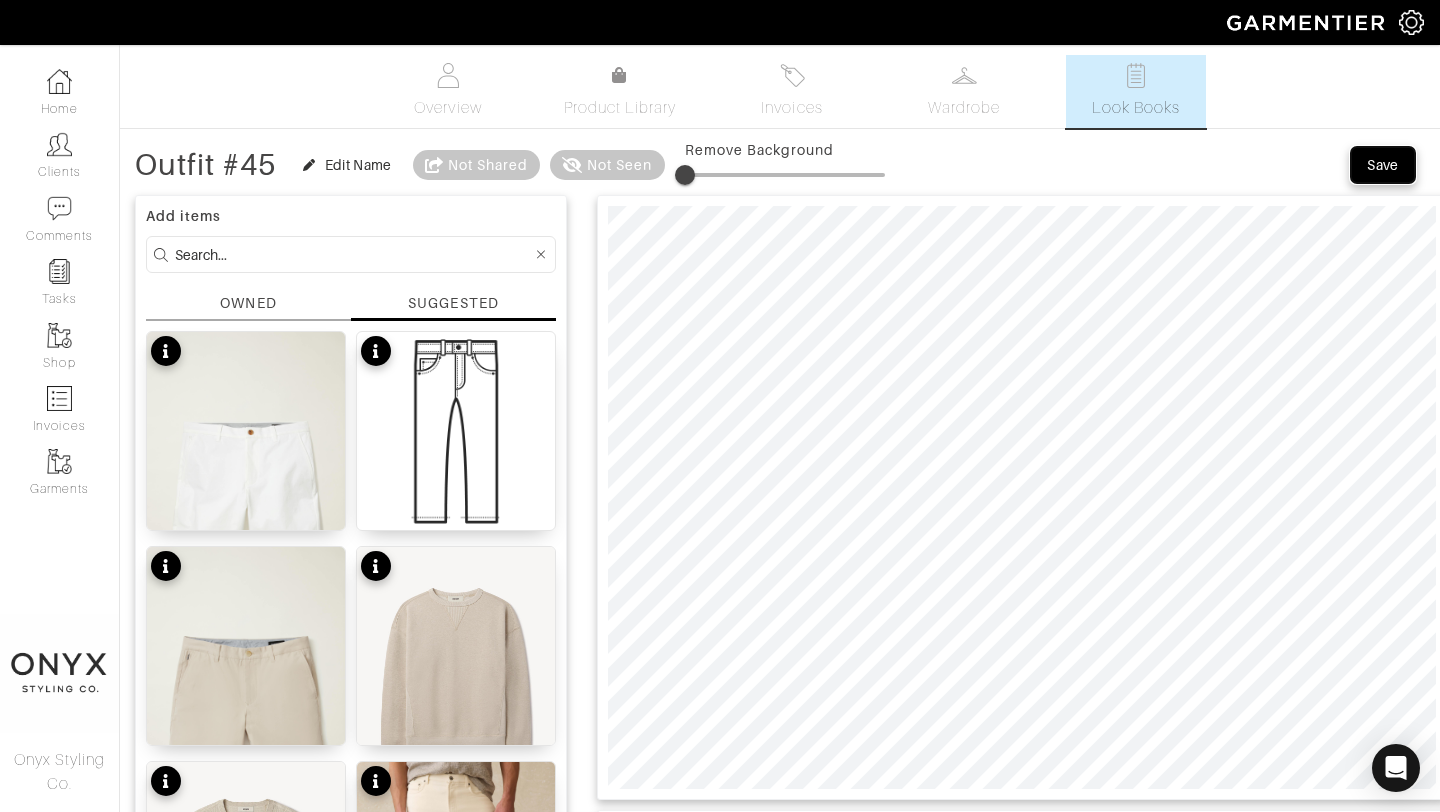 click on "Save" at bounding box center (1383, 165) 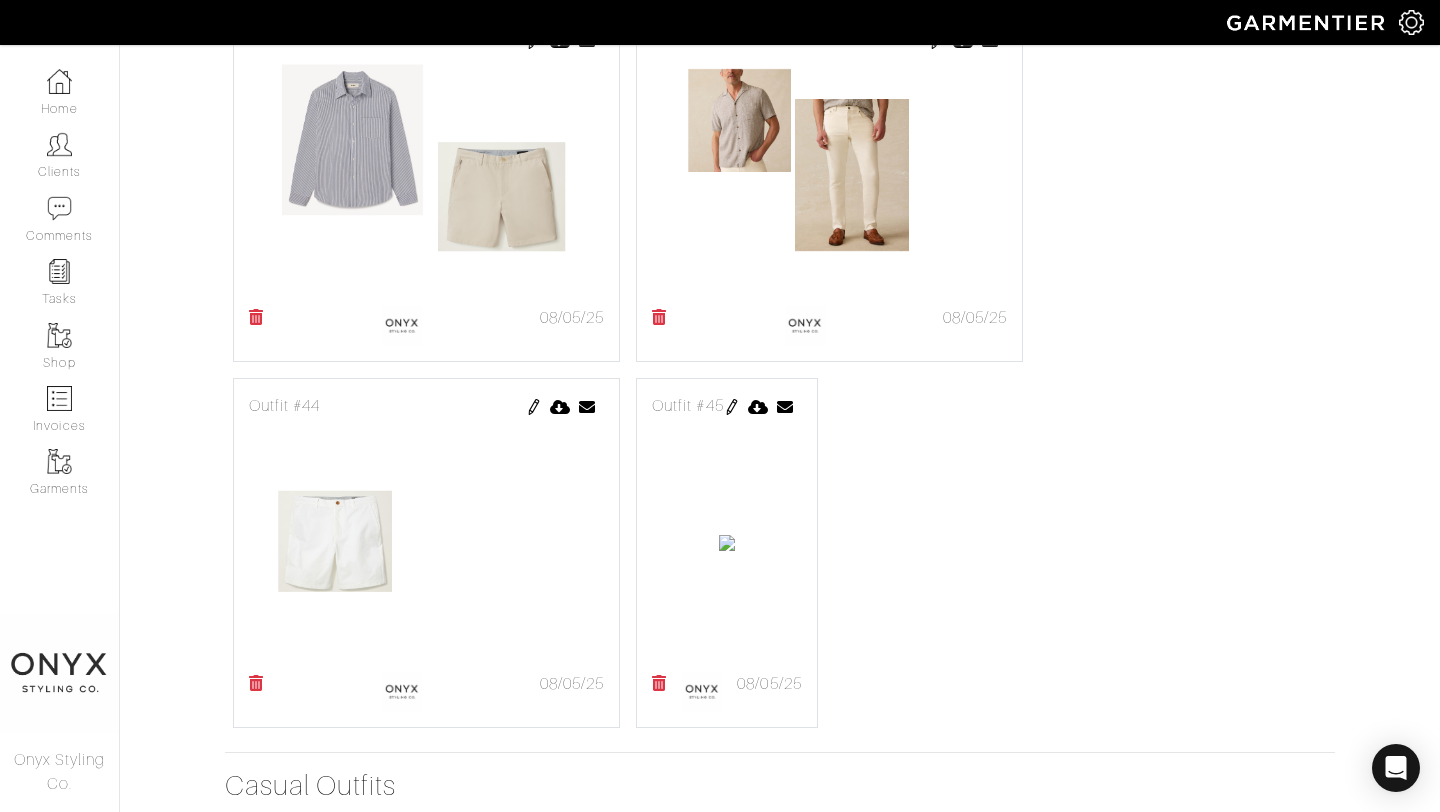 scroll, scrollTop: 836, scrollLeft: 0, axis: vertical 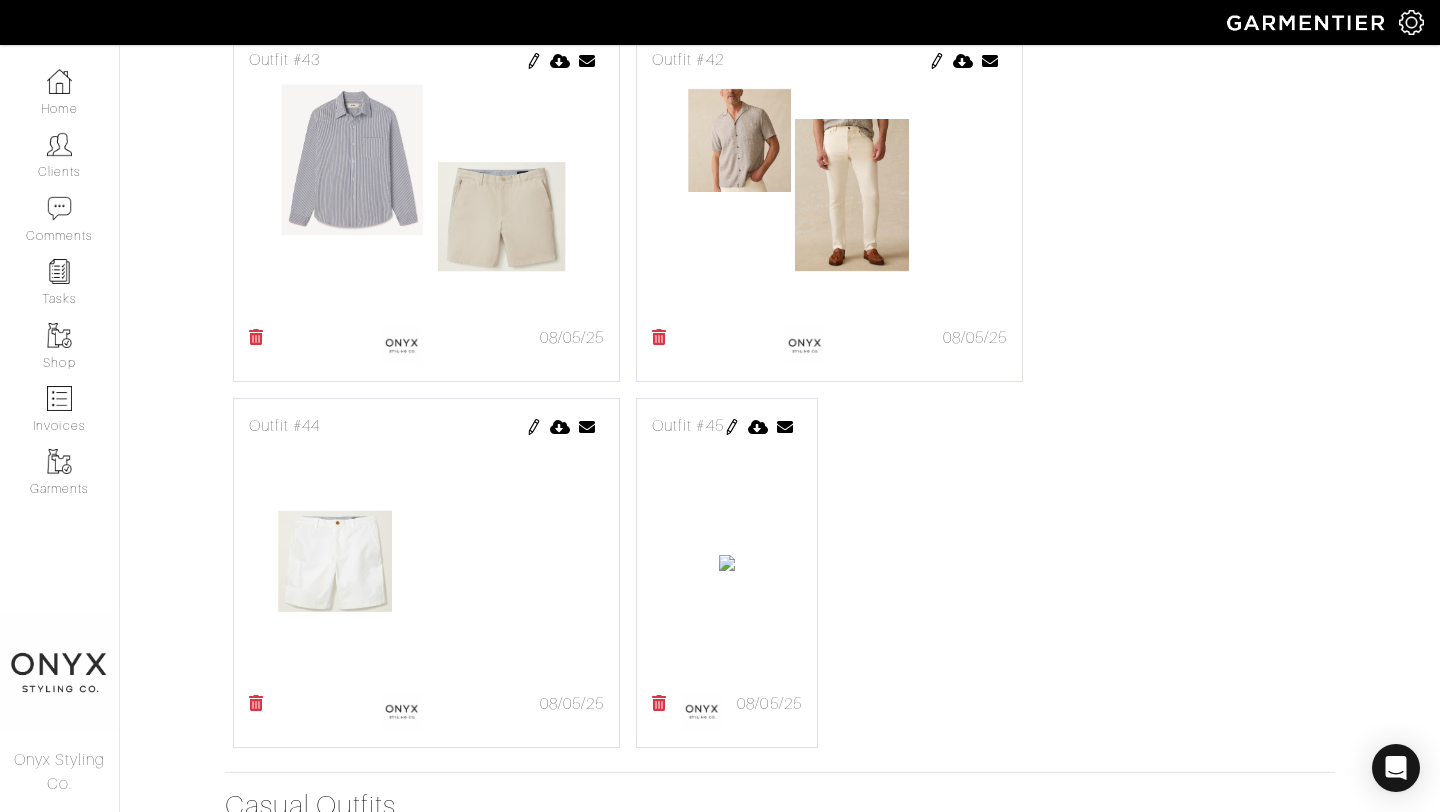 click at bounding box center [534, 427] 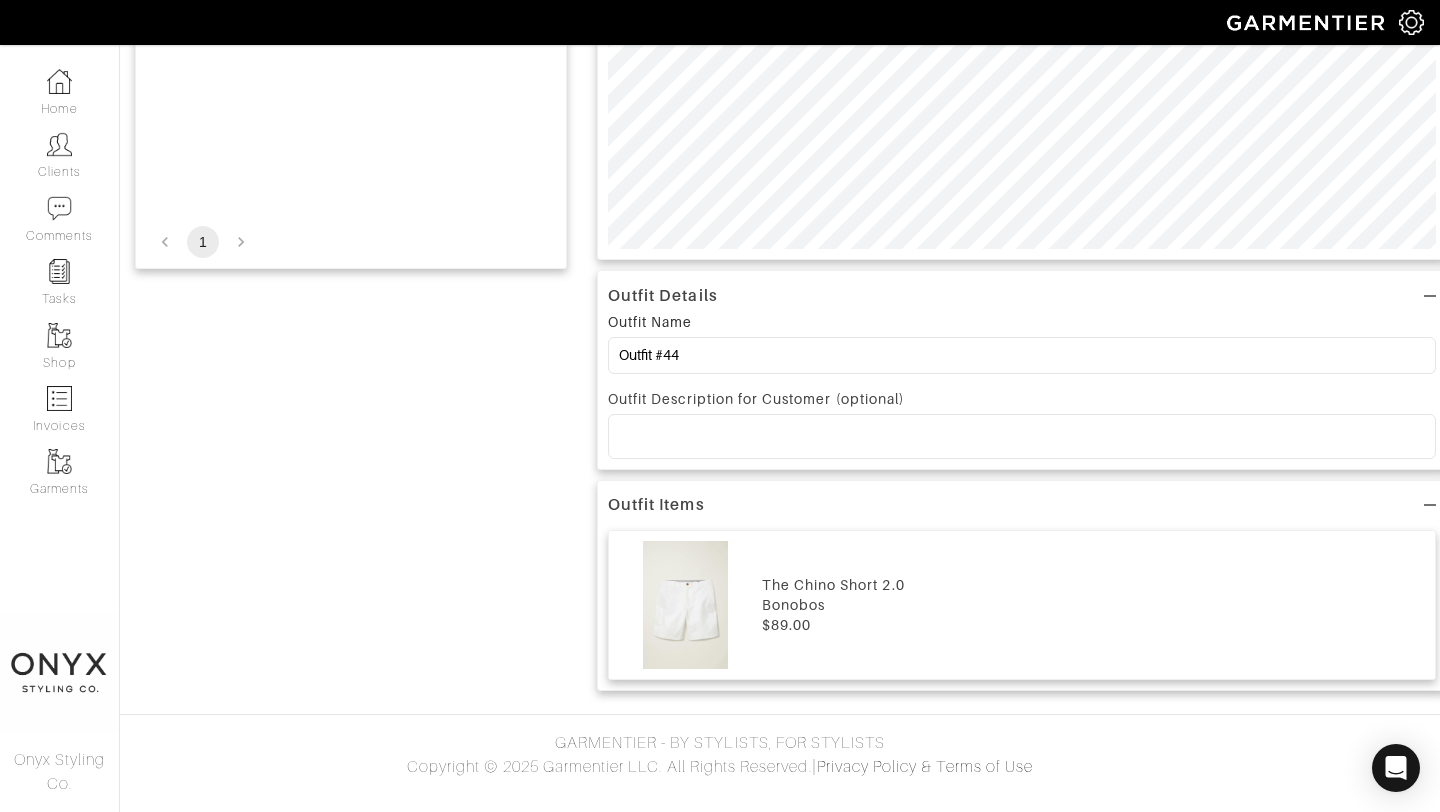scroll, scrollTop: 0, scrollLeft: 0, axis: both 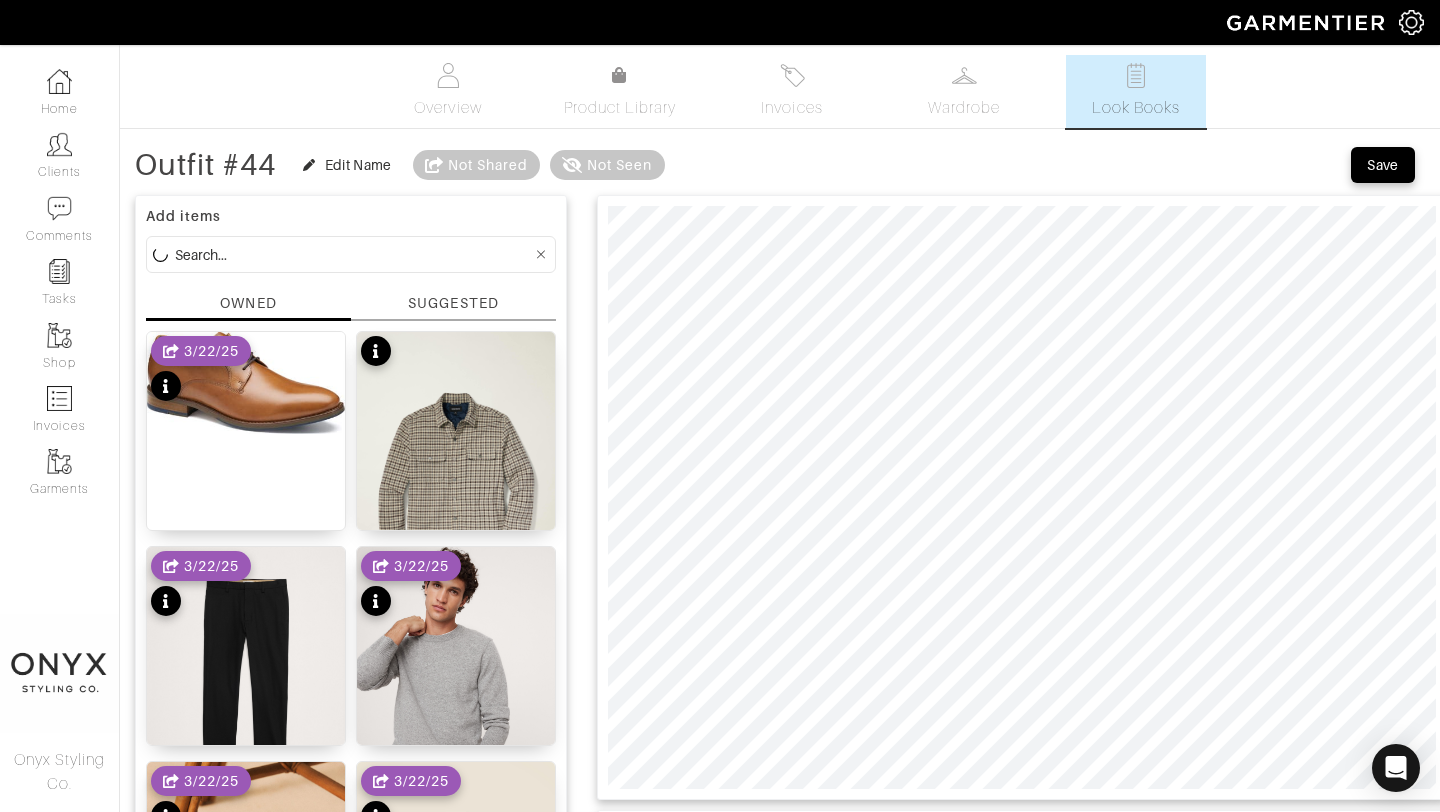 click on "SUGGESTED" at bounding box center [453, 303] 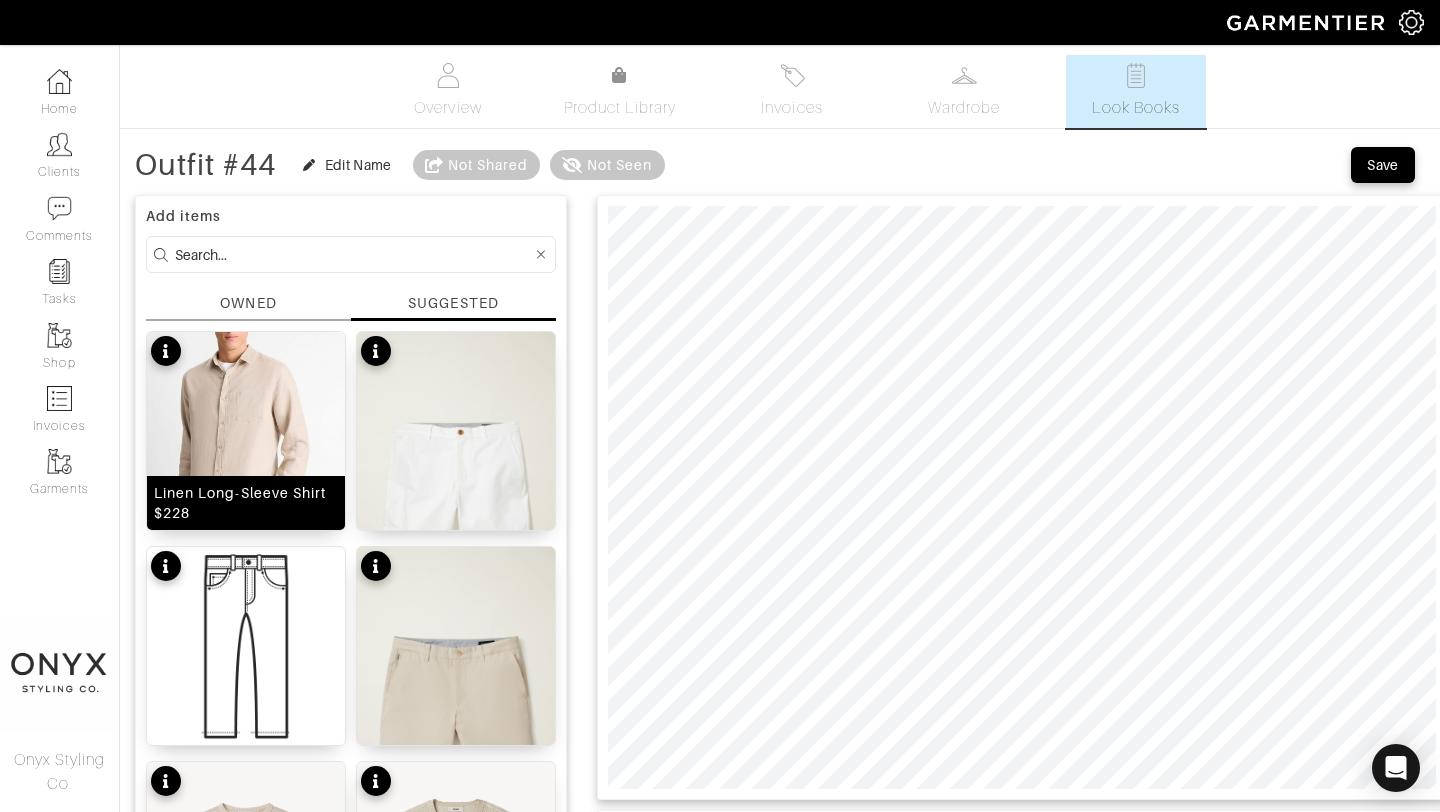 click at bounding box center [246, 469] 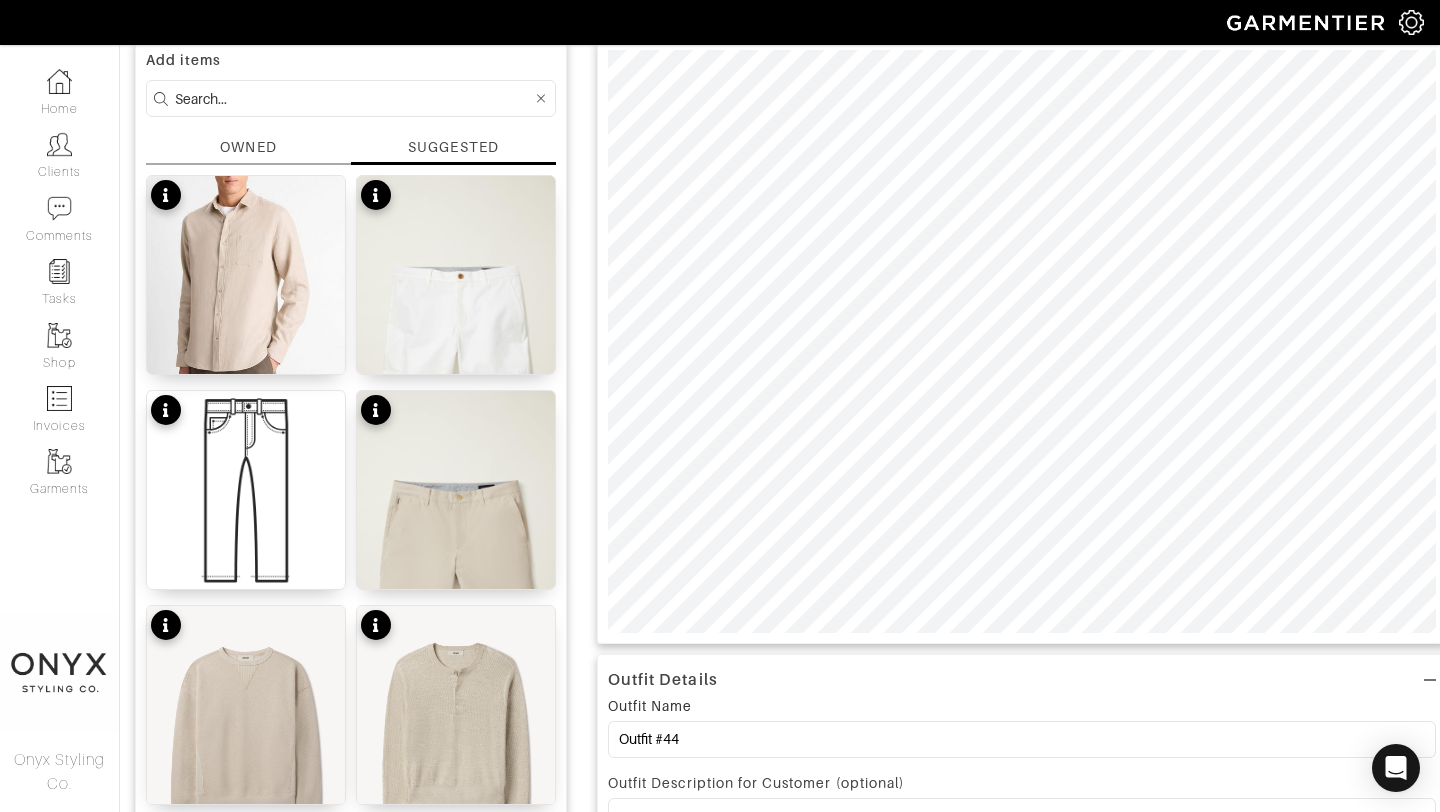 scroll, scrollTop: 265, scrollLeft: 0, axis: vertical 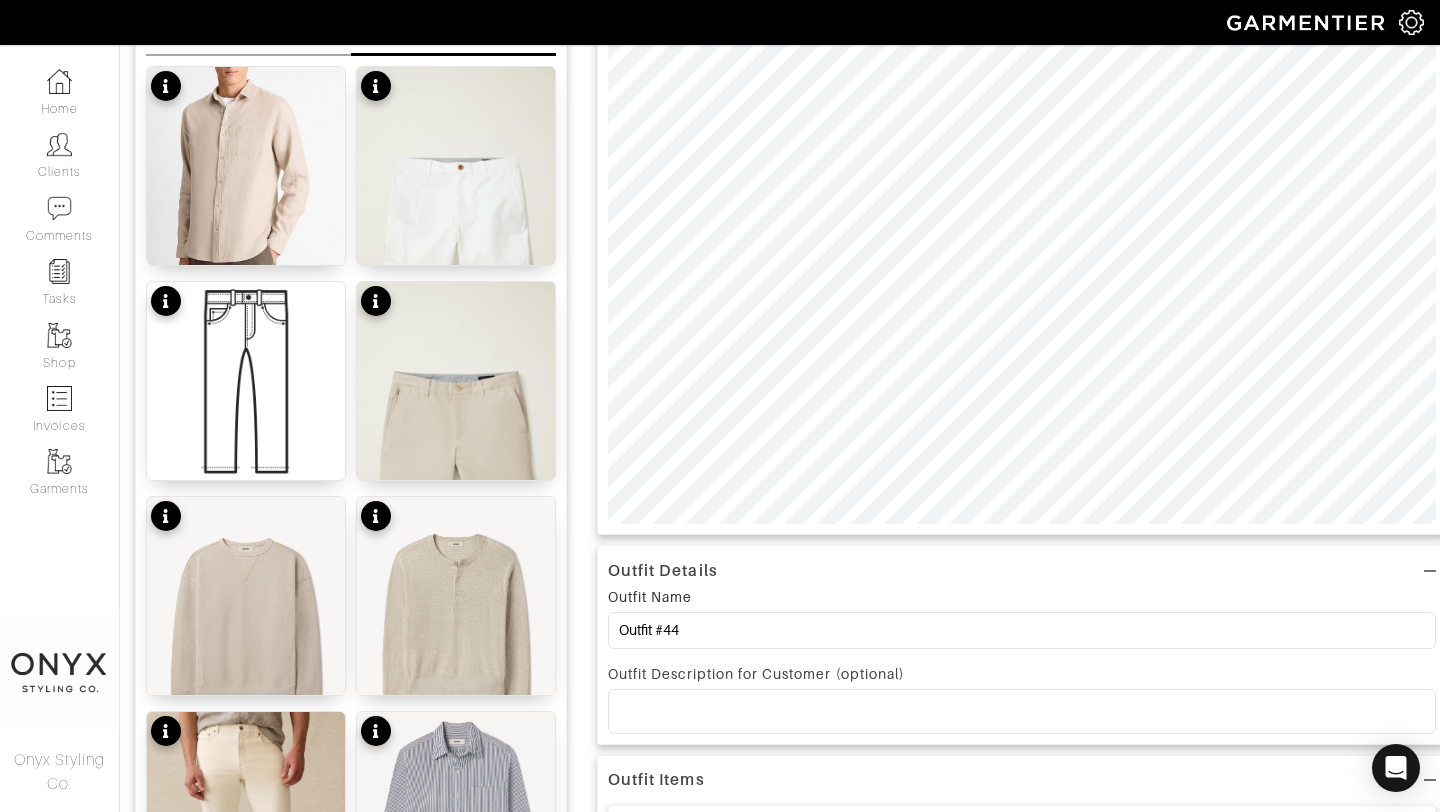 click at bounding box center [1022, 711] 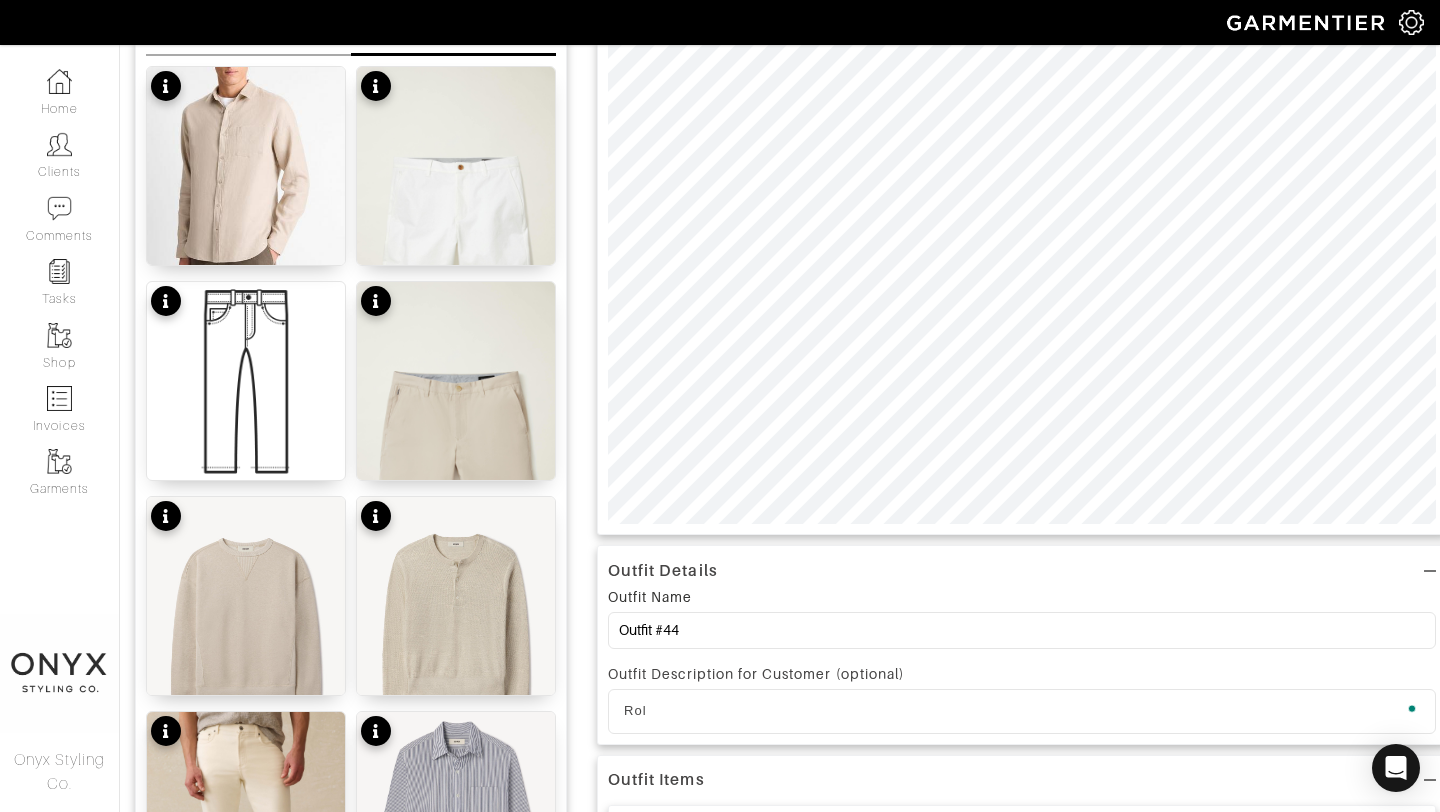 type 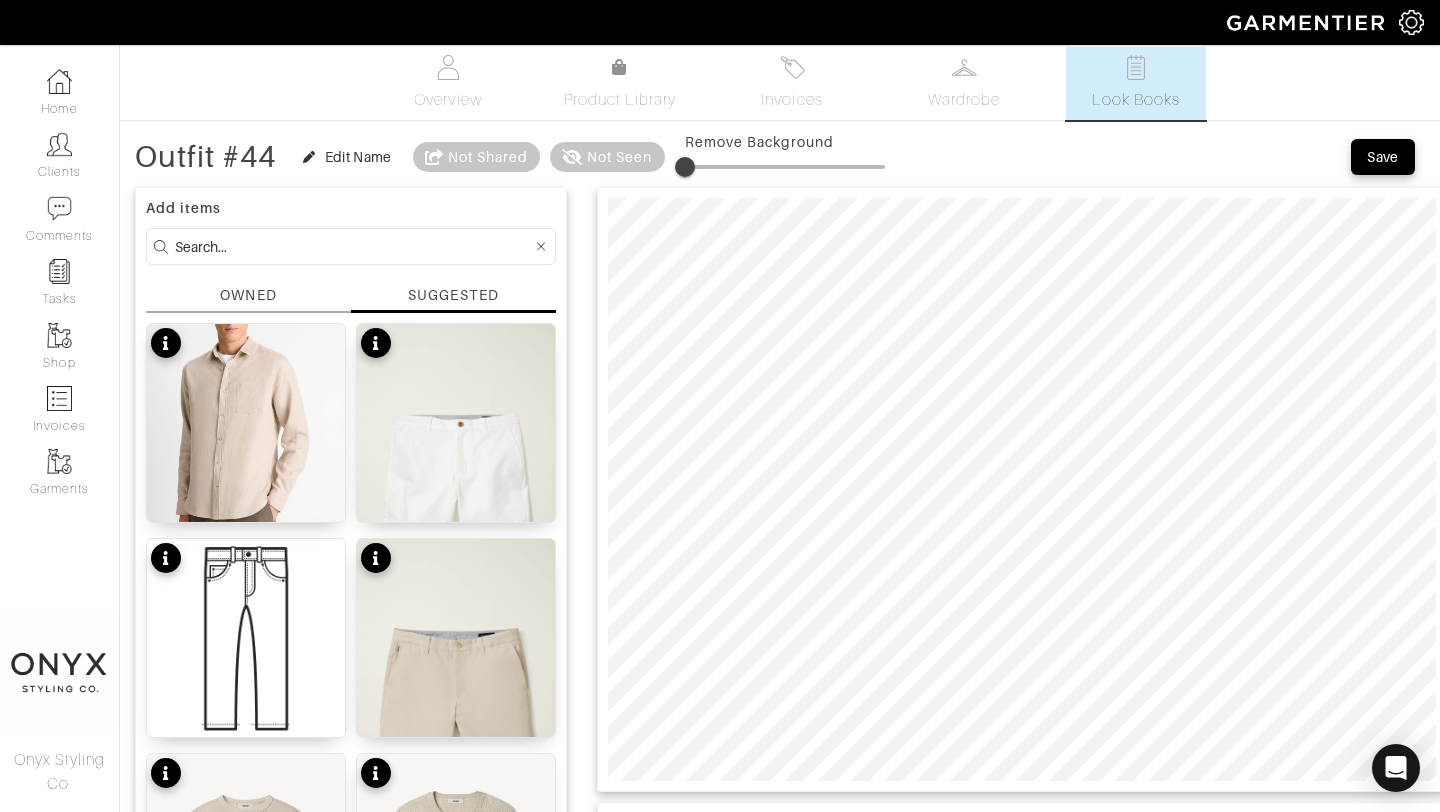 scroll, scrollTop: 0, scrollLeft: 0, axis: both 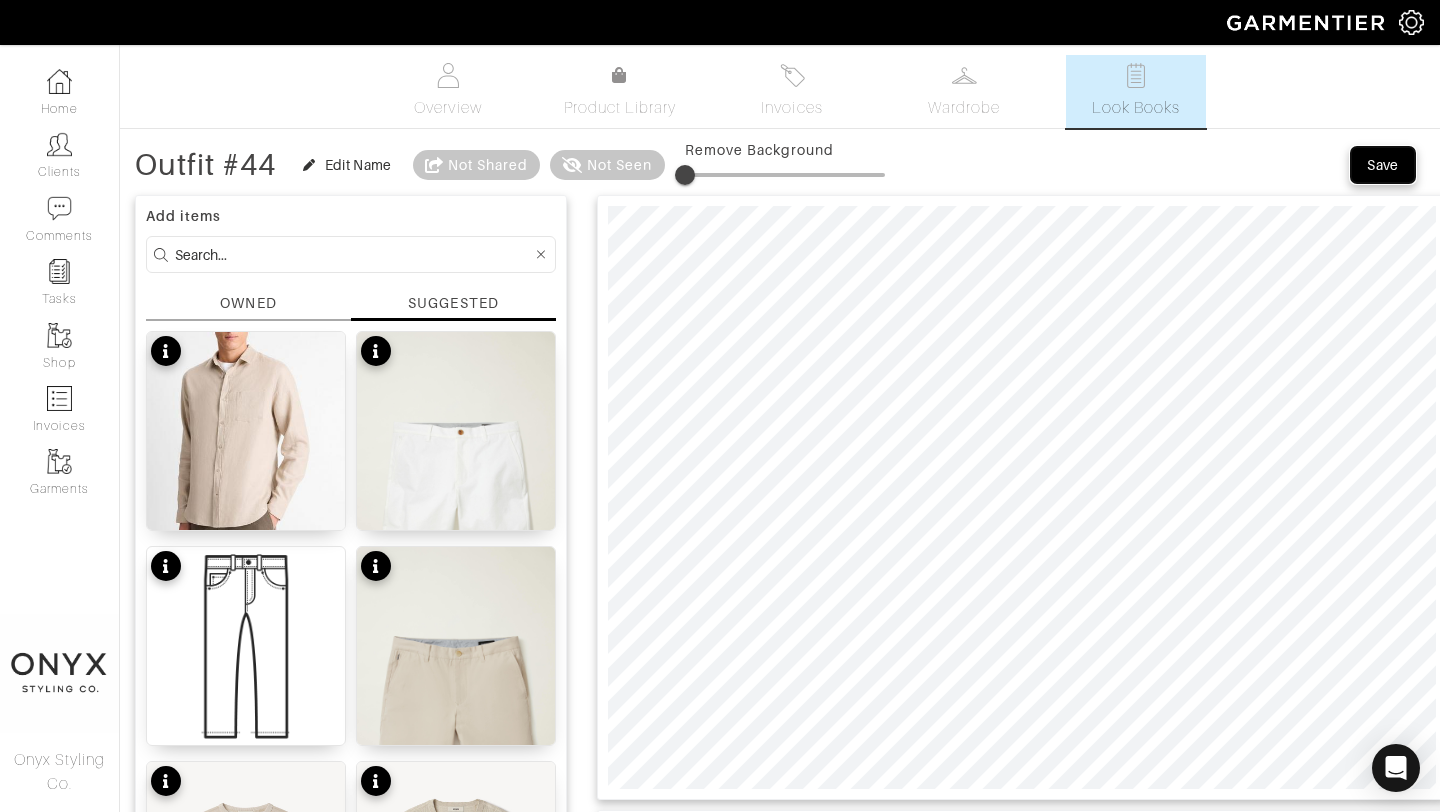click on "Save" at bounding box center [1383, 165] 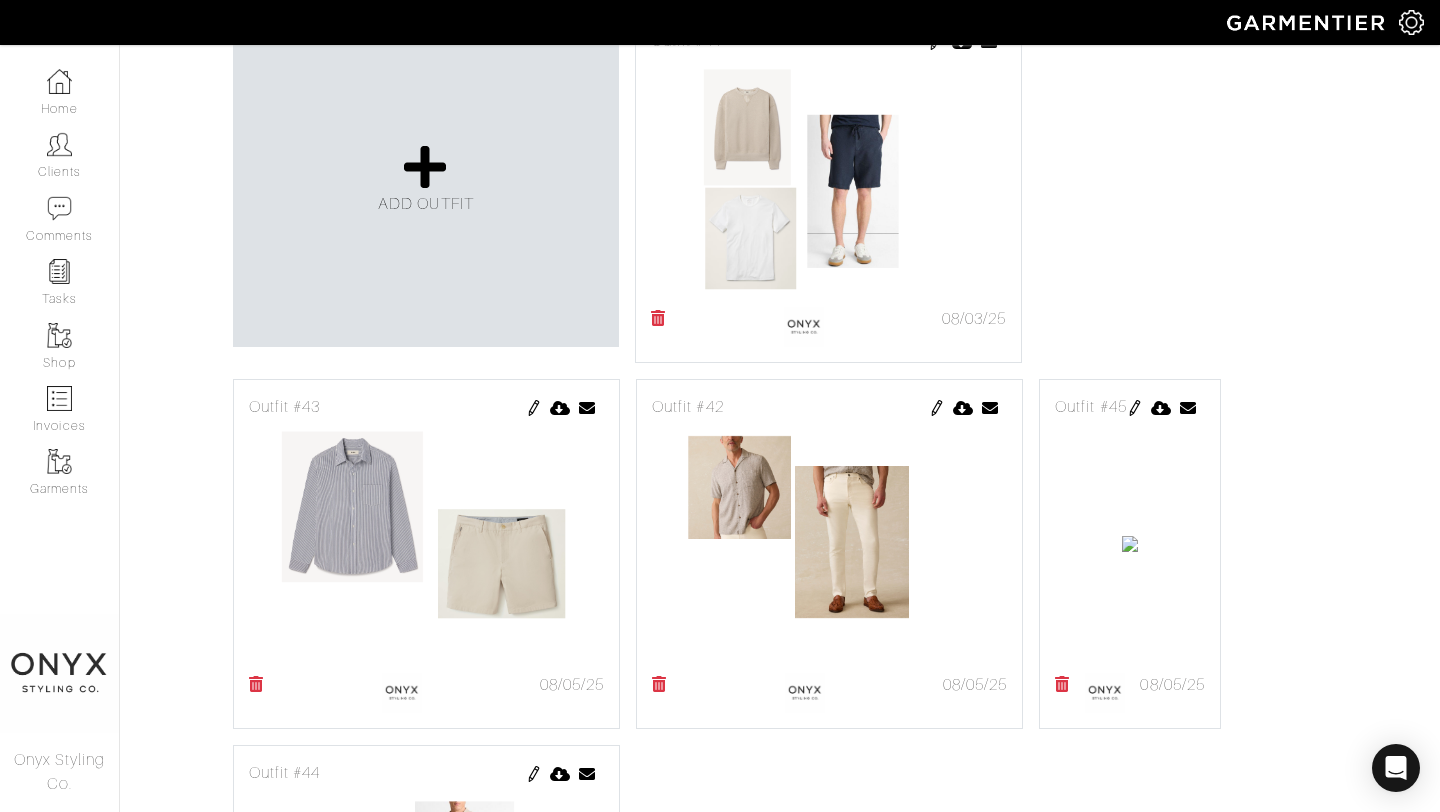 scroll, scrollTop: 504, scrollLeft: 0, axis: vertical 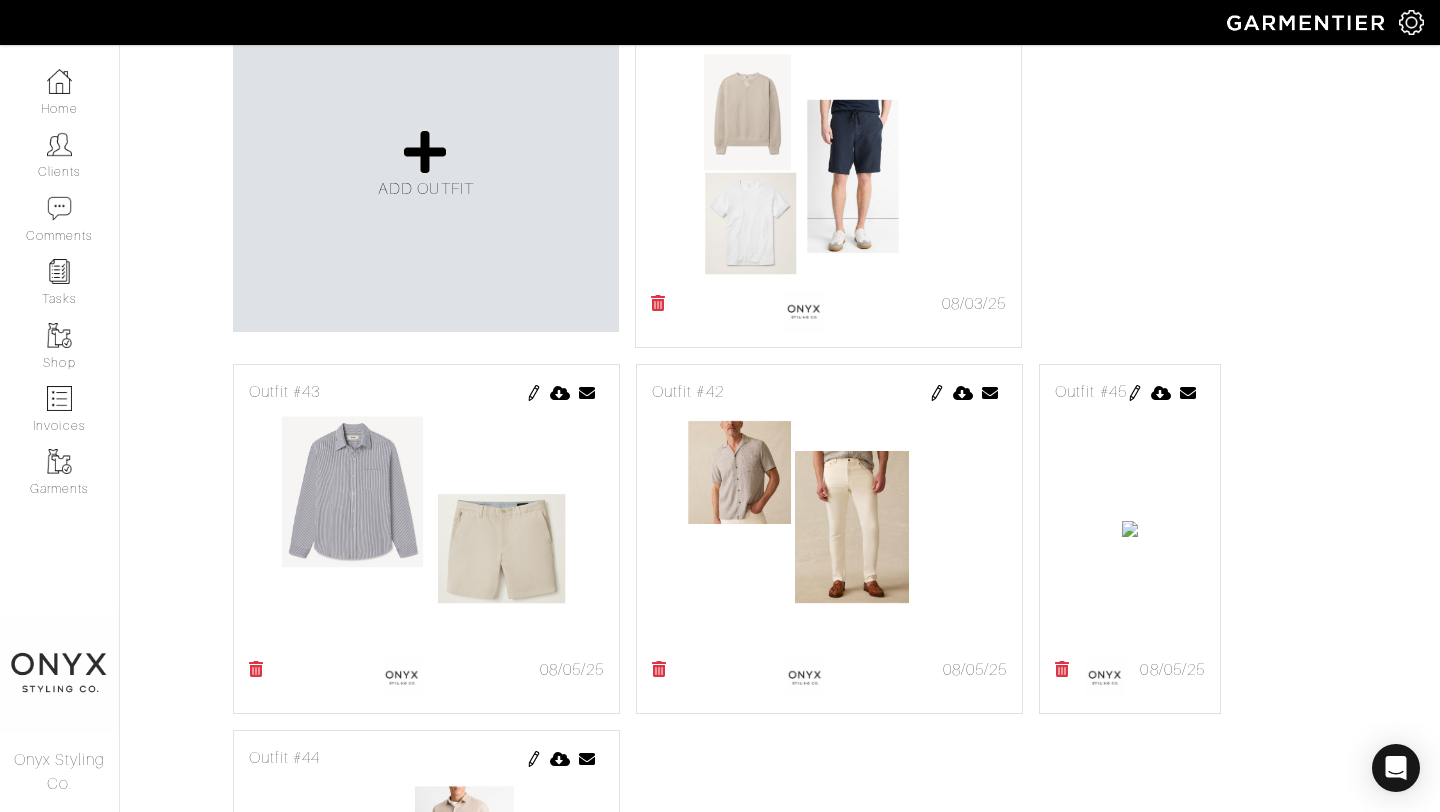 click at bounding box center [534, 393] 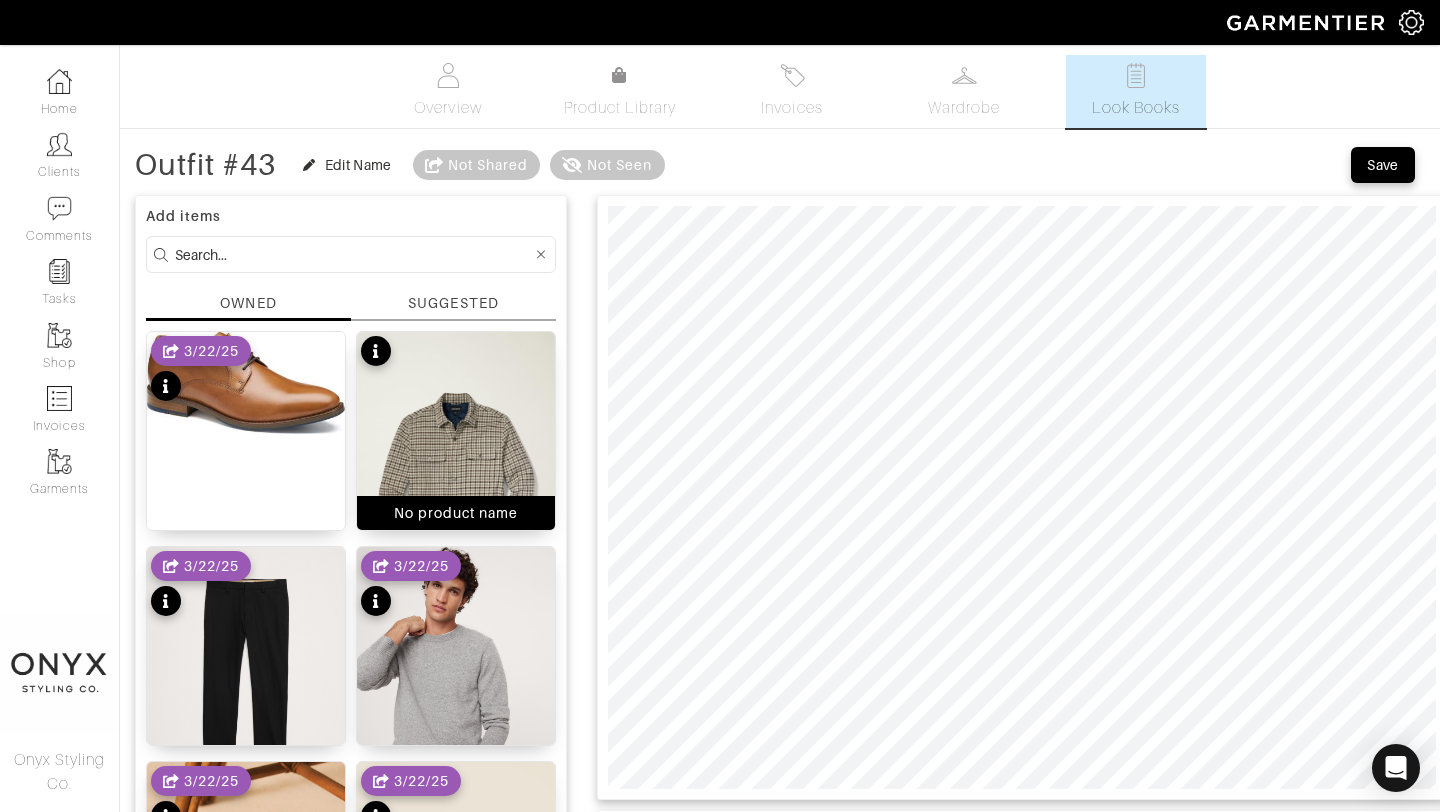 scroll, scrollTop: 375, scrollLeft: 0, axis: vertical 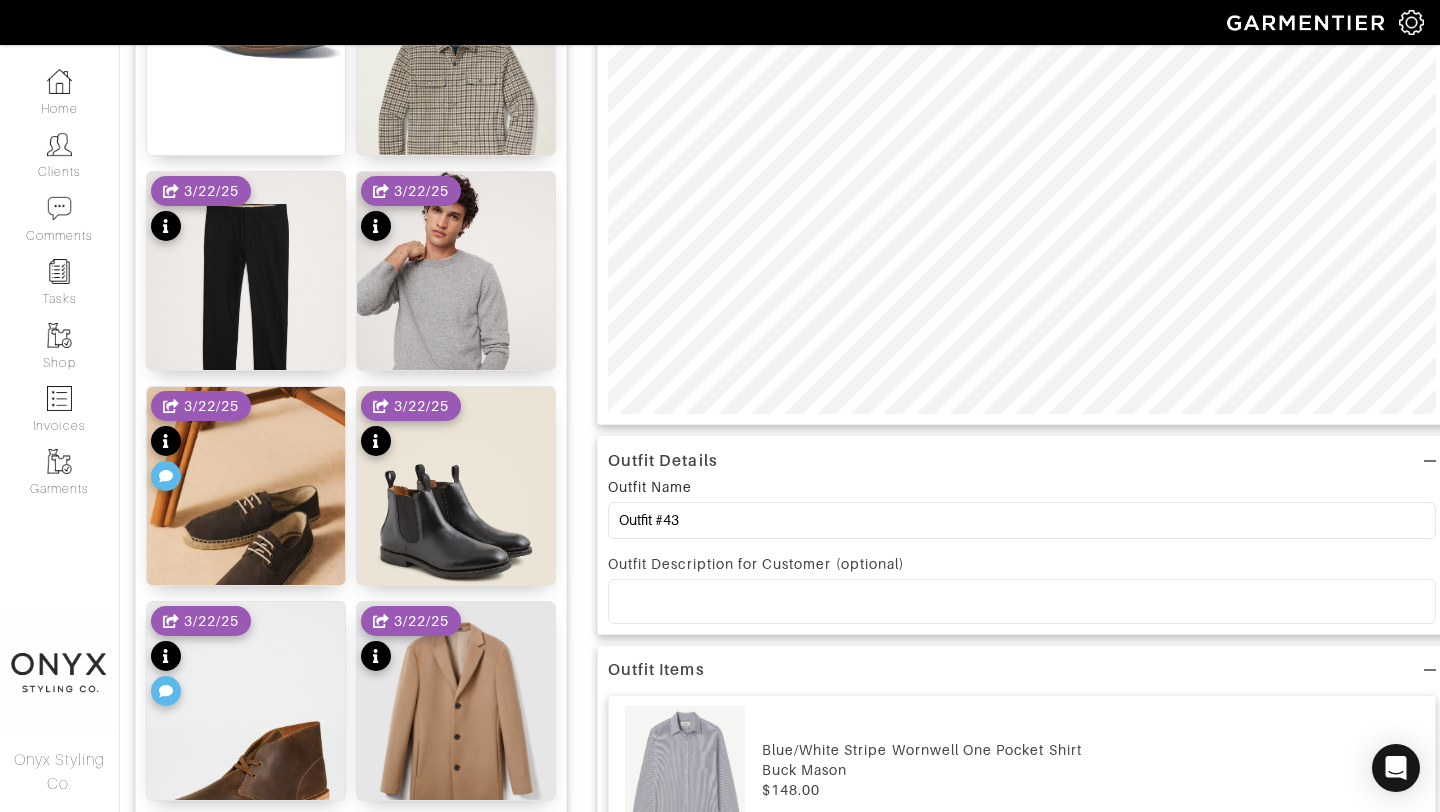click at bounding box center (1022, 601) 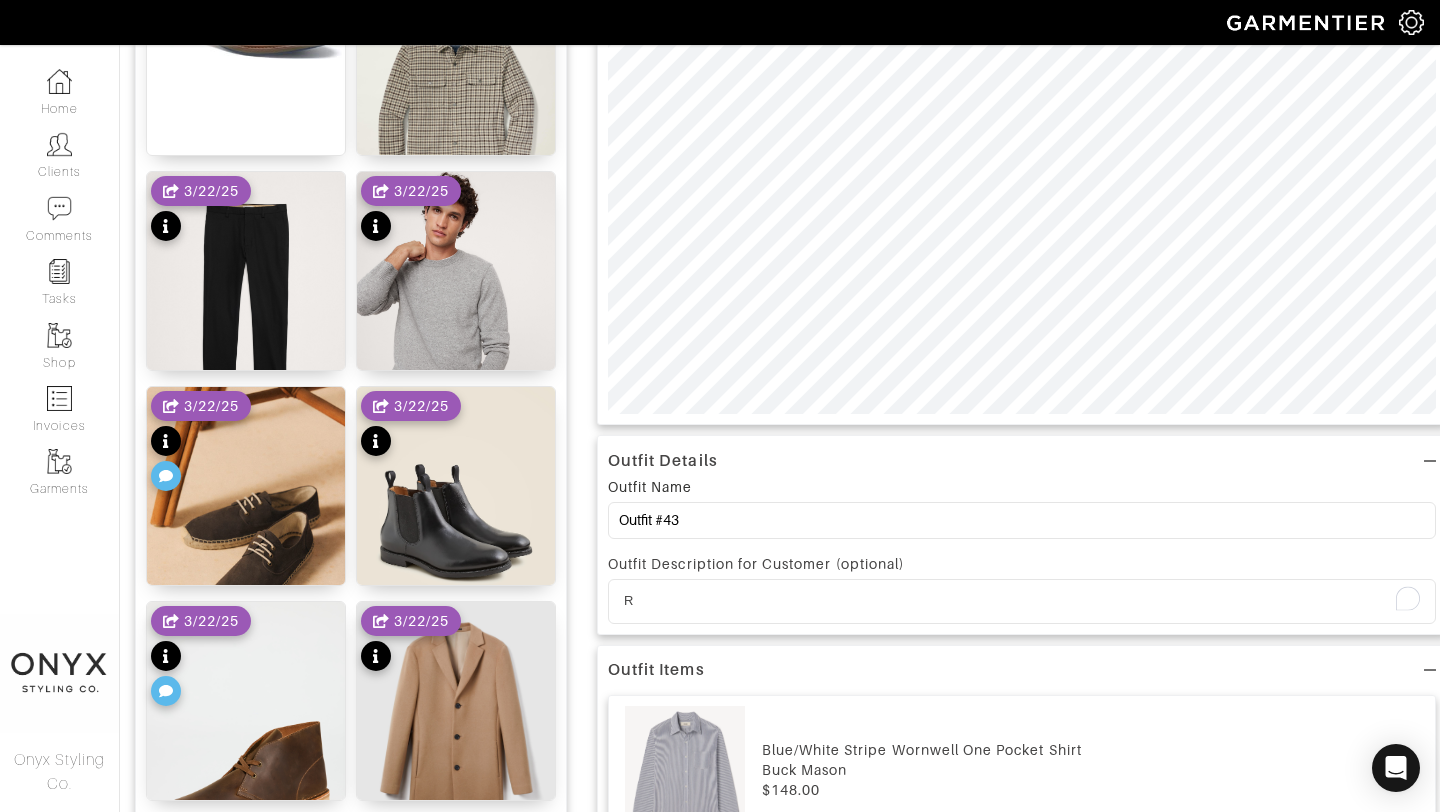 type 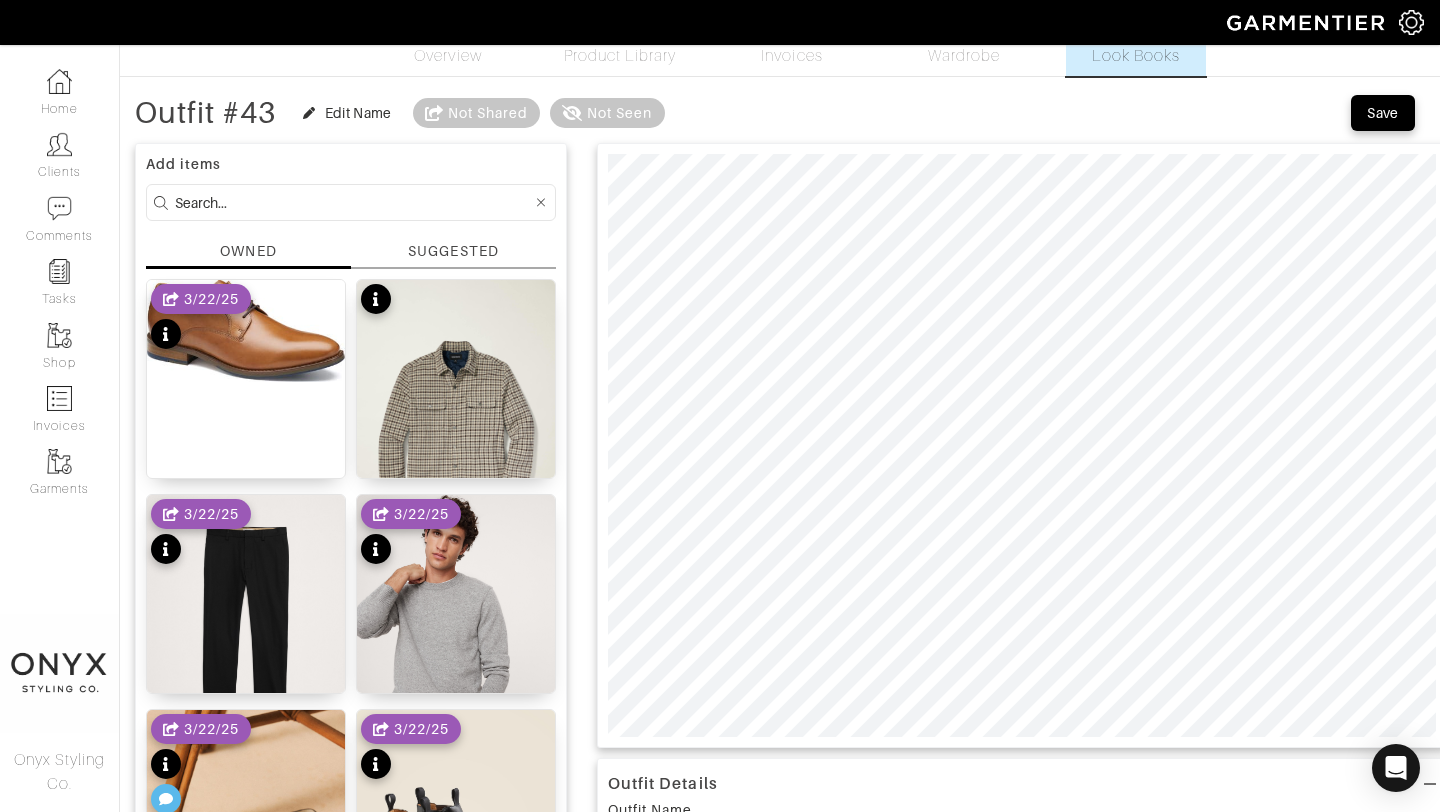 scroll, scrollTop: 0, scrollLeft: 0, axis: both 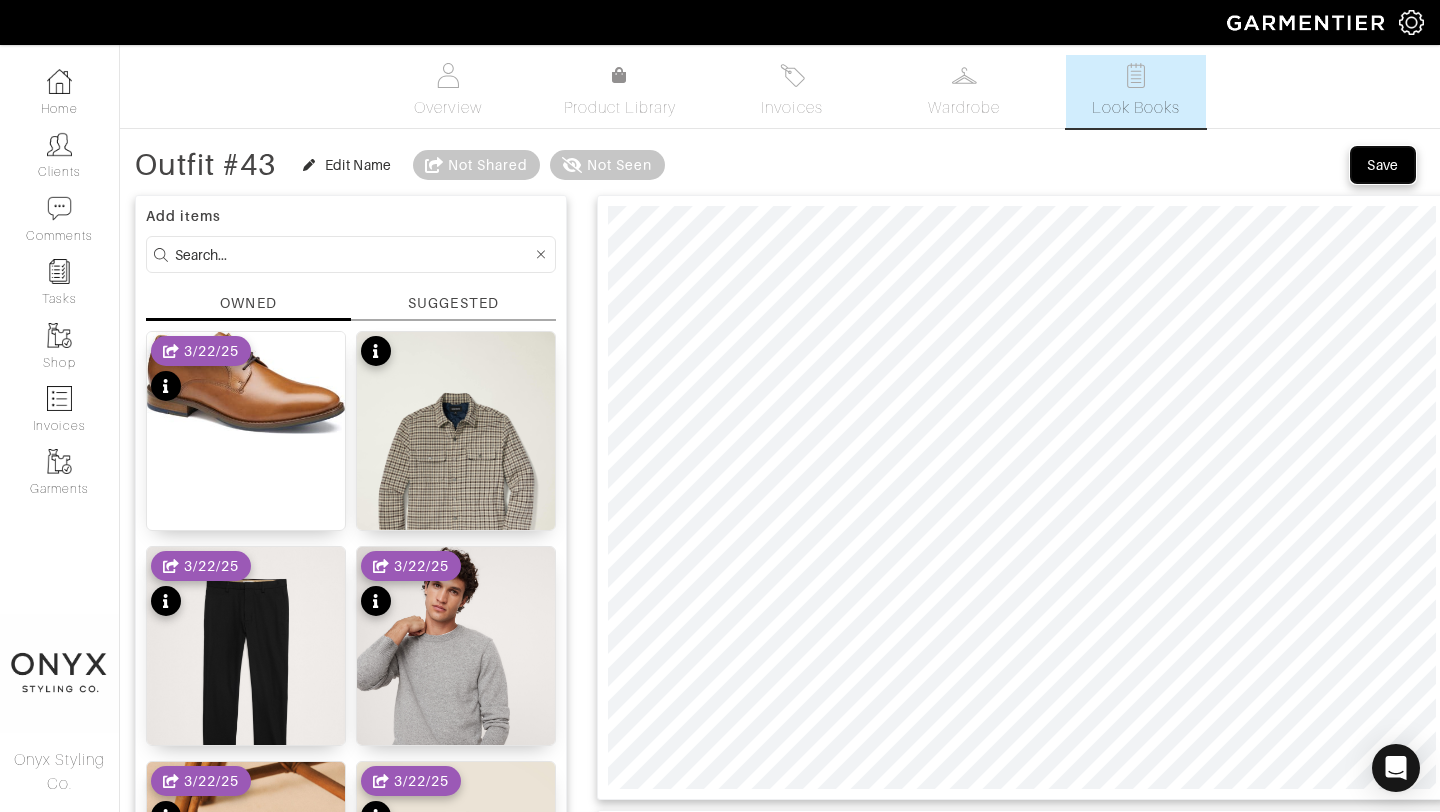 click on "Save" at bounding box center [1383, 165] 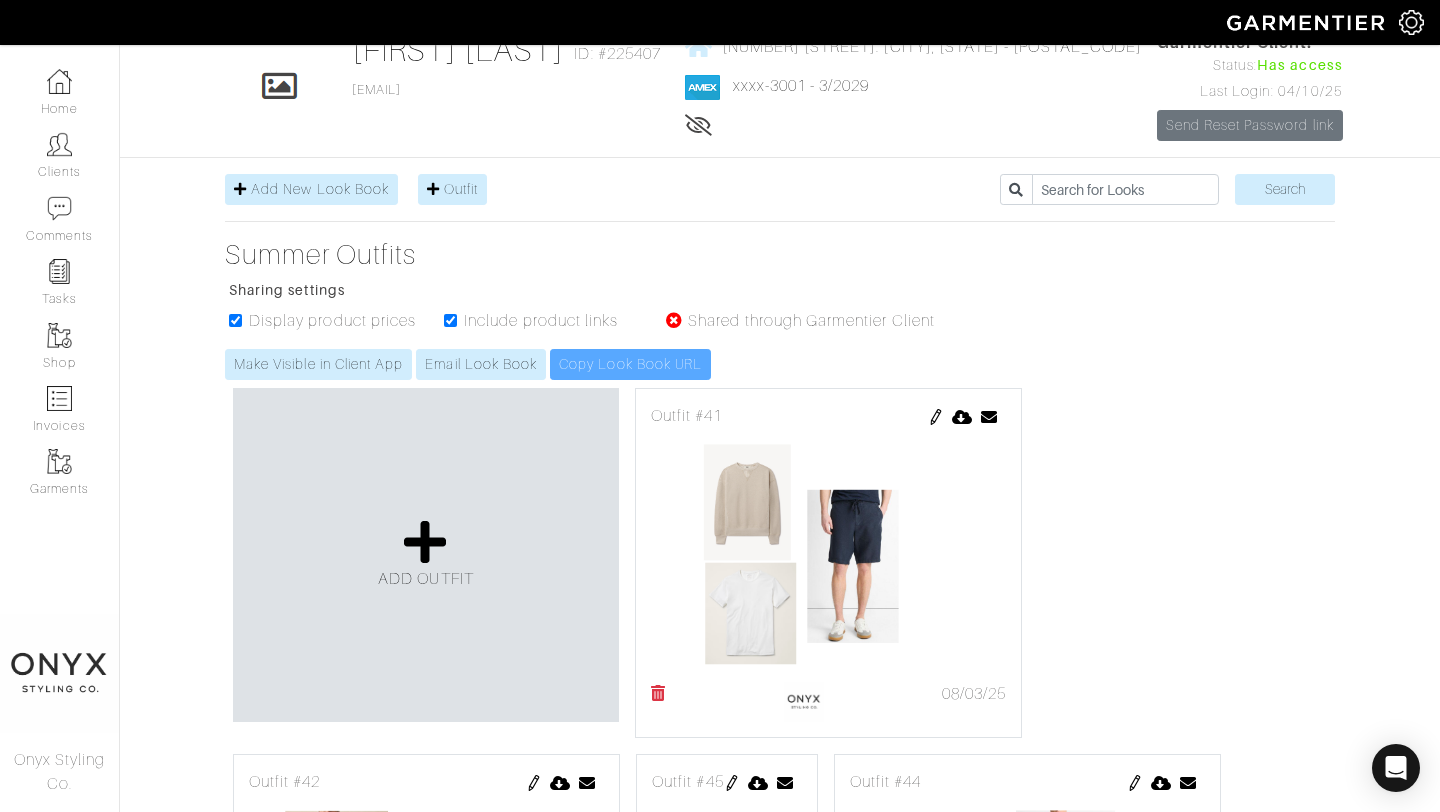 scroll, scrollTop: 0, scrollLeft: 0, axis: both 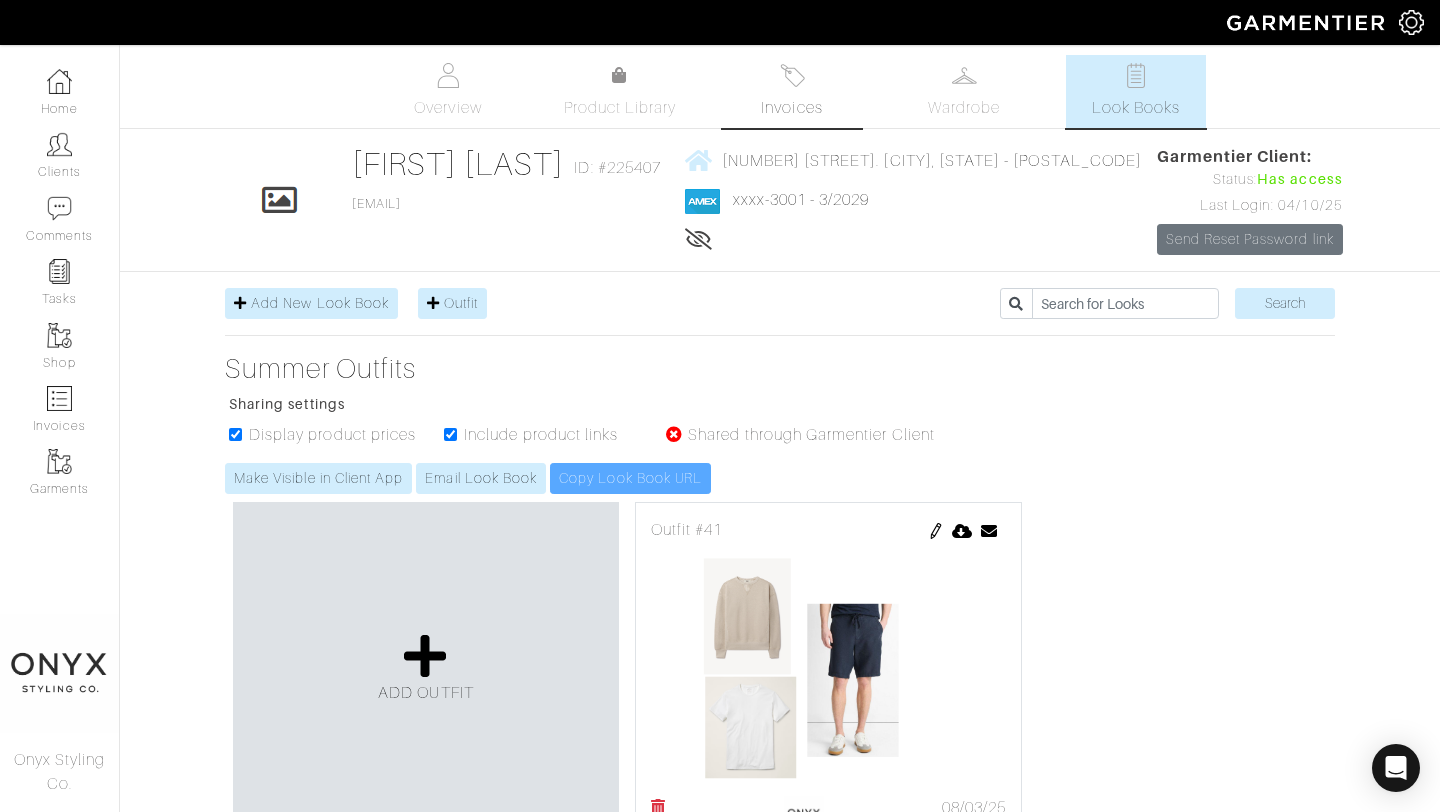 click on "Invoices" at bounding box center (791, 108) 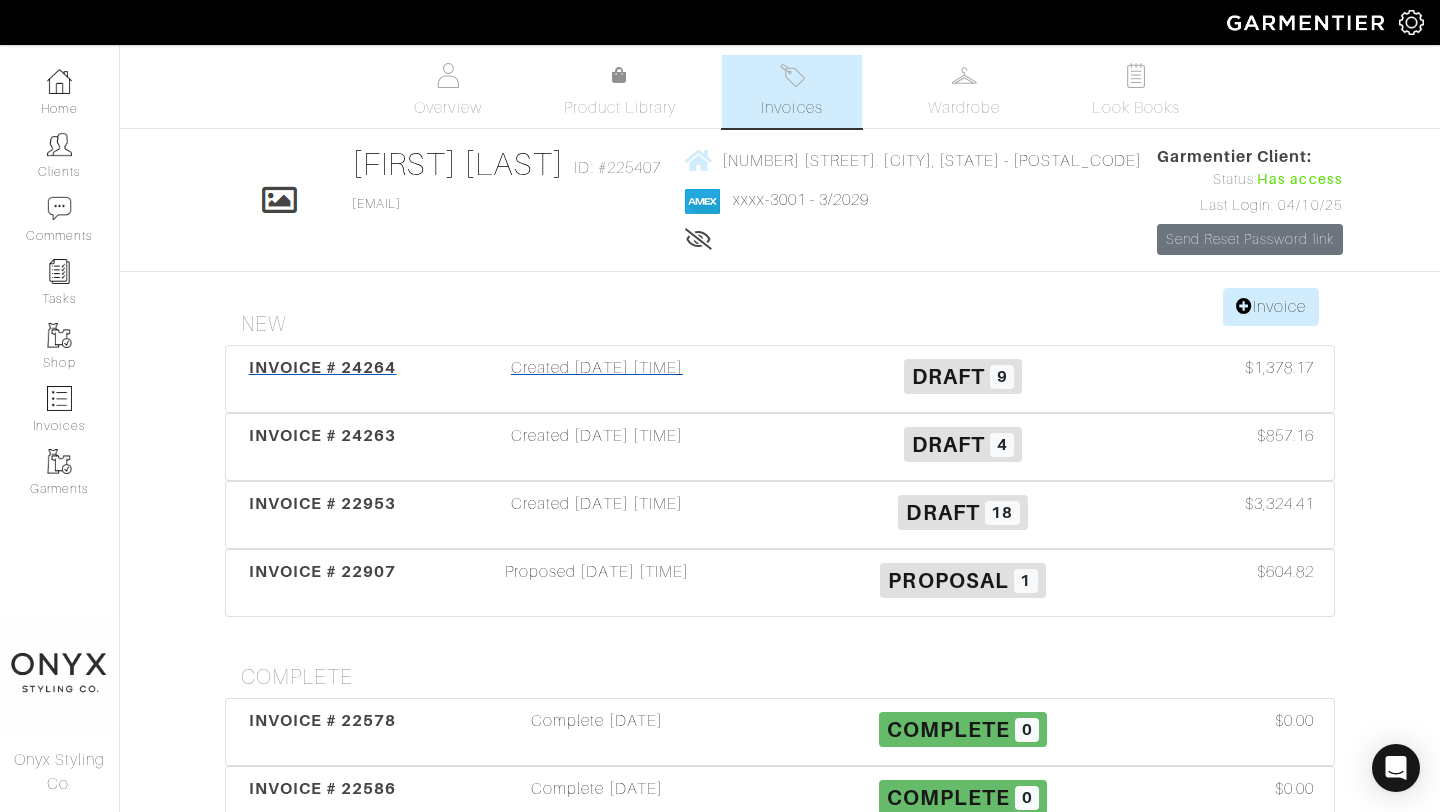 click on "INVOICE # 24264" at bounding box center [323, 367] 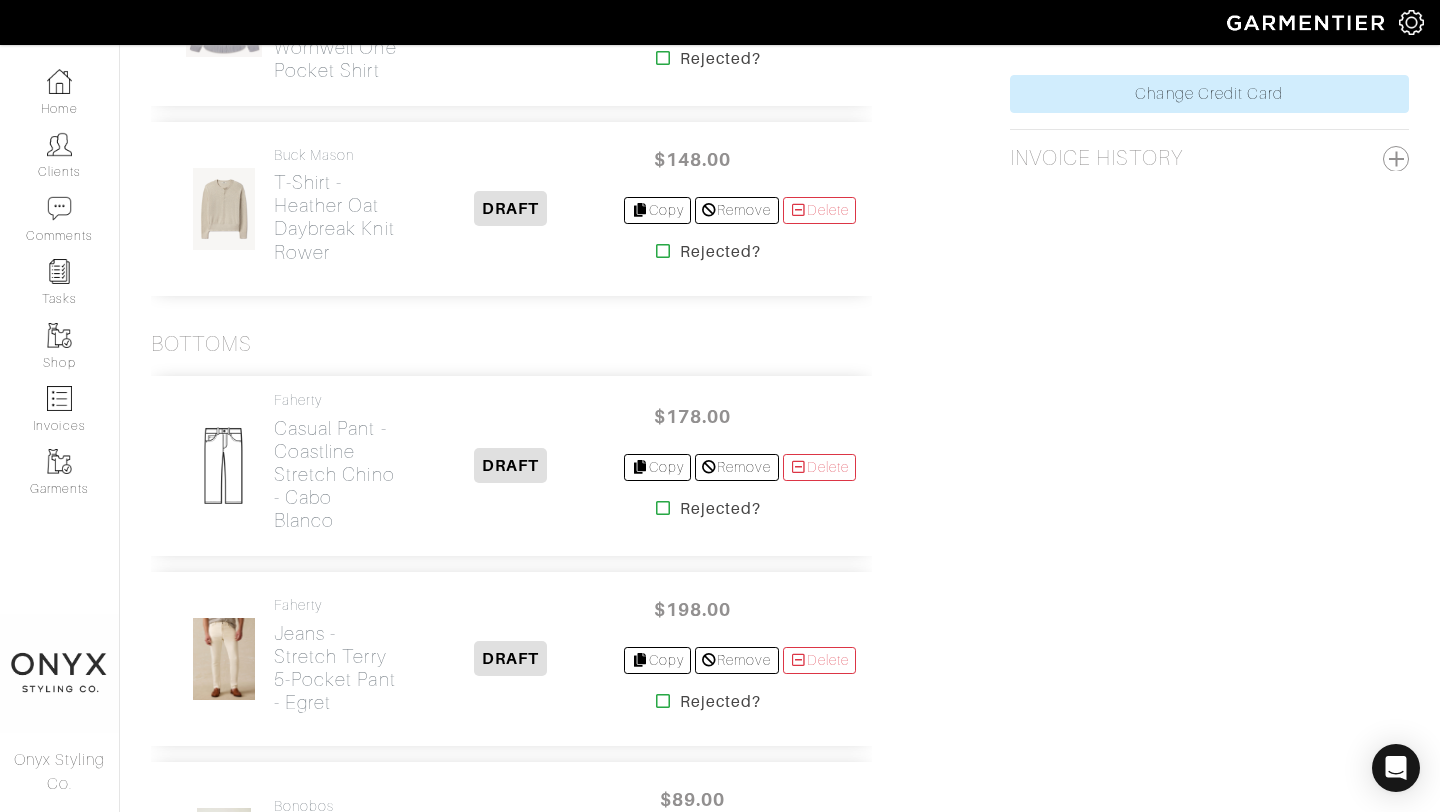scroll, scrollTop: 1266, scrollLeft: 0, axis: vertical 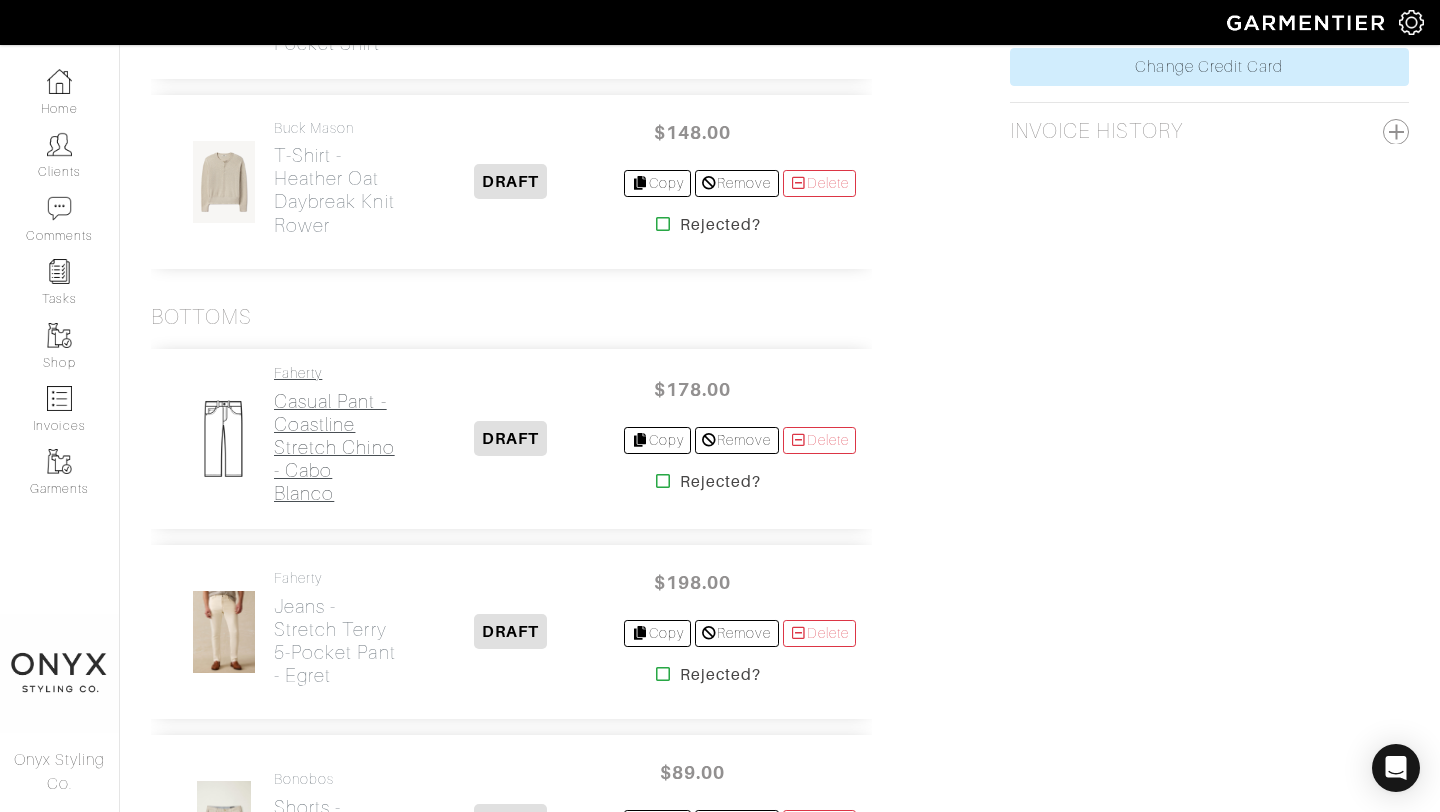 click on "Casual Pant -
Coastline Stretch Chino - Cabo Blanco" at bounding box center [335, 447] 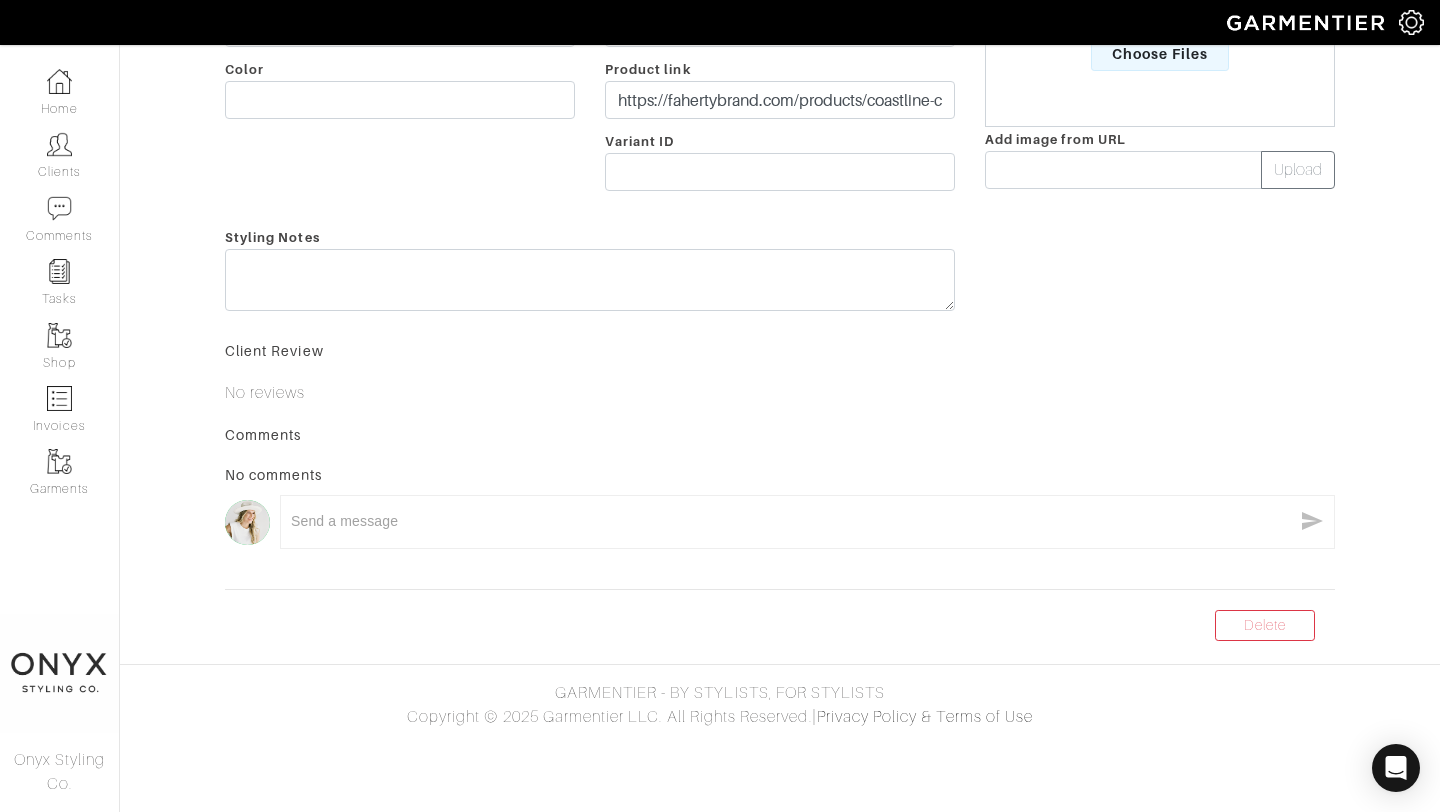scroll, scrollTop: 0, scrollLeft: 0, axis: both 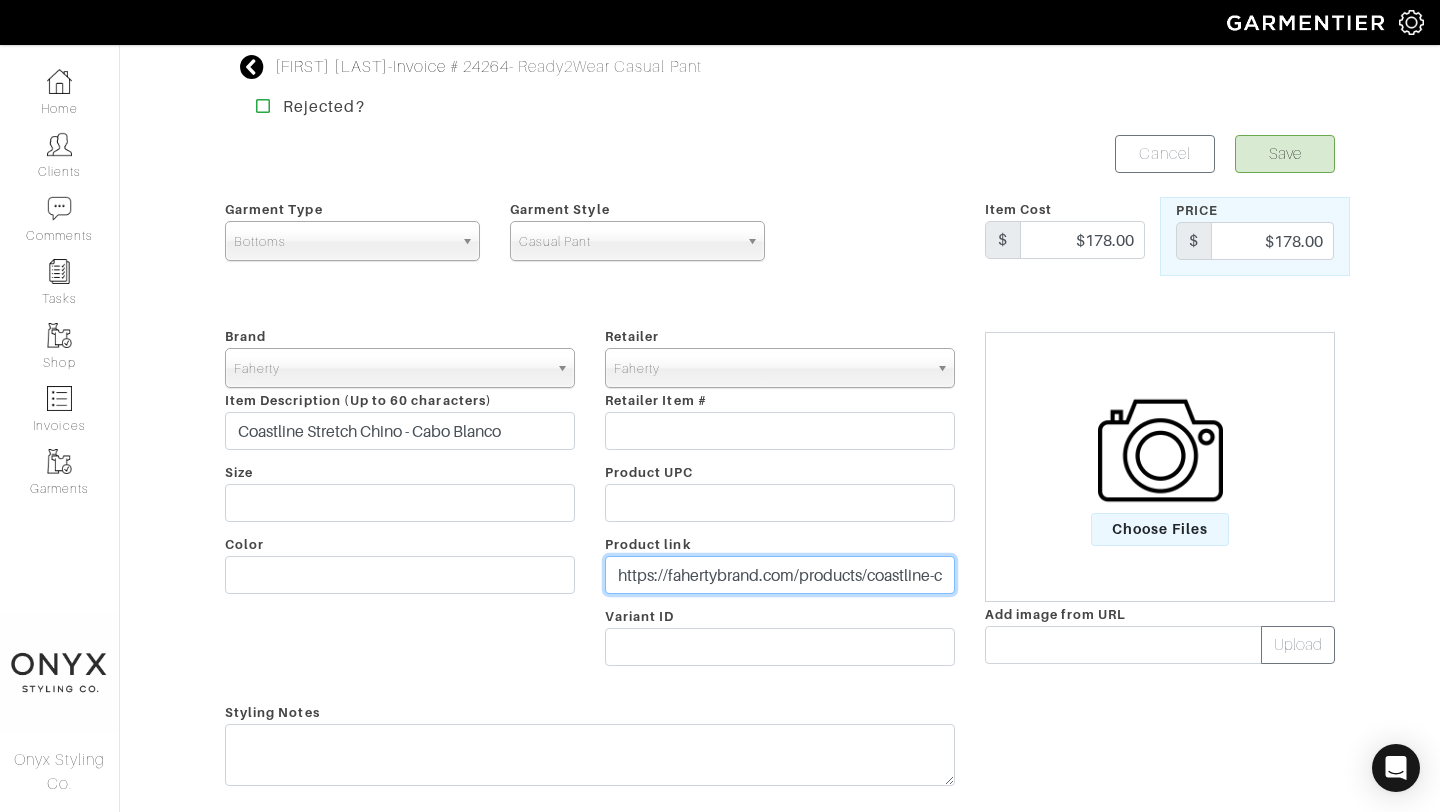 click on "https://fahertybrand.com/products/coastline-chino-cabo-blanco" at bounding box center (780, 575) 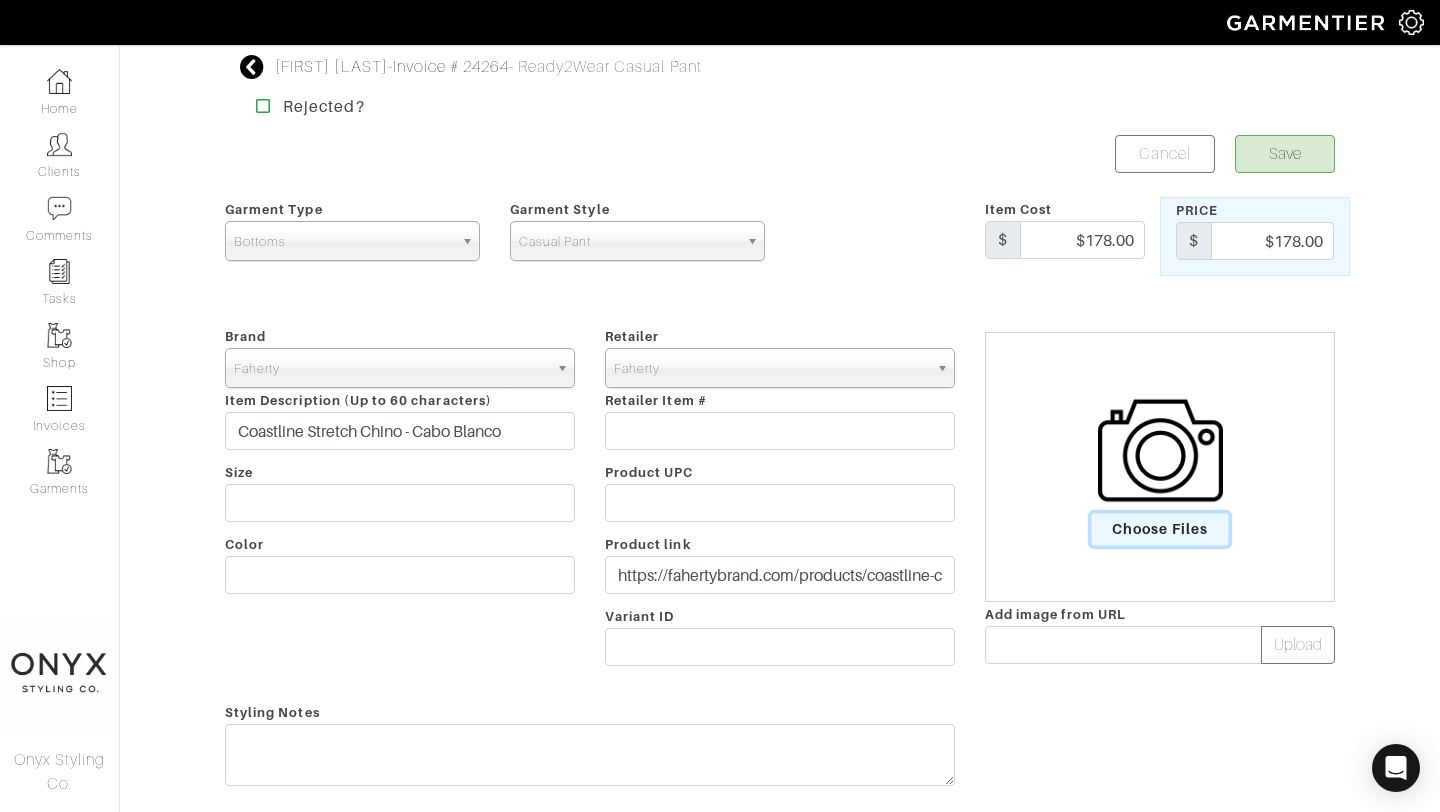 click on "Choose Files" at bounding box center [1160, 529] 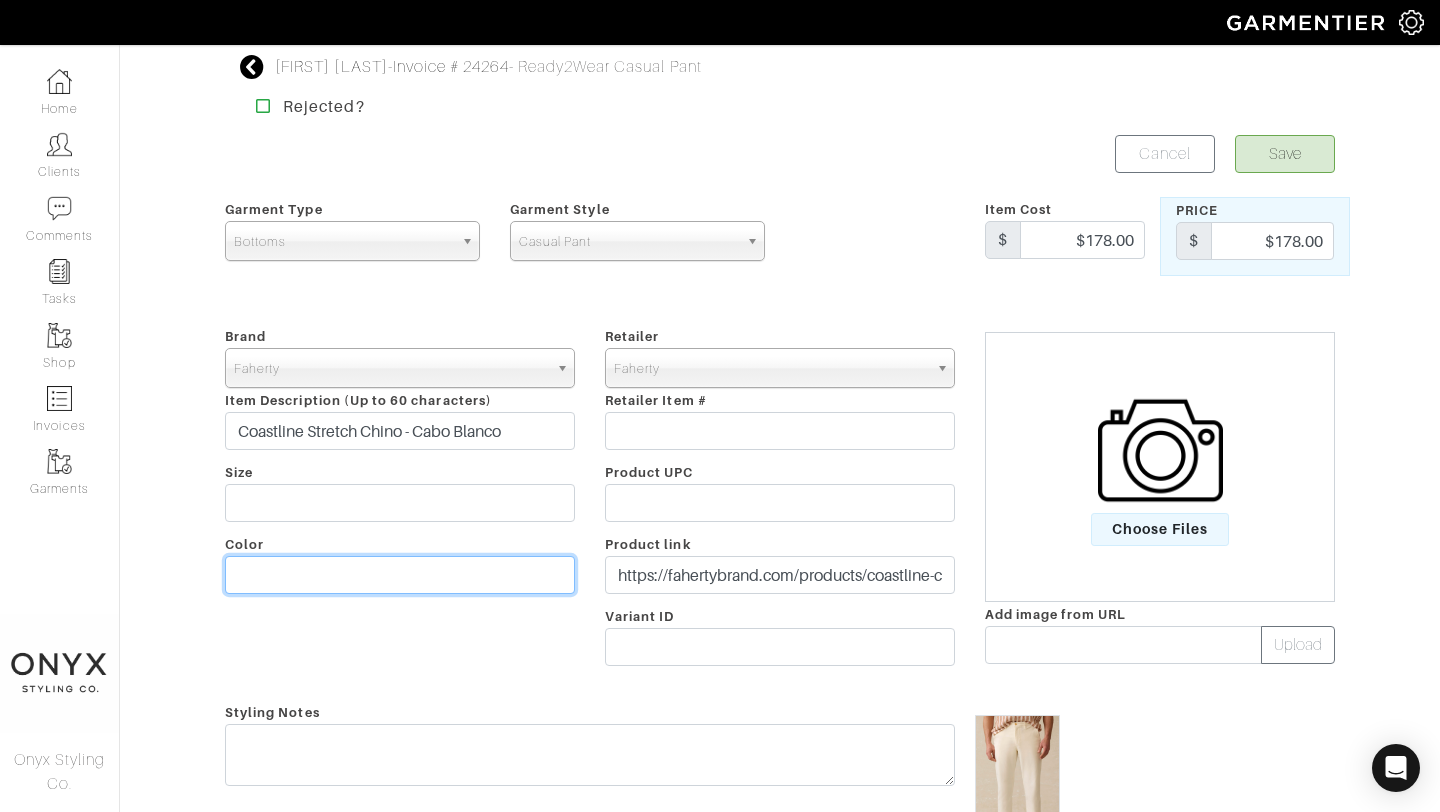 click at bounding box center (400, 575) 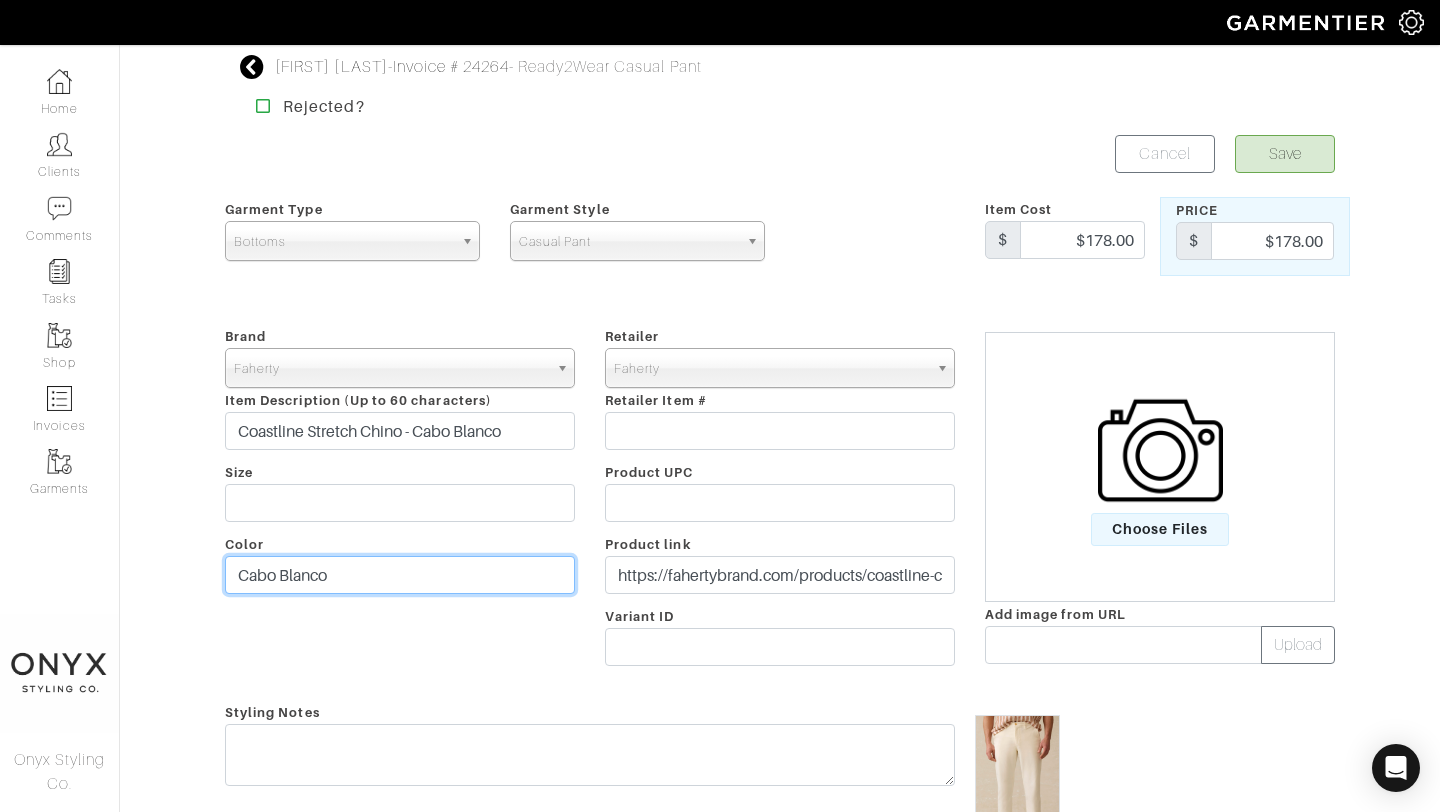 type on "Cabo Blanco" 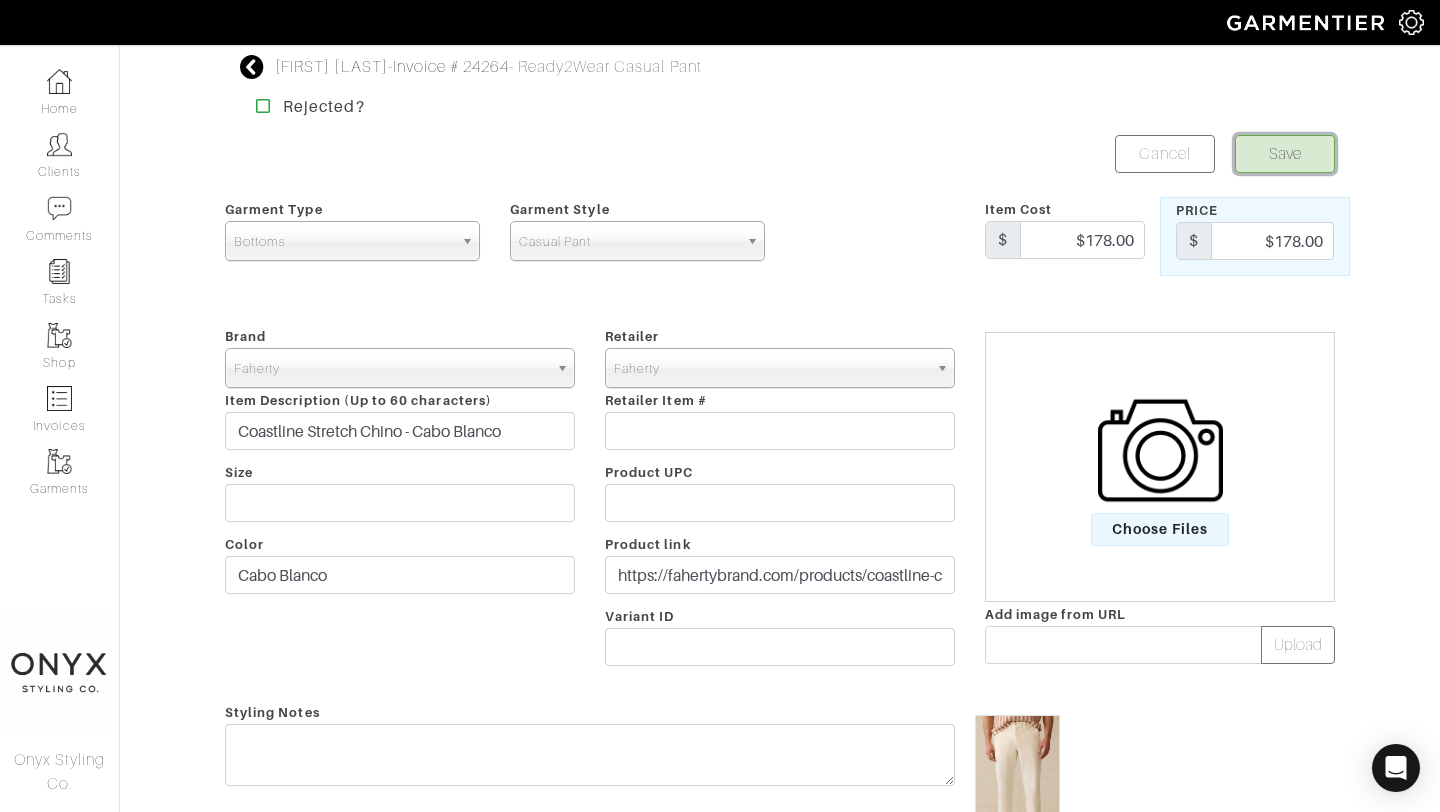 click on "Save" at bounding box center [1285, 154] 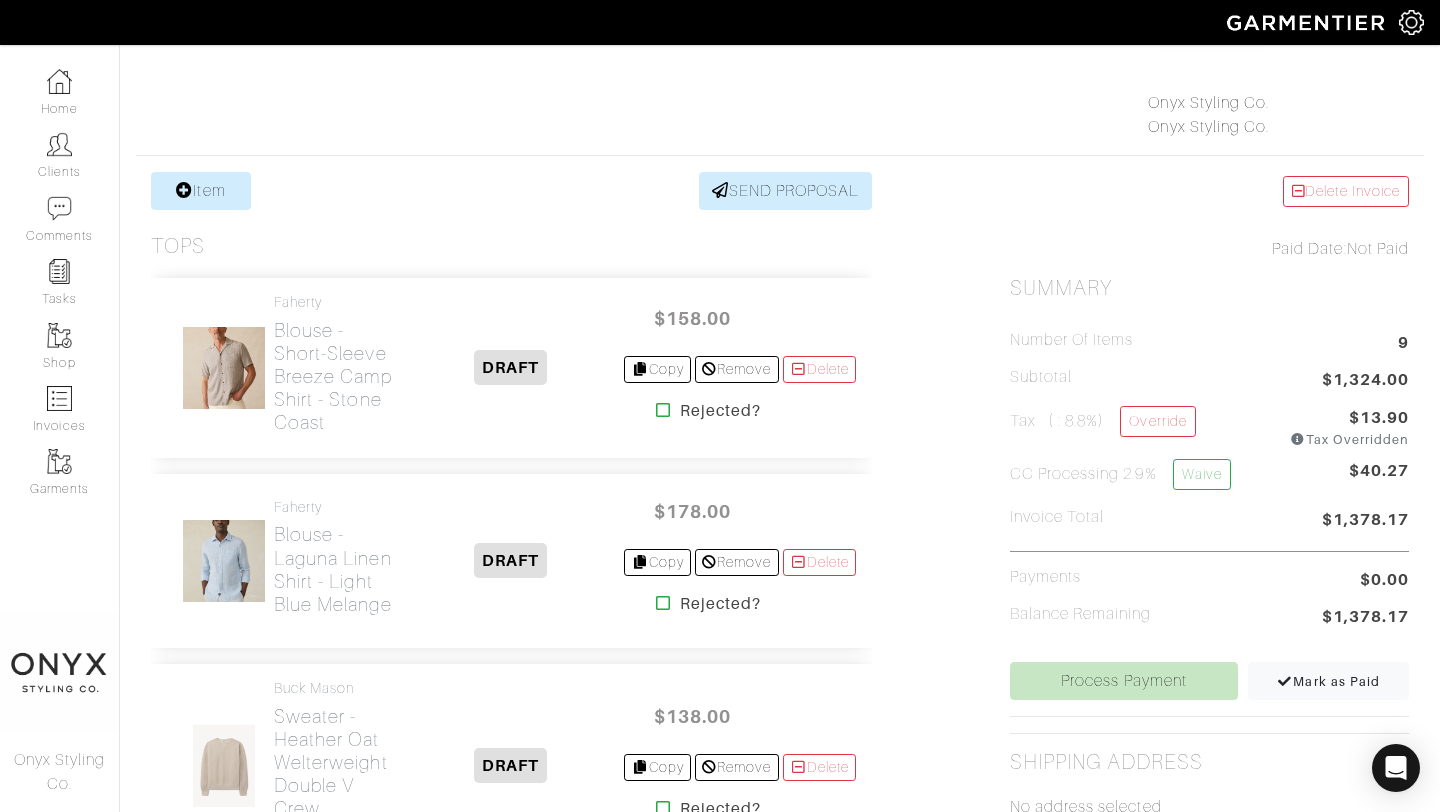 scroll, scrollTop: 0, scrollLeft: 0, axis: both 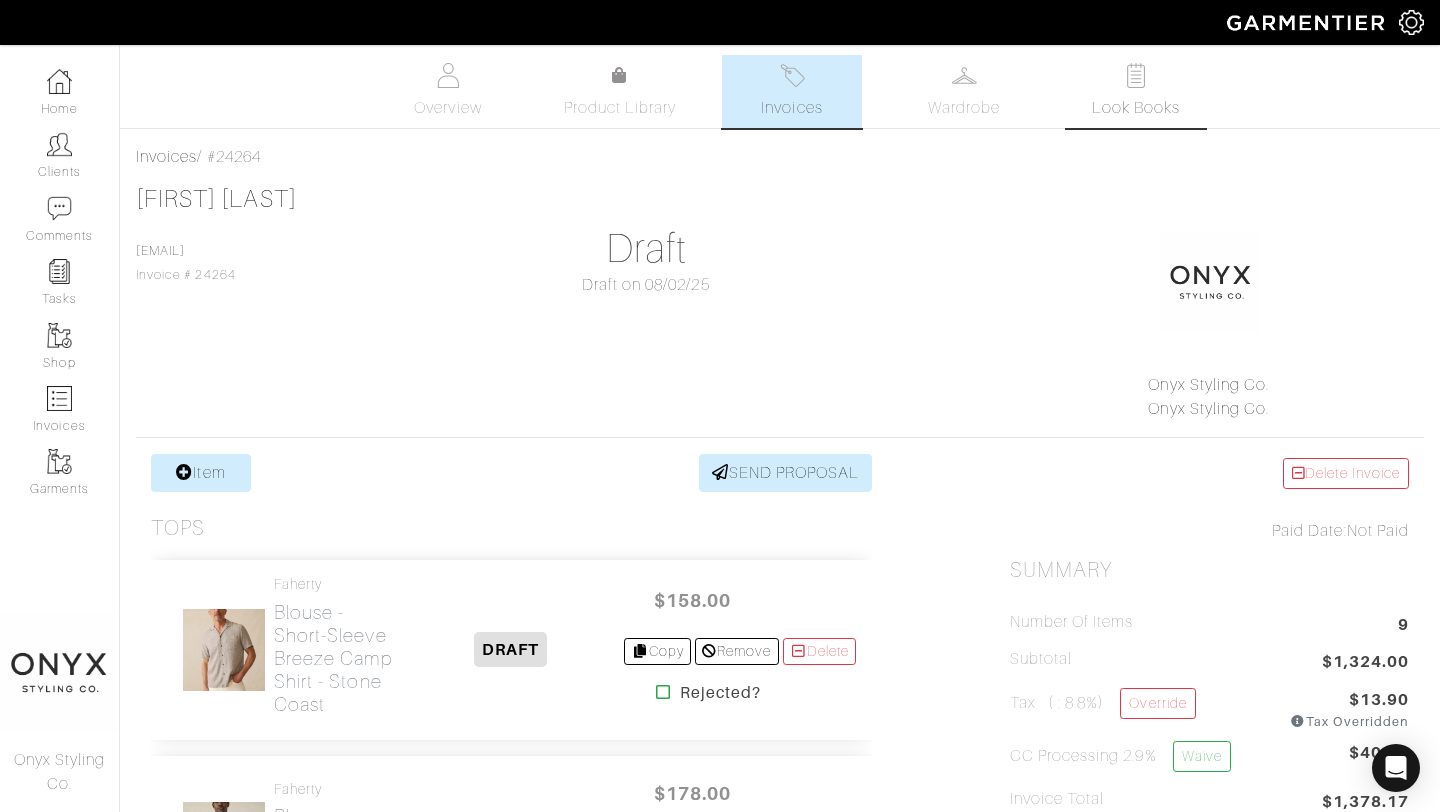 click on "Look Books" at bounding box center (1136, 91) 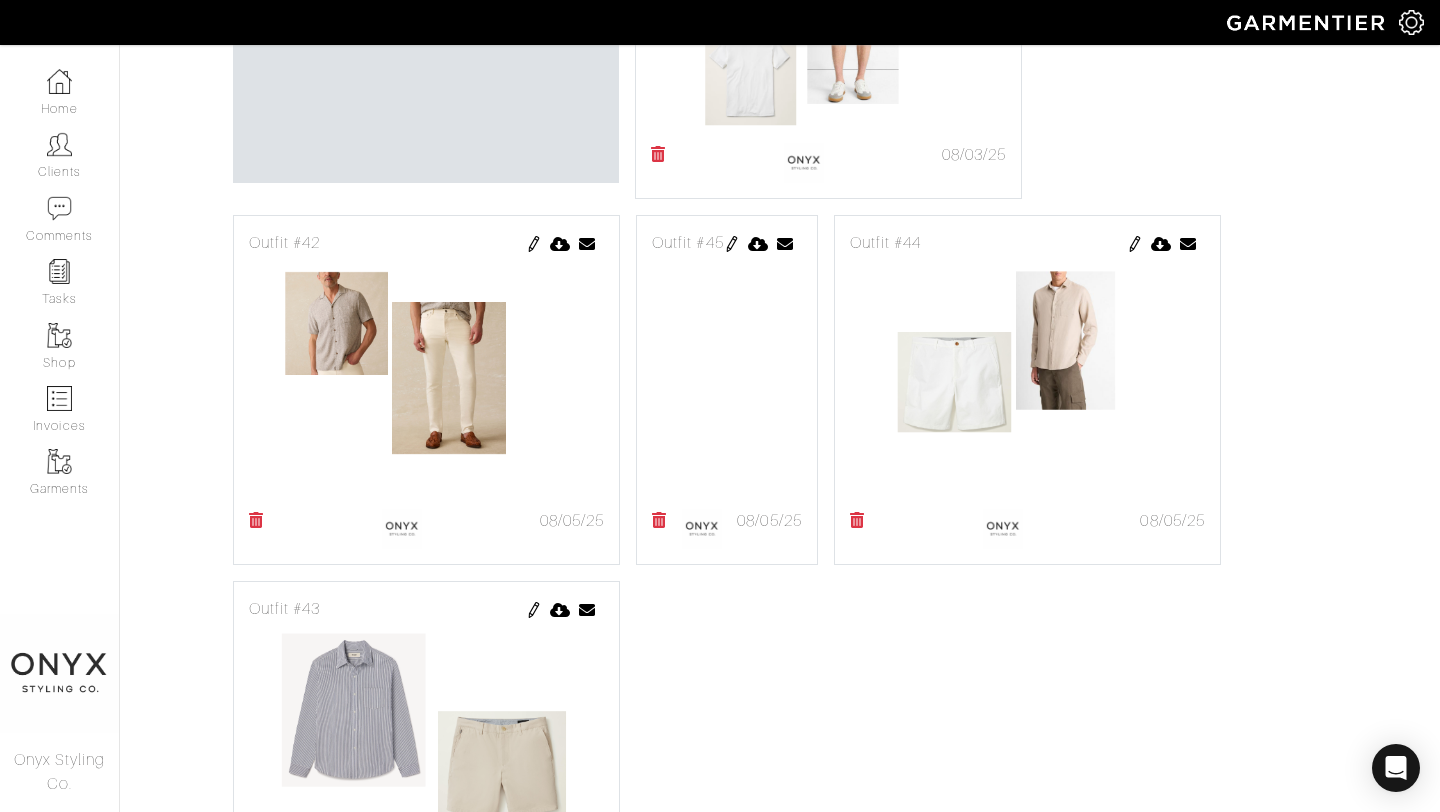 scroll, scrollTop: 775, scrollLeft: 0, axis: vertical 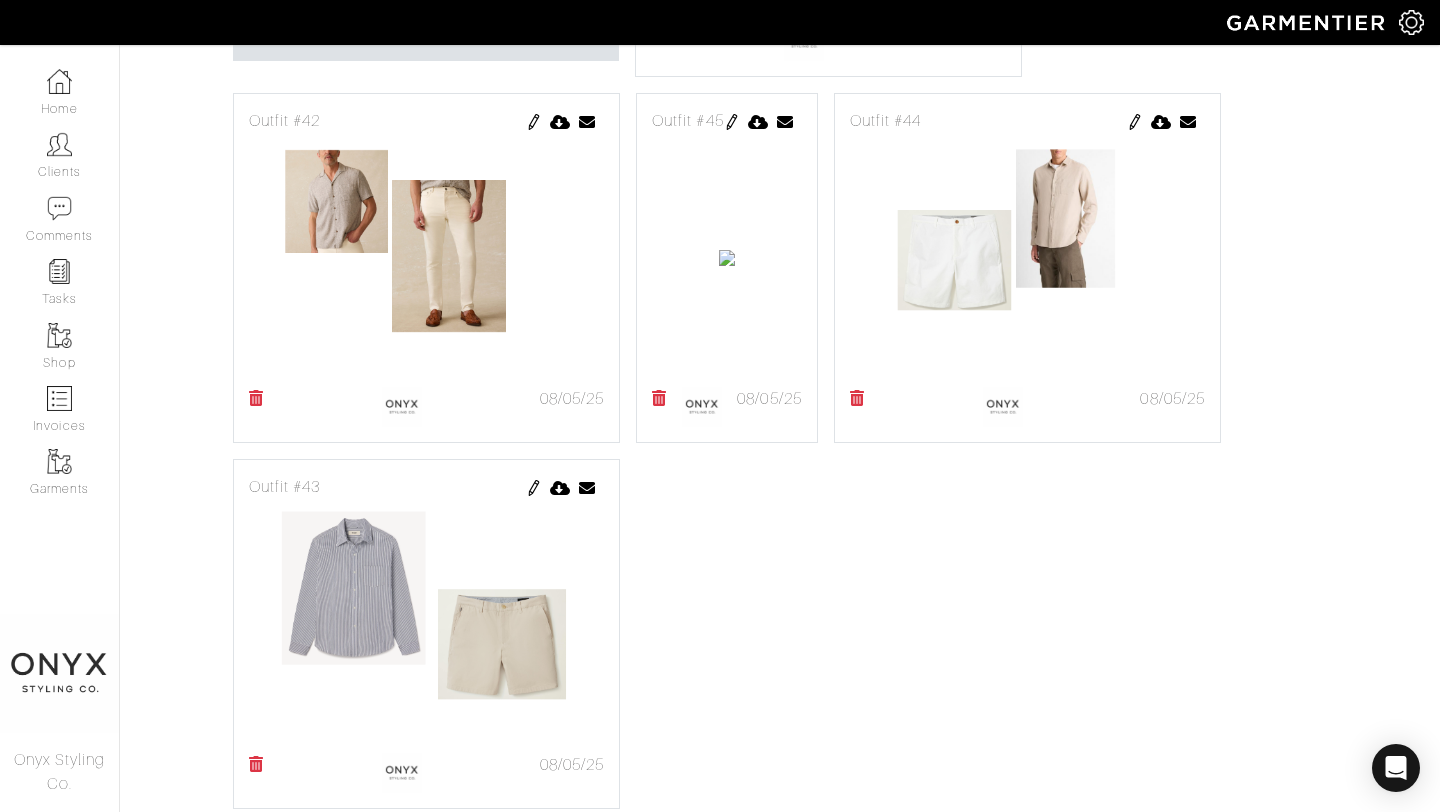 click at bounding box center [534, 122] 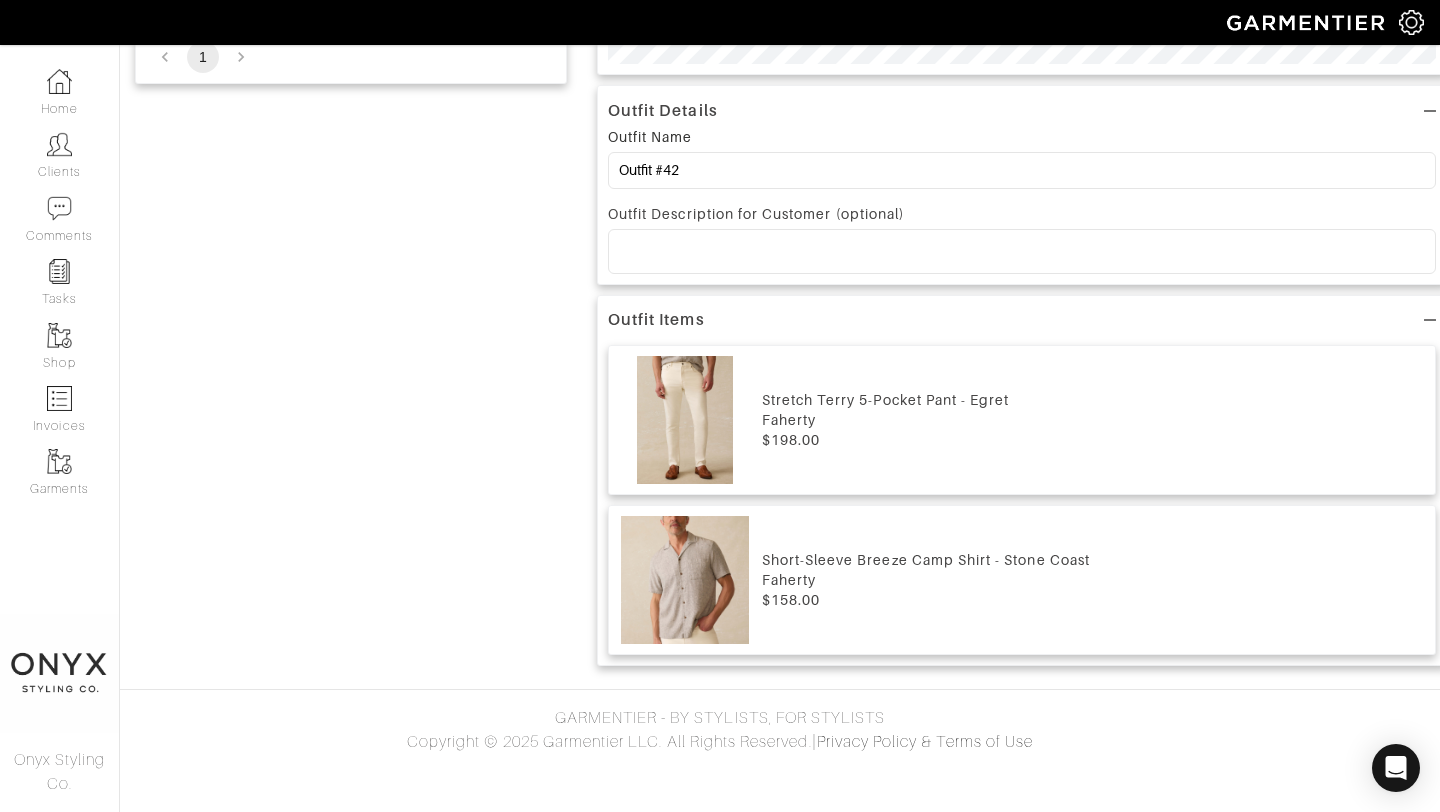 scroll, scrollTop: 0, scrollLeft: 0, axis: both 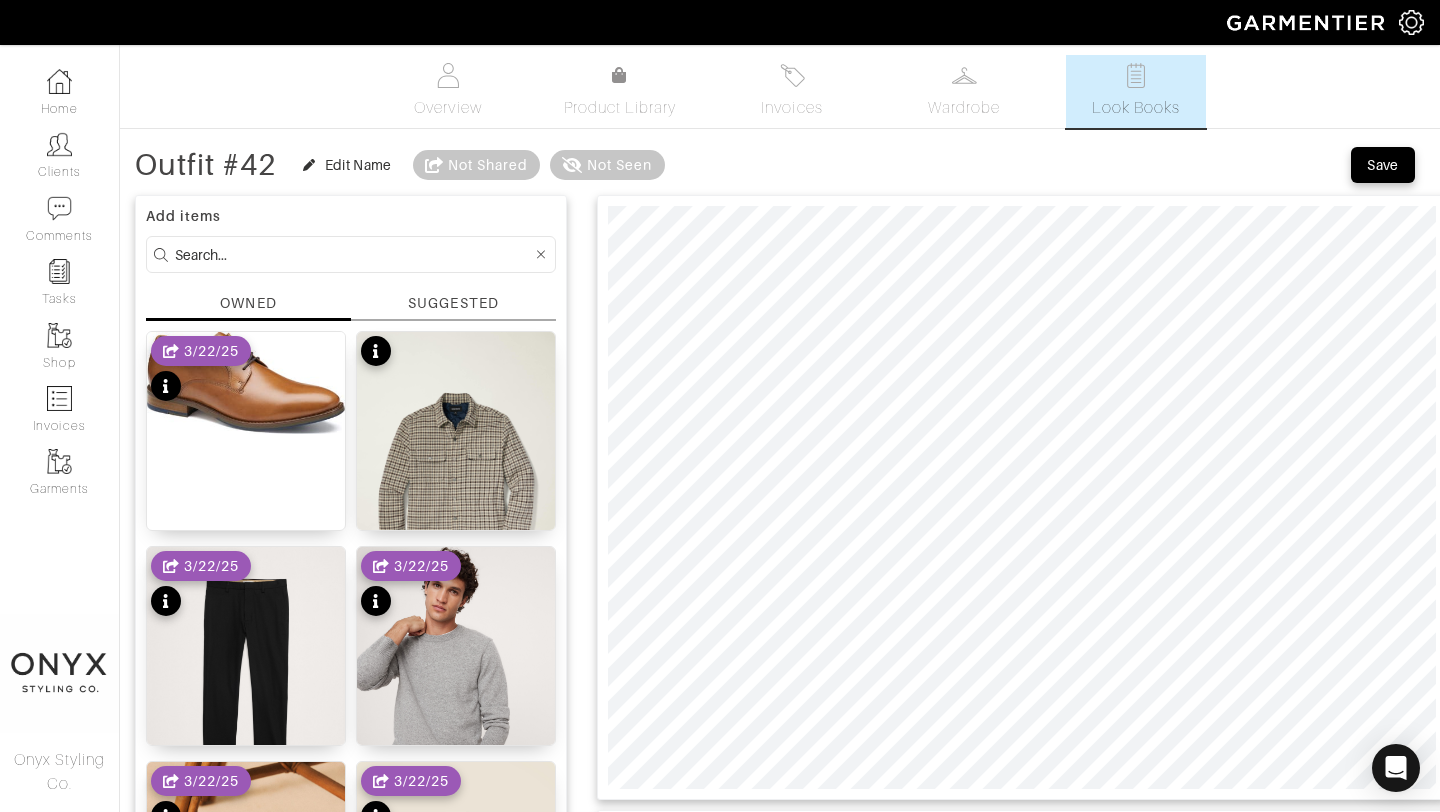 click on "SUGGESTED" at bounding box center (453, 303) 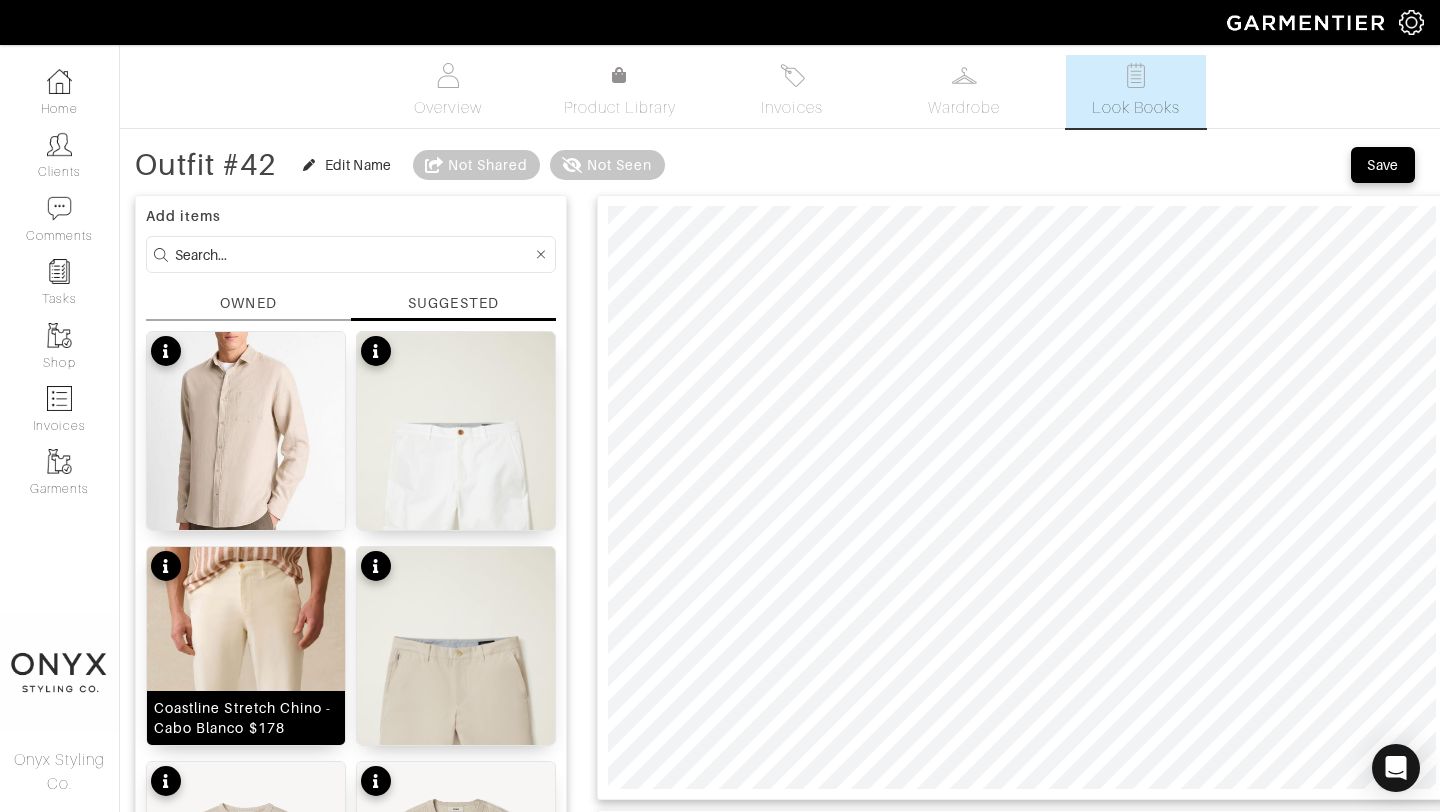 click at bounding box center (246, 712) 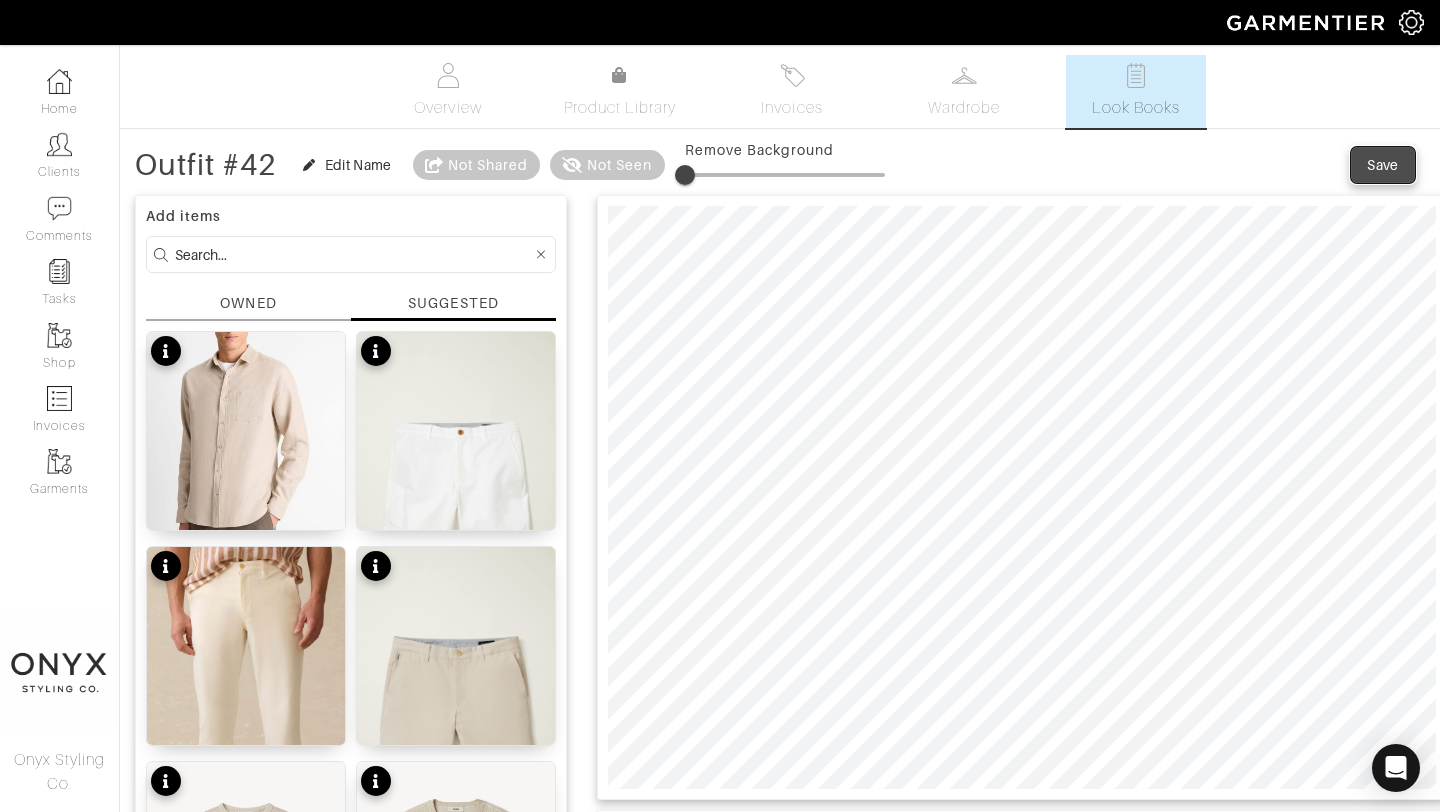 click on "Save" at bounding box center [1383, 165] 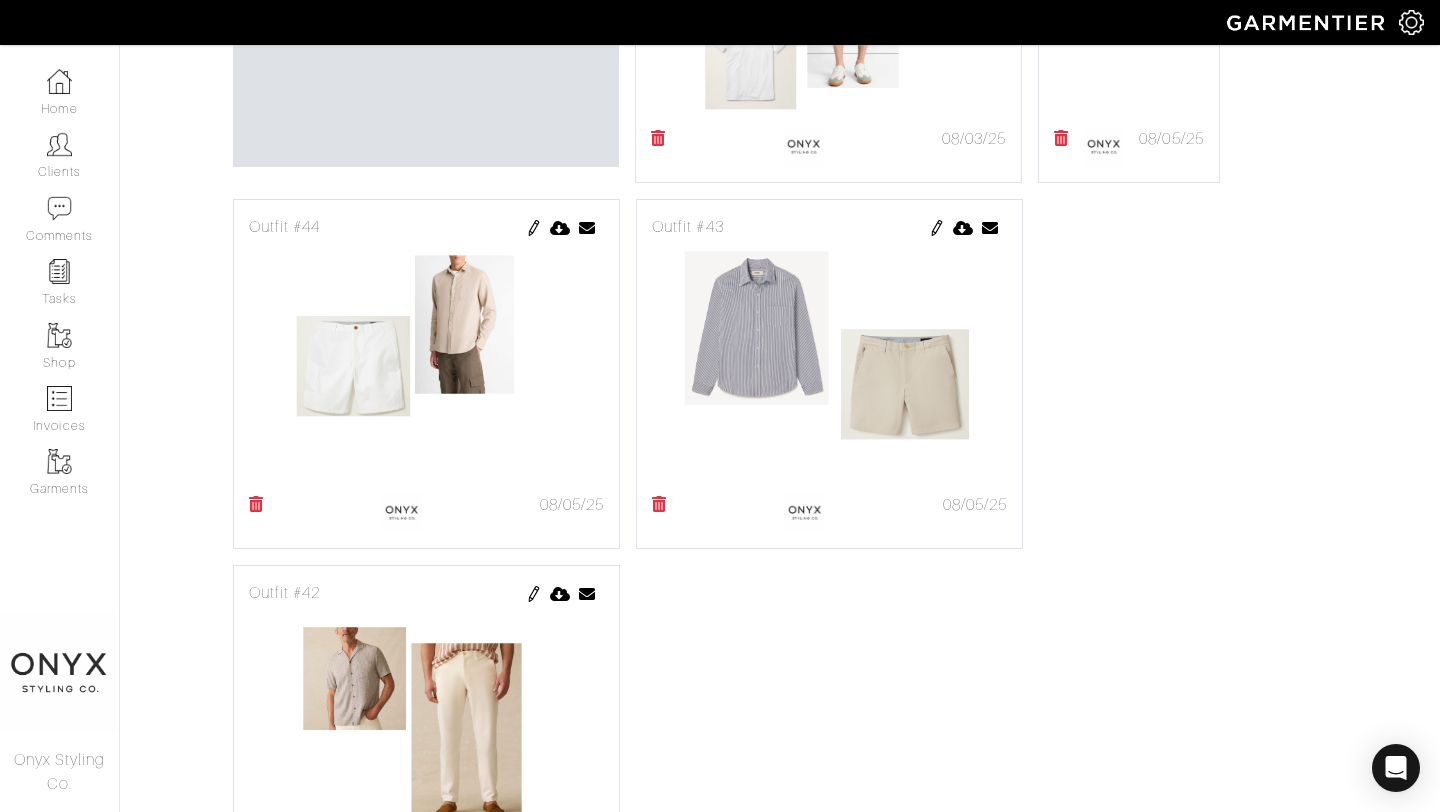 scroll, scrollTop: 668, scrollLeft: 0, axis: vertical 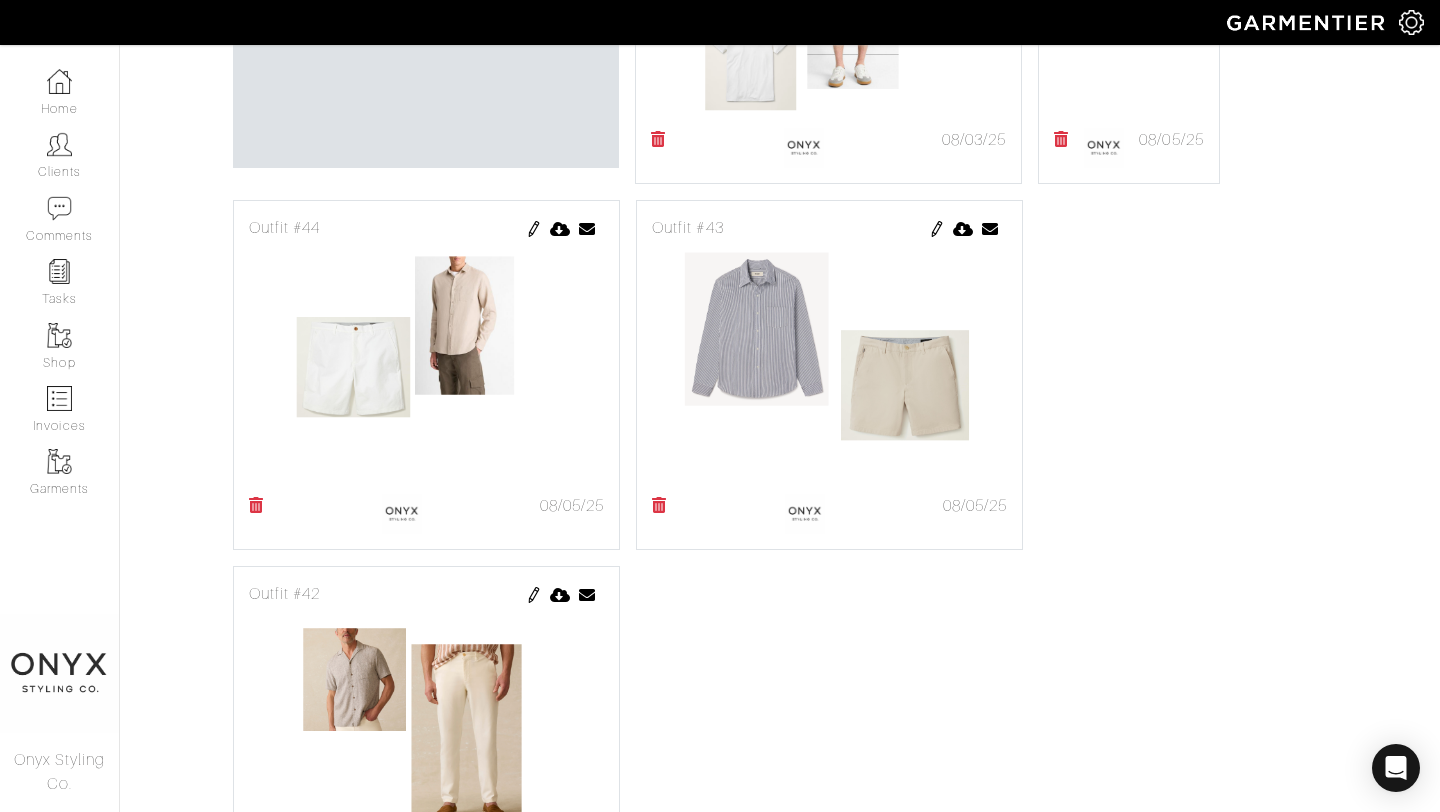 click at bounding box center [1134, -137] 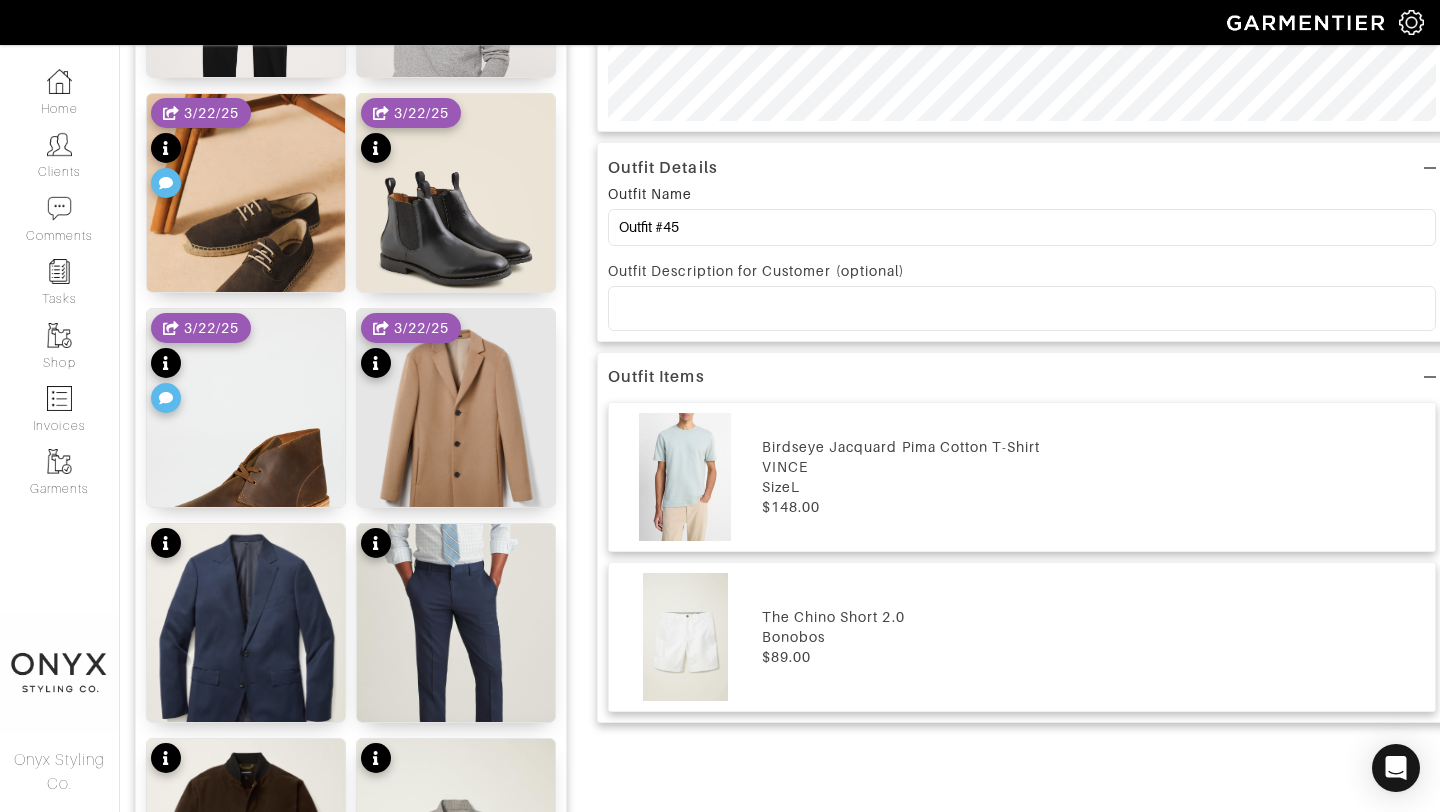 scroll, scrollTop: 0, scrollLeft: 0, axis: both 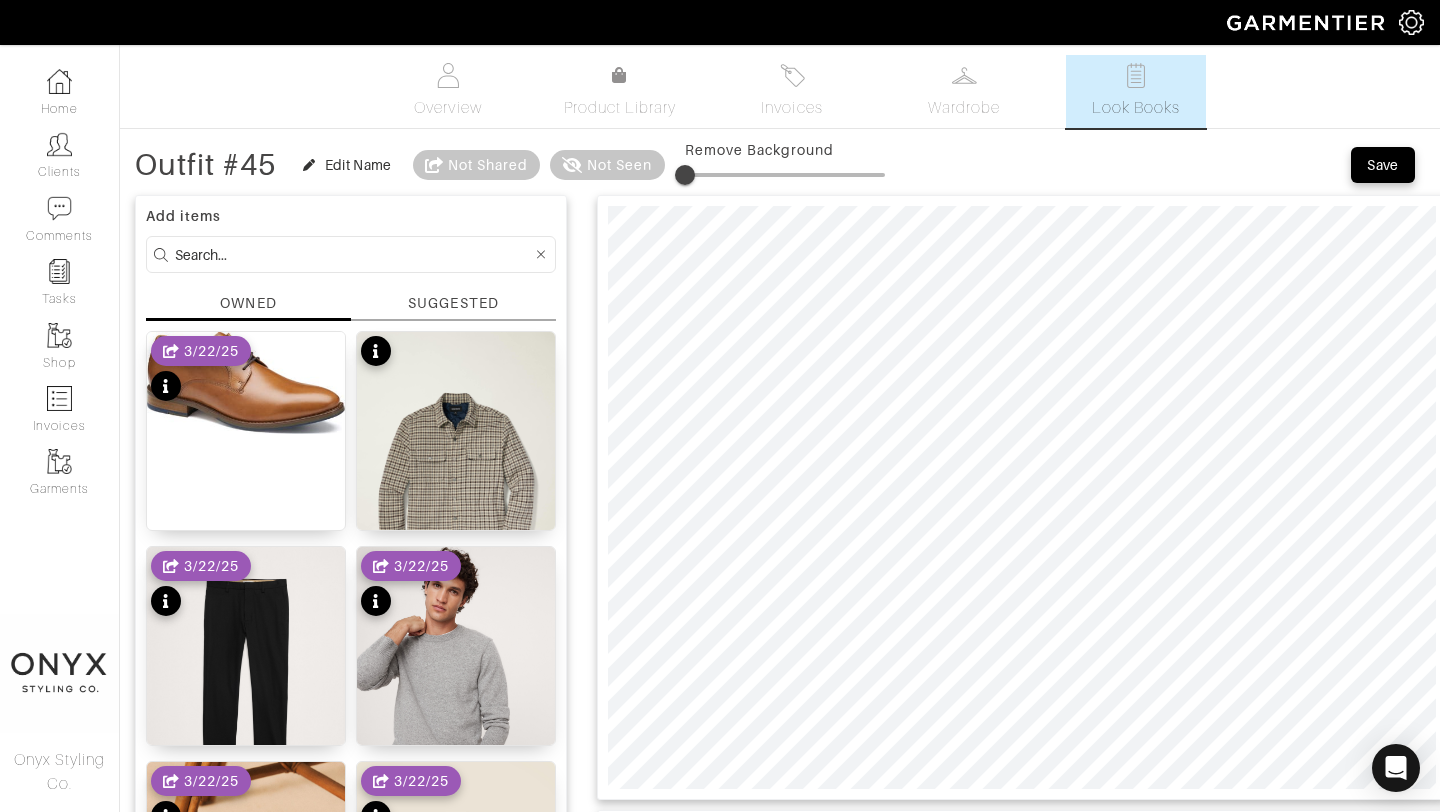click on "SUGGESTED" at bounding box center (453, 303) 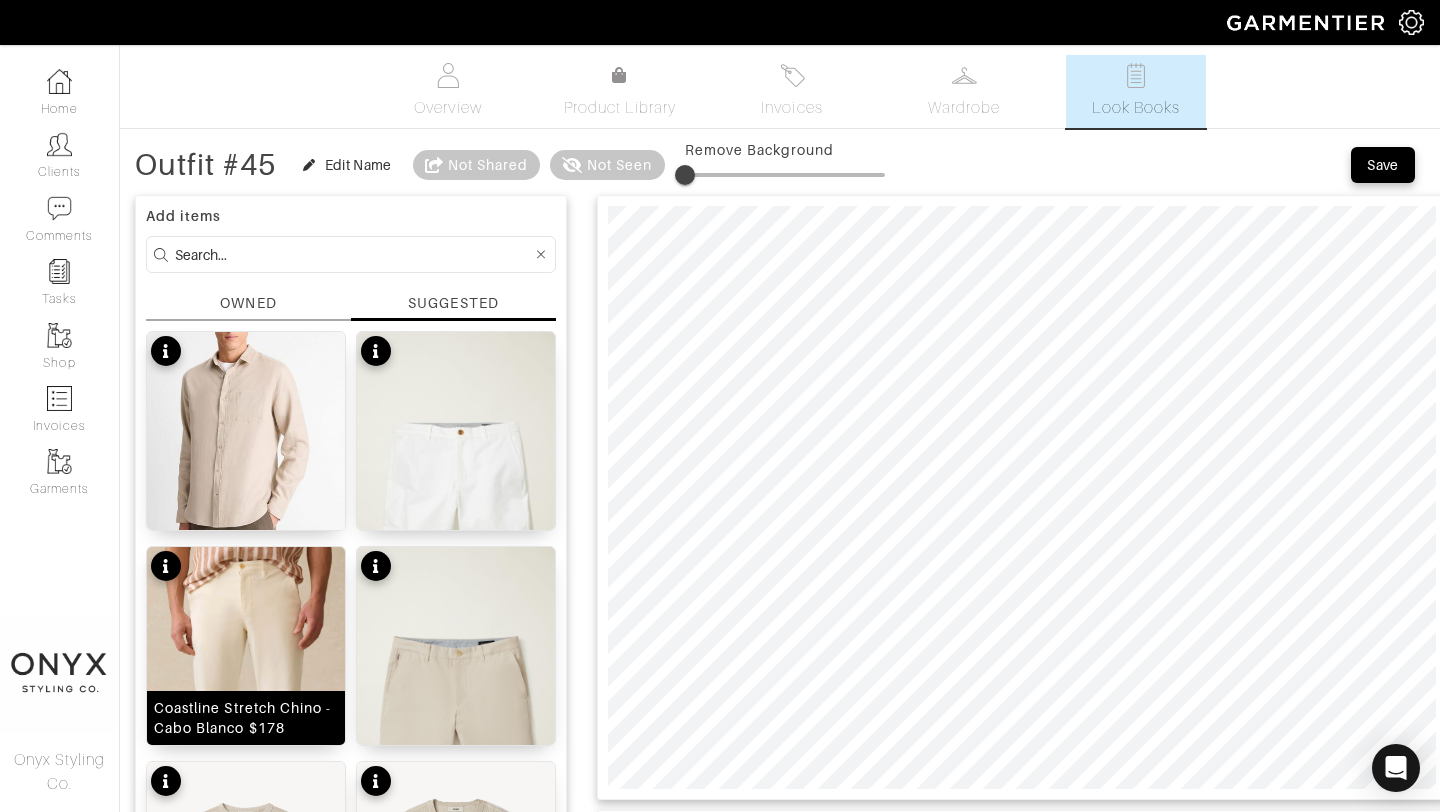click at bounding box center (246, 712) 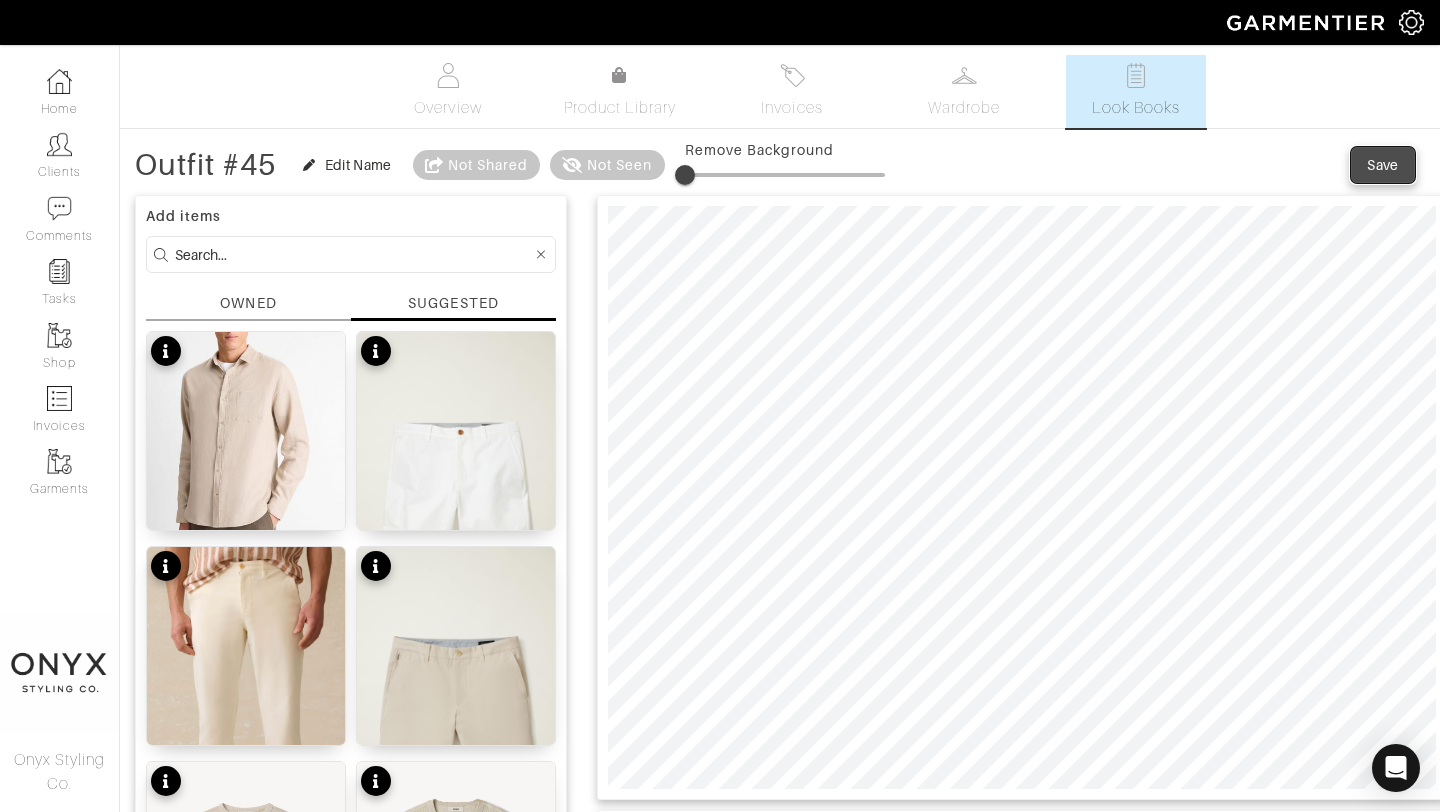 click on "Save" at bounding box center (1383, 165) 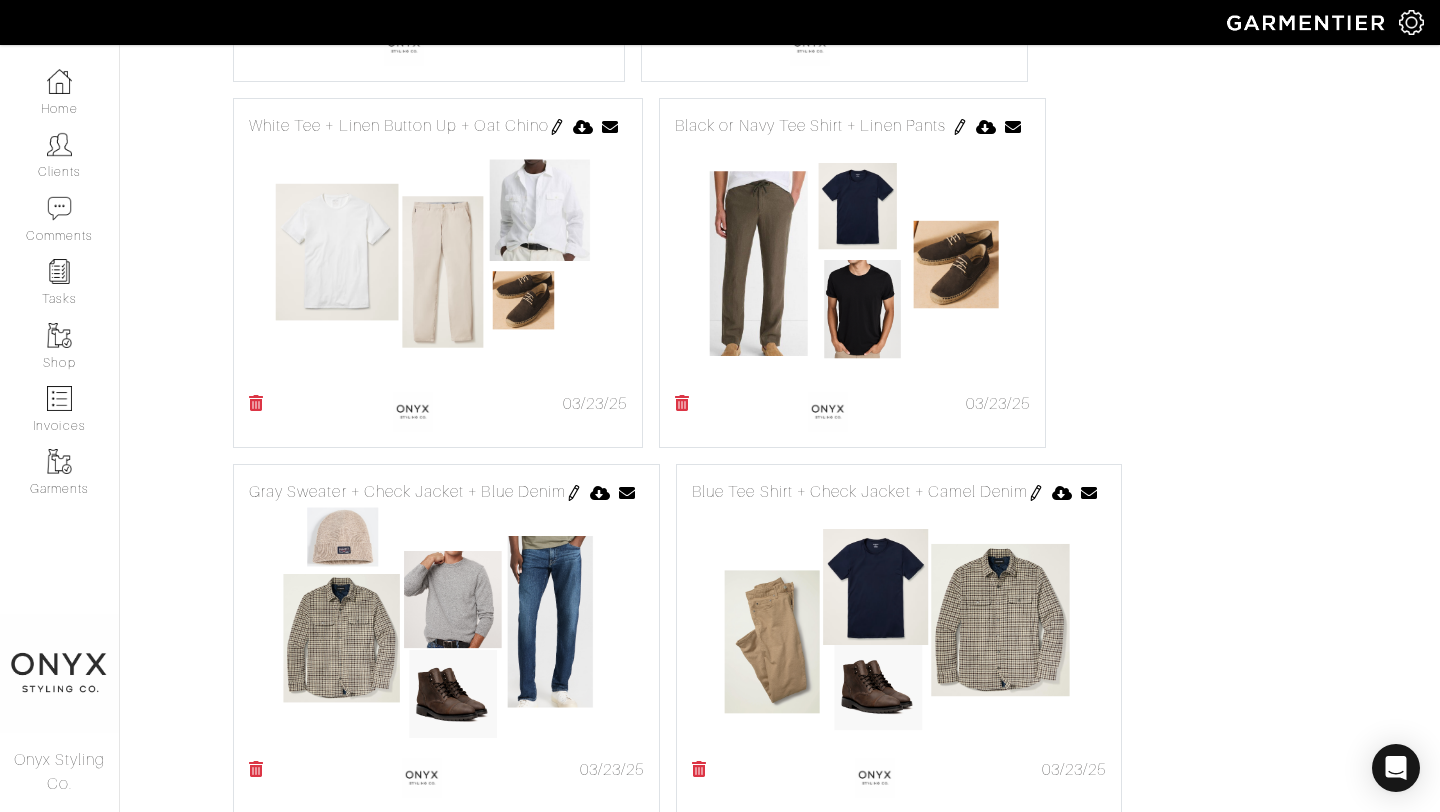 scroll, scrollTop: 3159, scrollLeft: 0, axis: vertical 